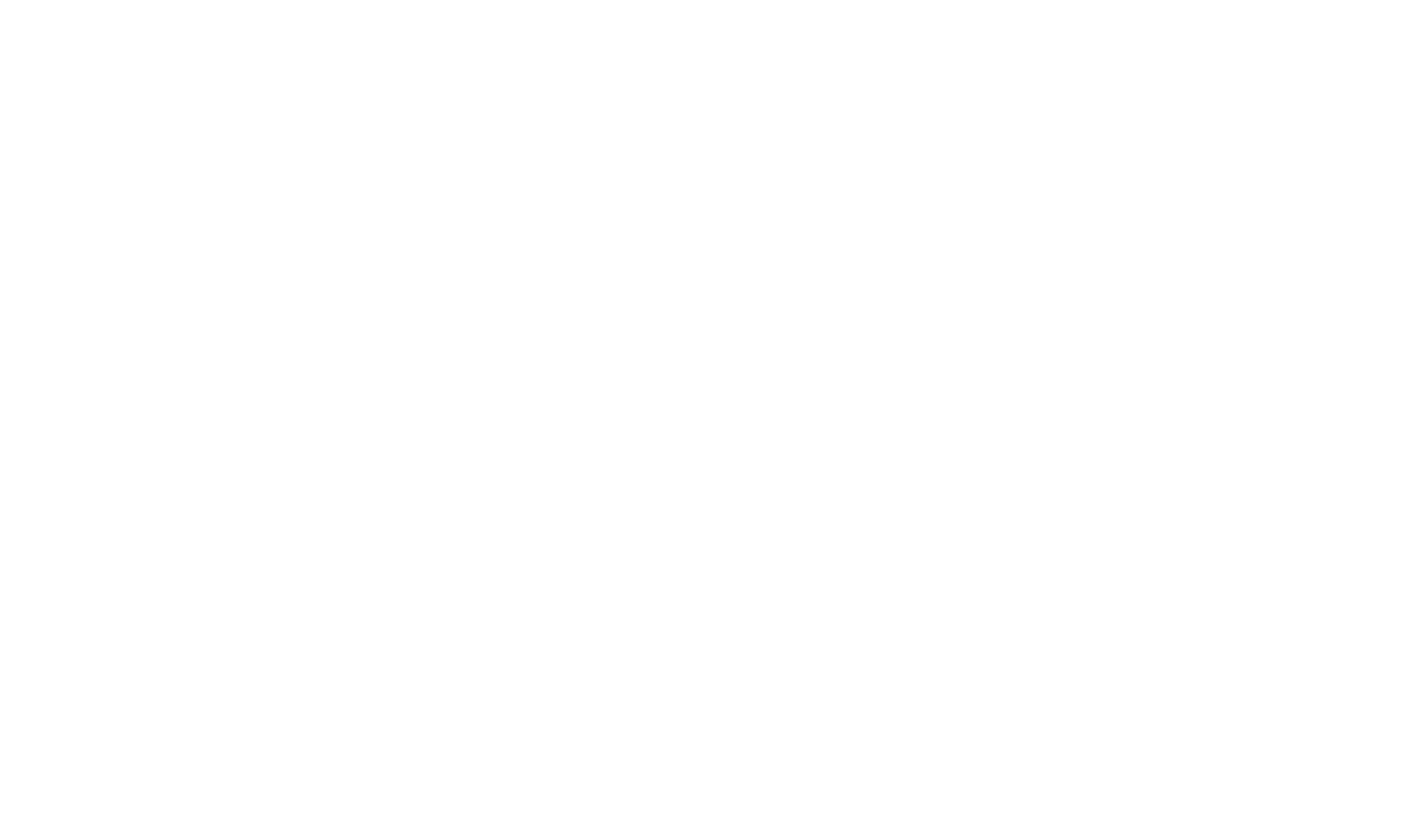 scroll, scrollTop: 0, scrollLeft: 0, axis: both 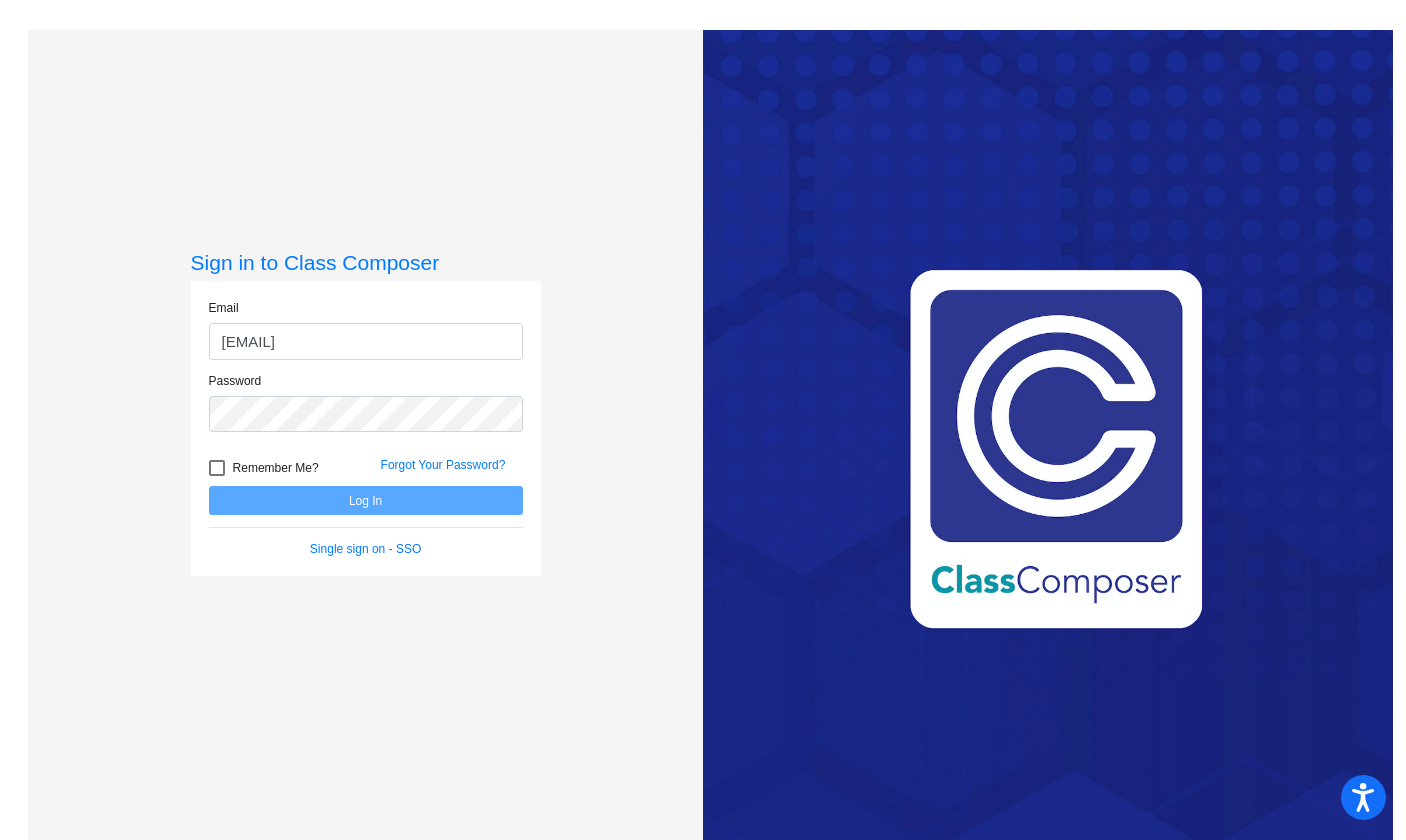type on "[EMAIL]" 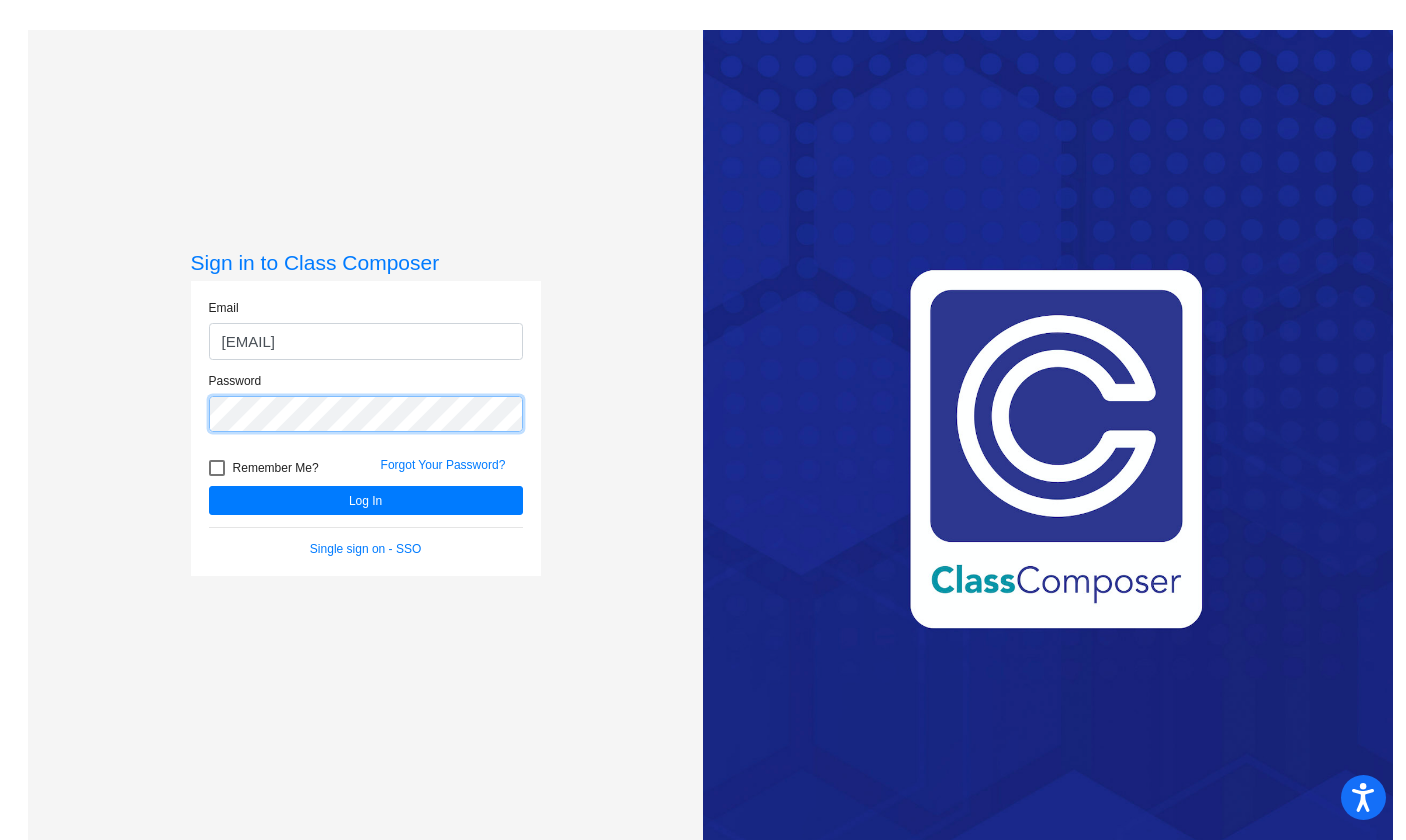 click on "Log In" 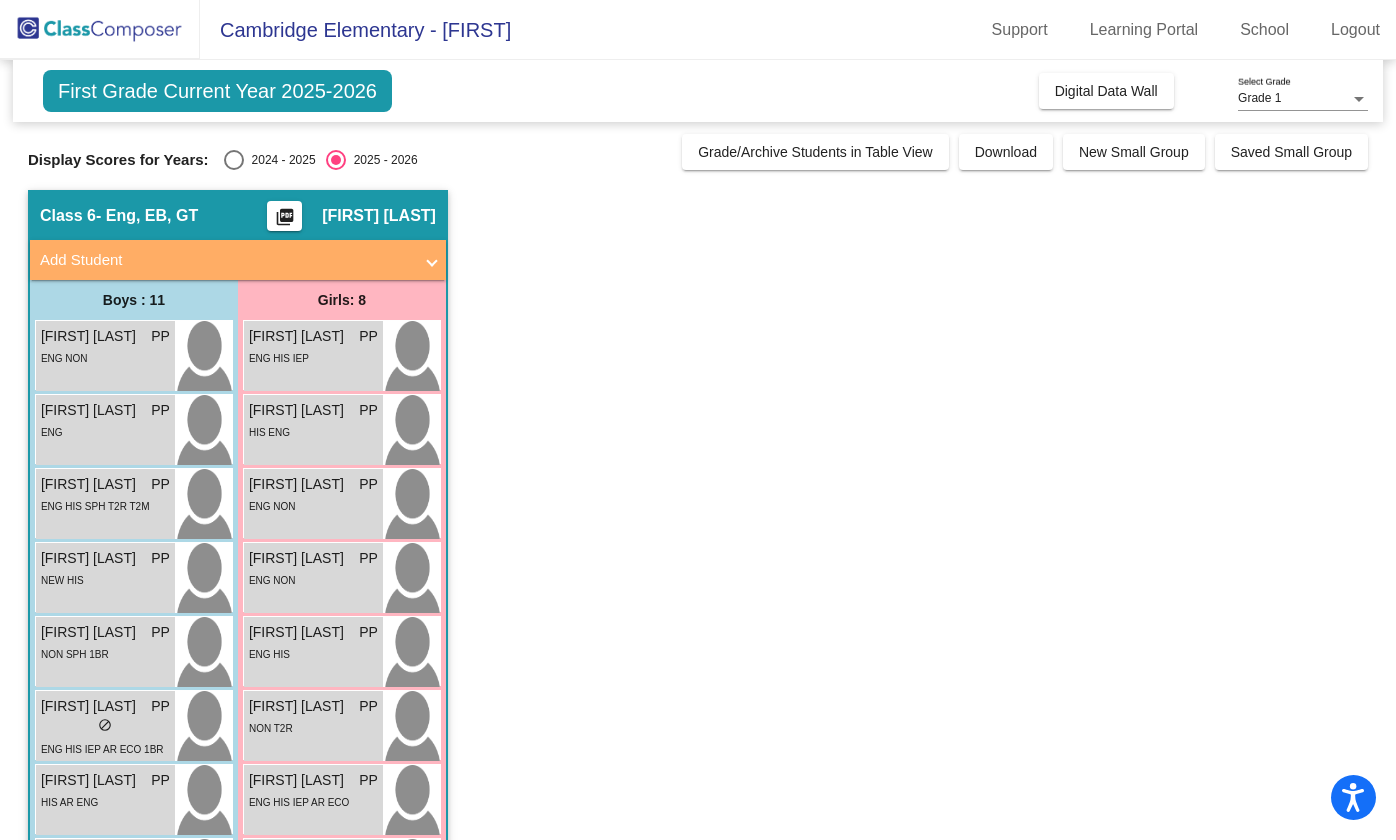 click on "Class 6   - Eng, EB, GT  picture_as_pdf [FIRST] [LAST]  Add Student  First Name Last Name Student Id  (Recommended)   Boy   Girl   Non Binary Add Close  Boys : 11  Archer Boom PP lock do_not_disturb_alt ENG NON Caldwell Gish PP lock do_not_disturb_alt ENG Daxson Martinez PP lock do_not_disturb_alt ENG HIS SPH T2R T2M Dominic Barron PP lock do_not_disturb_alt NEW HIS Hartman Caldwell PP lock do_not_disturb_alt NON SPH 1BR Jaxon Mata-Bernal PP lock do_not_disturb_alt ENG HIS IEP AR ECO 1BR Luca Becker PP lock do_not_disturb_alt HIS AR ENG Luke Guerrero PP lock do_not_disturb_alt ENG HIS IEP AR Maverick Fields PP lock do_not_disturb_alt NON AR T3R T3M ENG Nicholas Powers PP lock do_not_disturb_alt NON IEP SPH ENG Zhou Samuel PP lock do_not_disturb_alt NEW ENG NON T2R Girls: 8 Amara Salazar PP lock do_not_disturb_alt ENG HIS IEP Amelia Cuapio PP lock do_not_disturb_alt HIS ENG Clara Swantner PP lock do_not_disturb_alt ENG NON Emersyn Krimmel PP lock do_not_disturb_alt ENG NON Piper Peters PP lock ENG HIS PP lock" 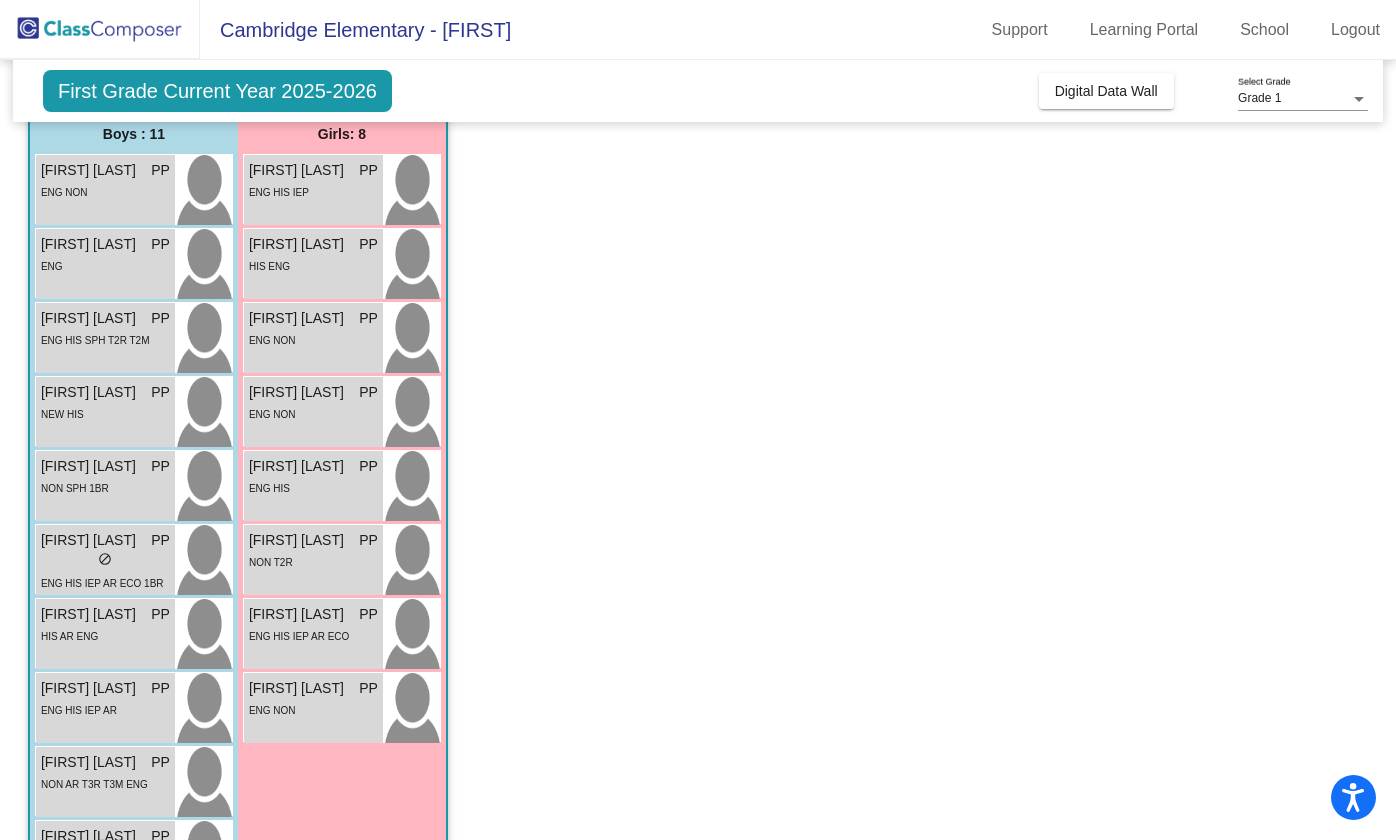 scroll, scrollTop: 126, scrollLeft: 0, axis: vertical 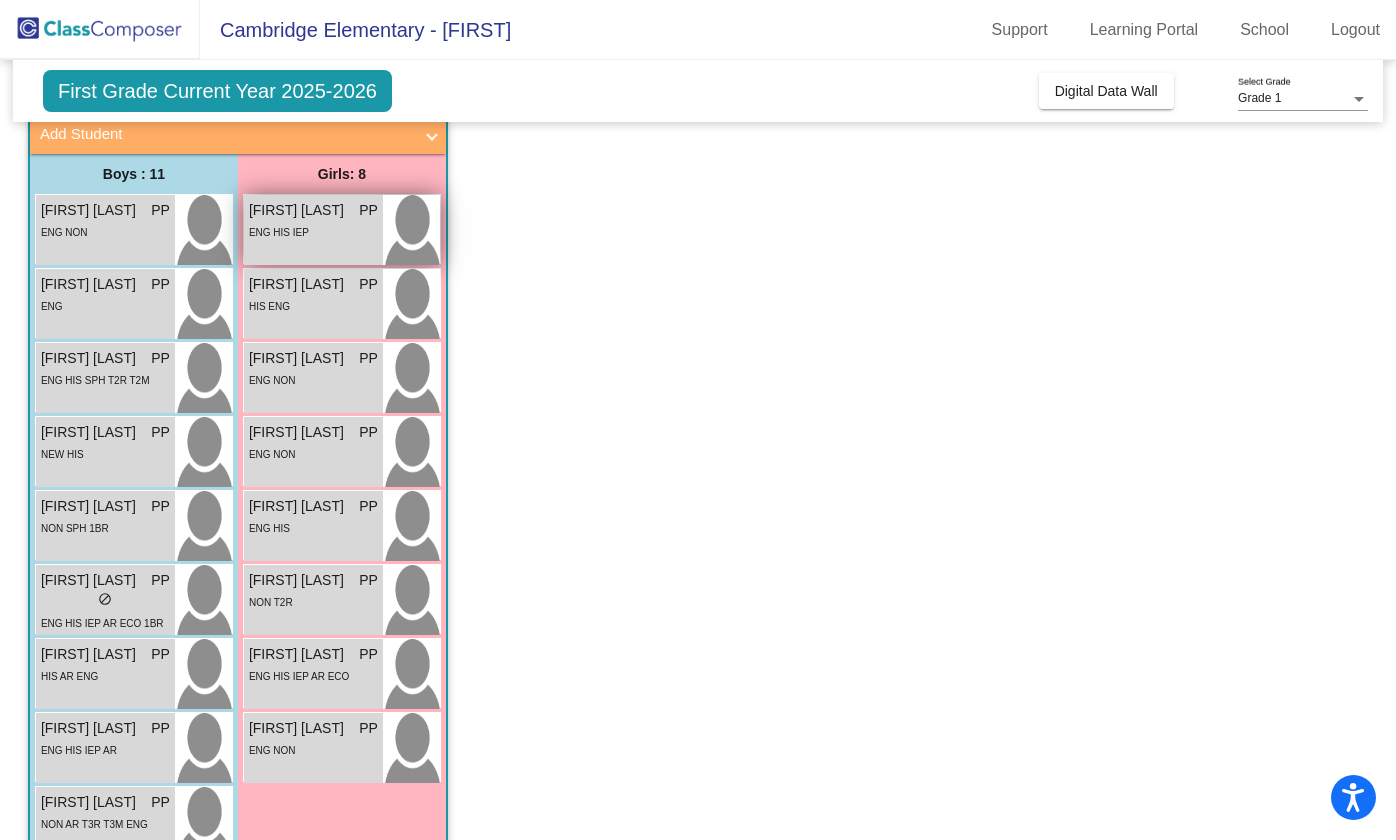 click on "[FIRST] [LAST]" at bounding box center (299, 210) 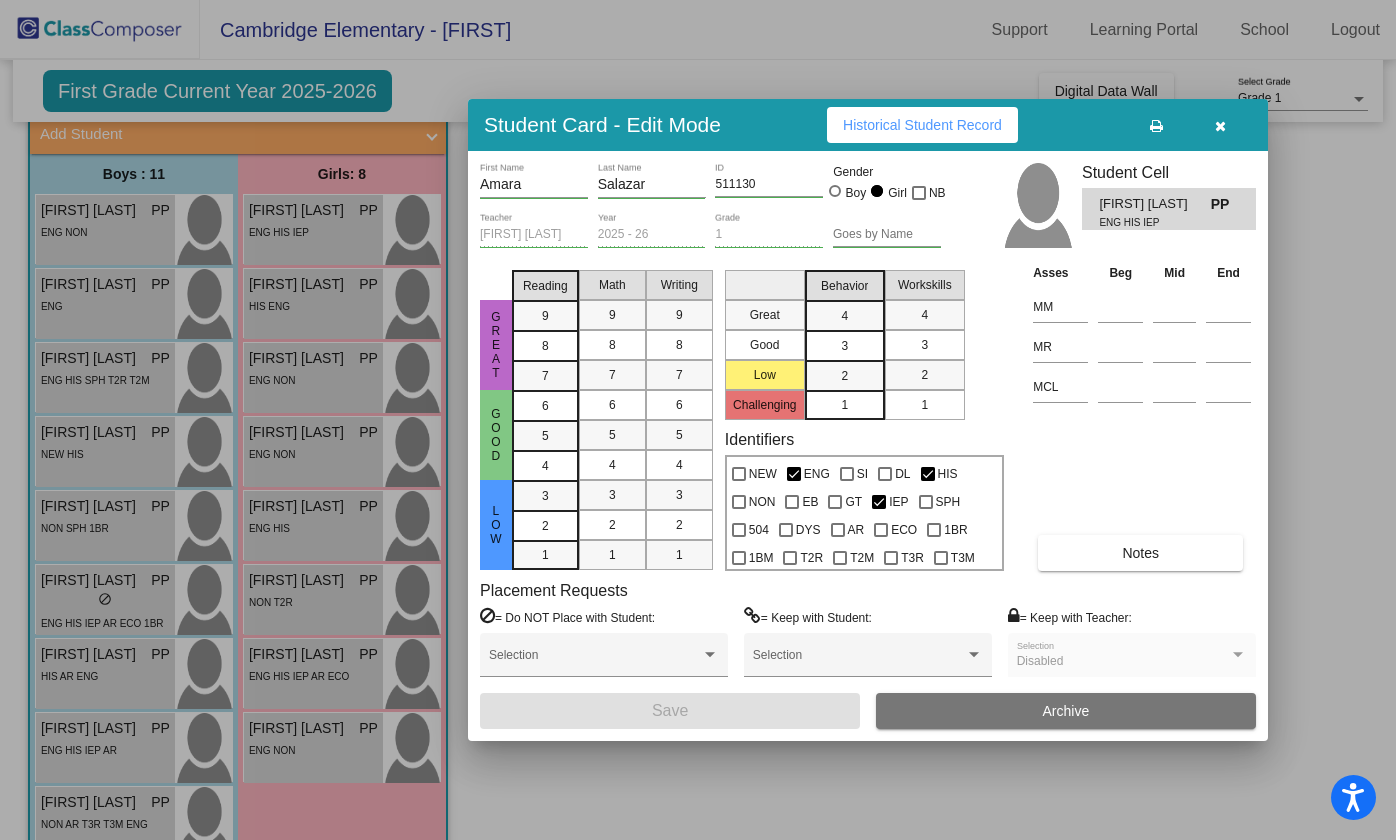 click on "Historical Student Record" at bounding box center [922, 125] 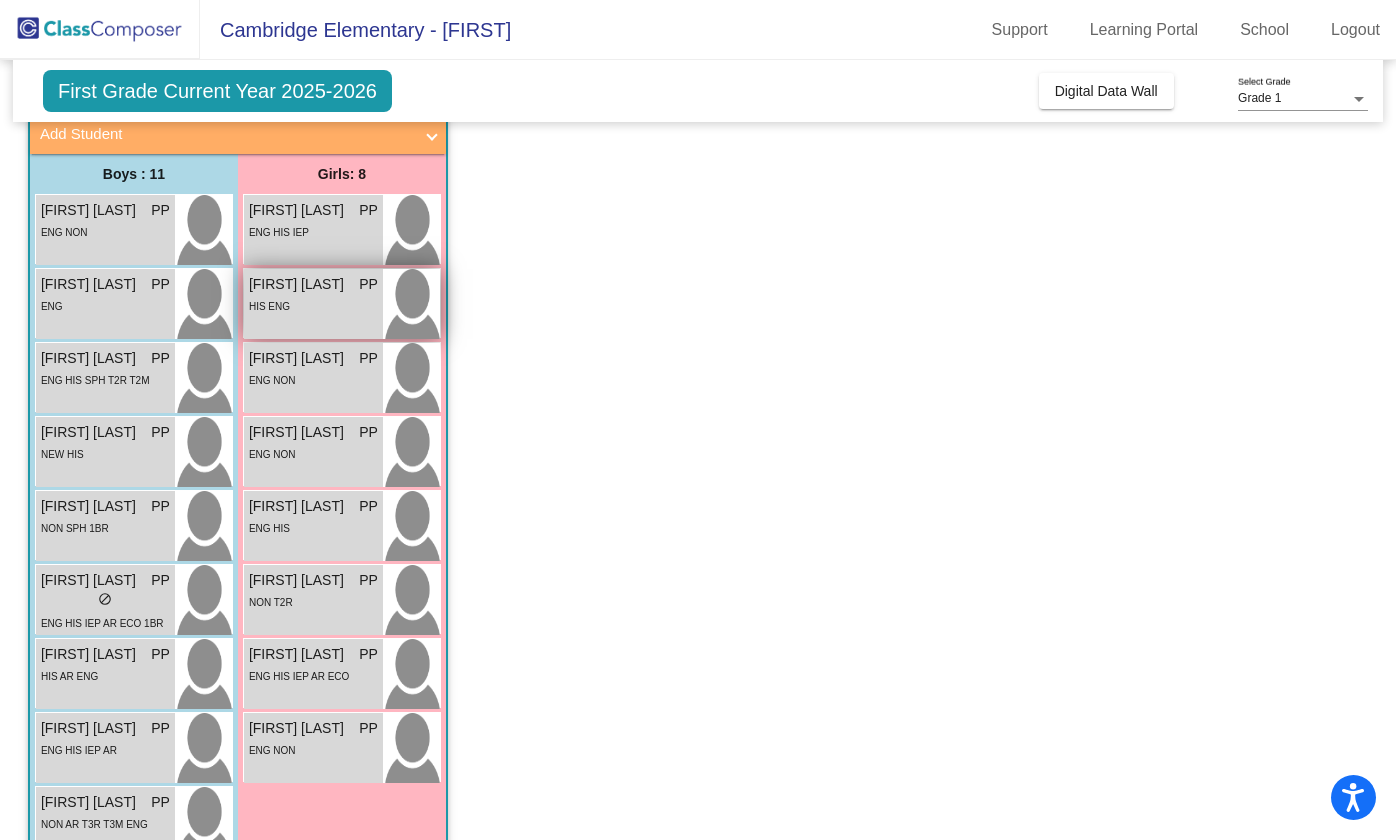 click on "[FIRST] [LAST] PP lock do_not_disturb_alt HIS ENG" at bounding box center [313, 304] 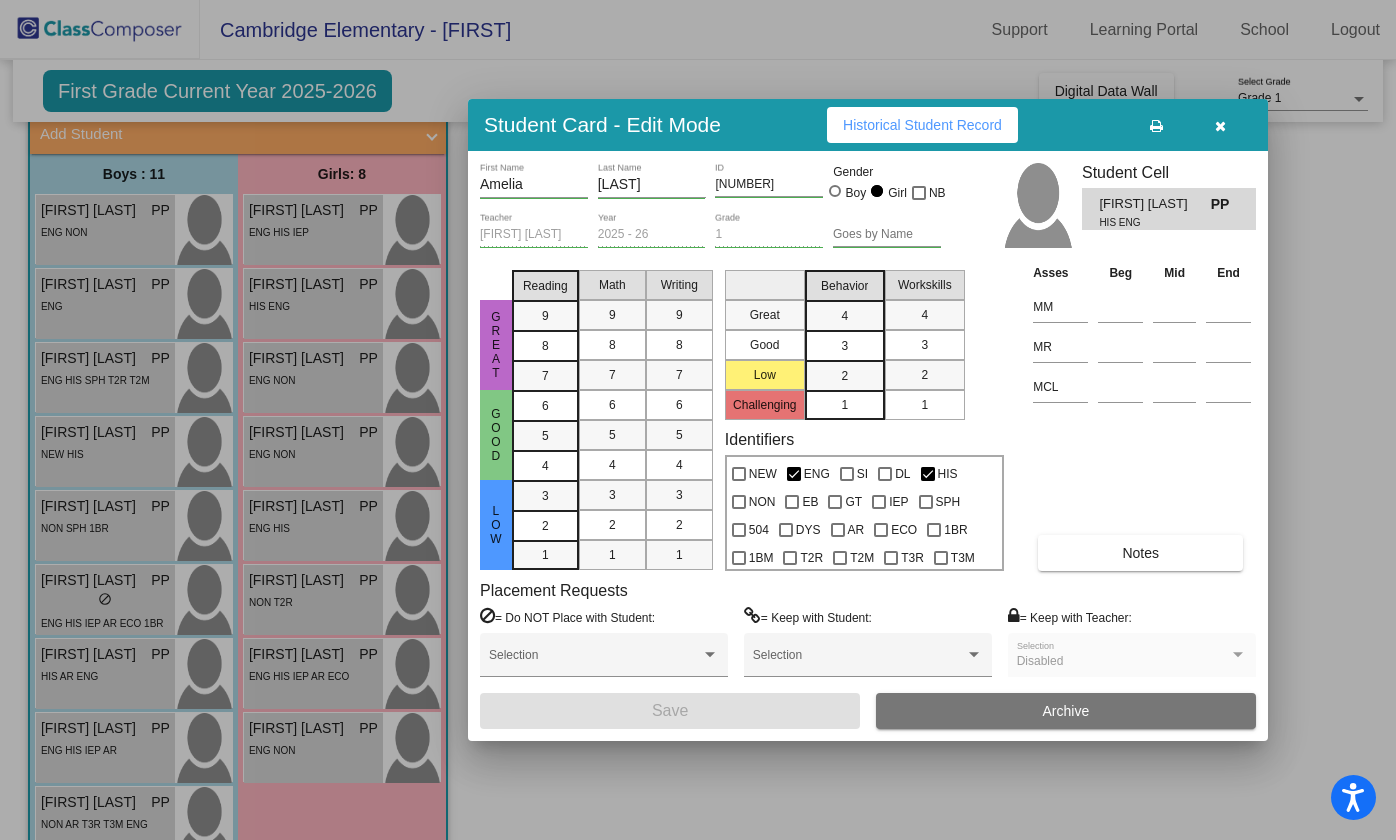 click at bounding box center [1220, 126] 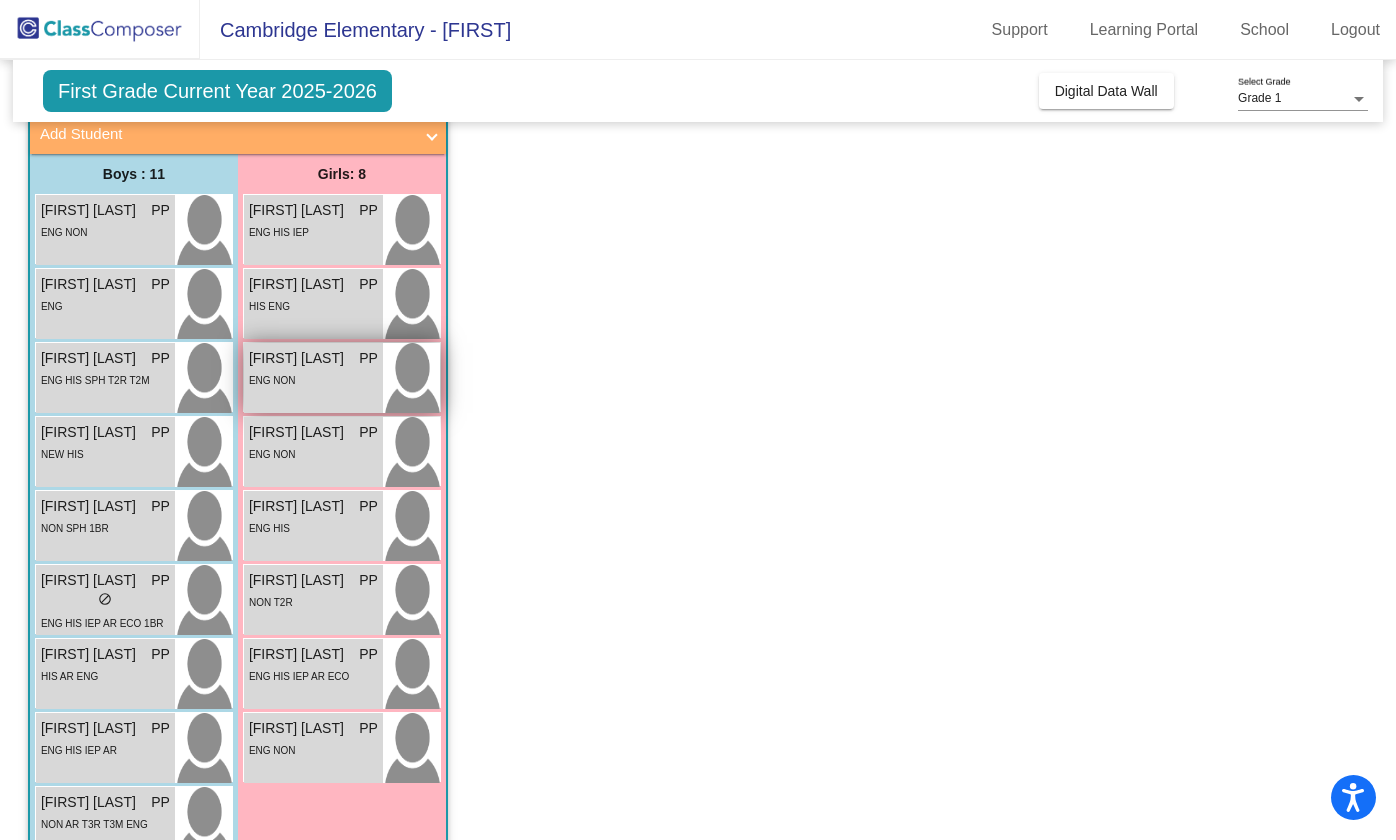 click on "[FIRST] [LAST] PP lock do_not_disturb_alt ENG NON" at bounding box center [313, 378] 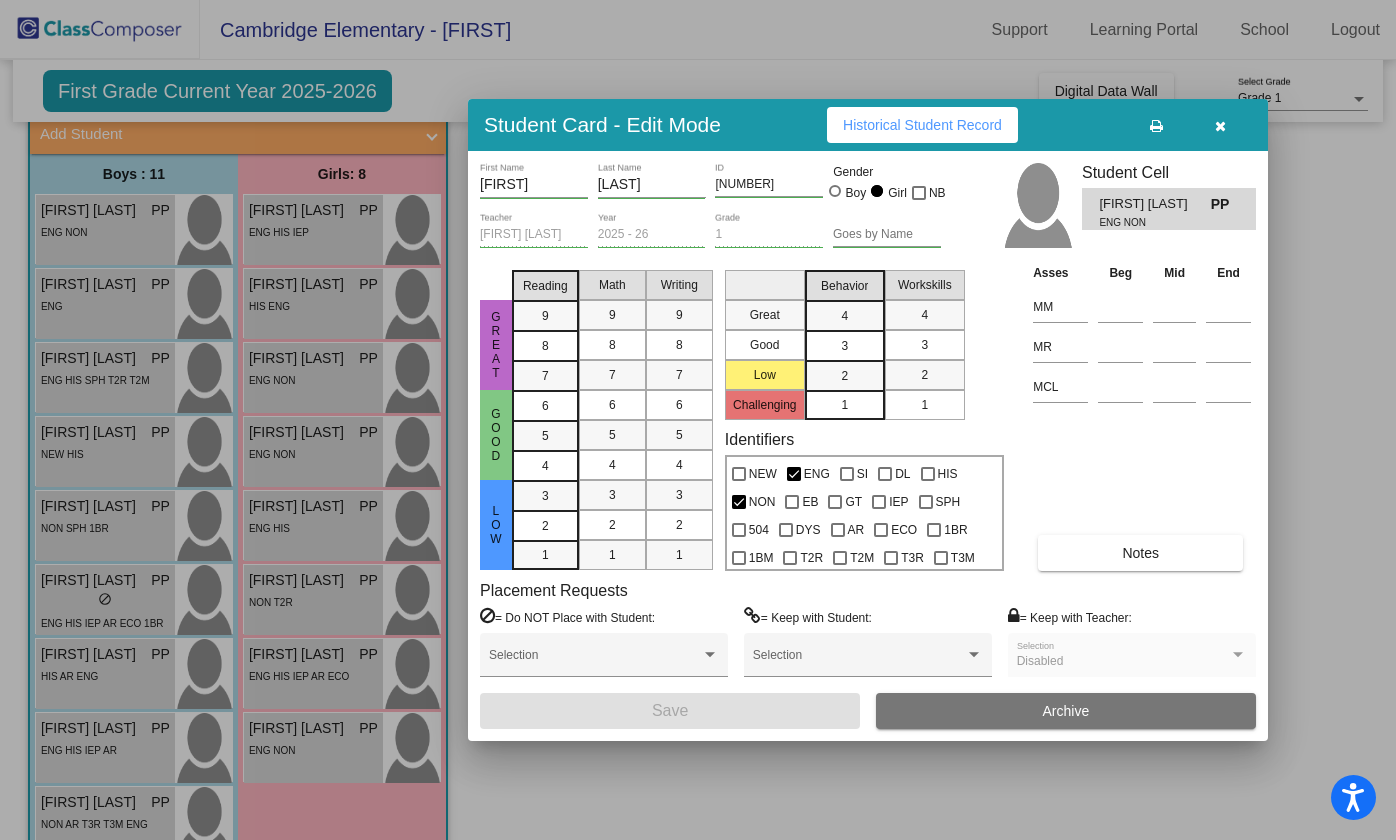 click on "Historical Student Record" at bounding box center (922, 125) 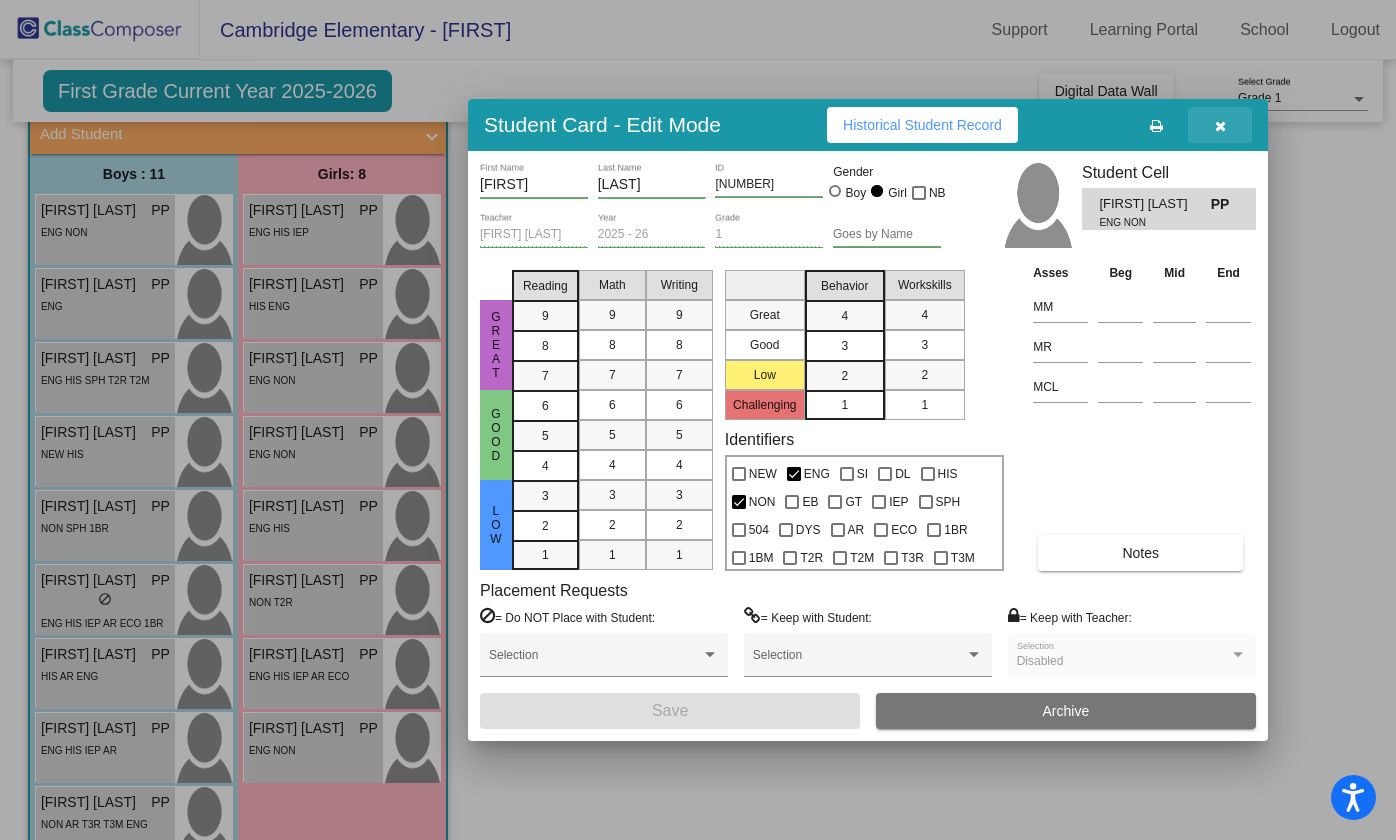 click at bounding box center [1220, 126] 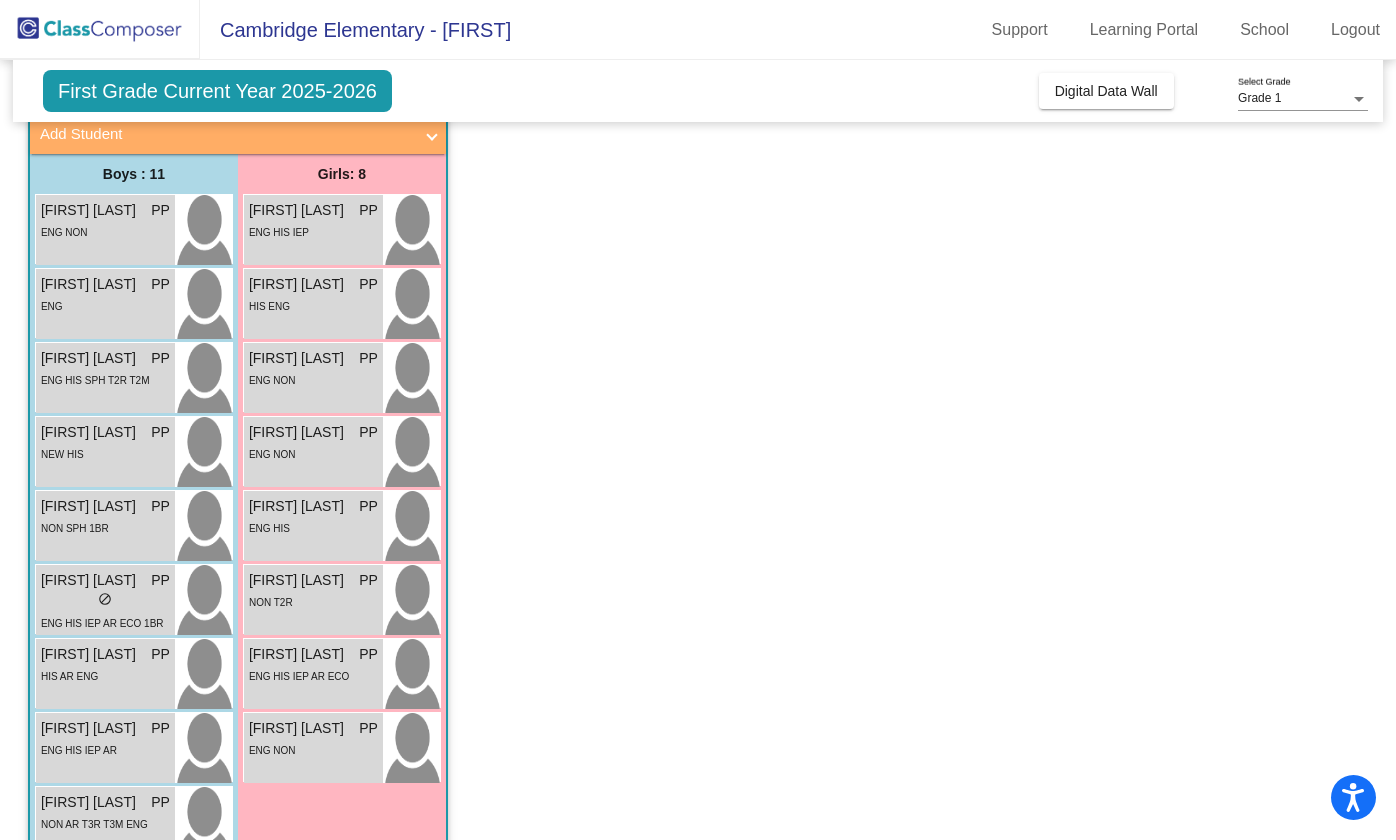 click on "First Grade Current Year 2025-2026" 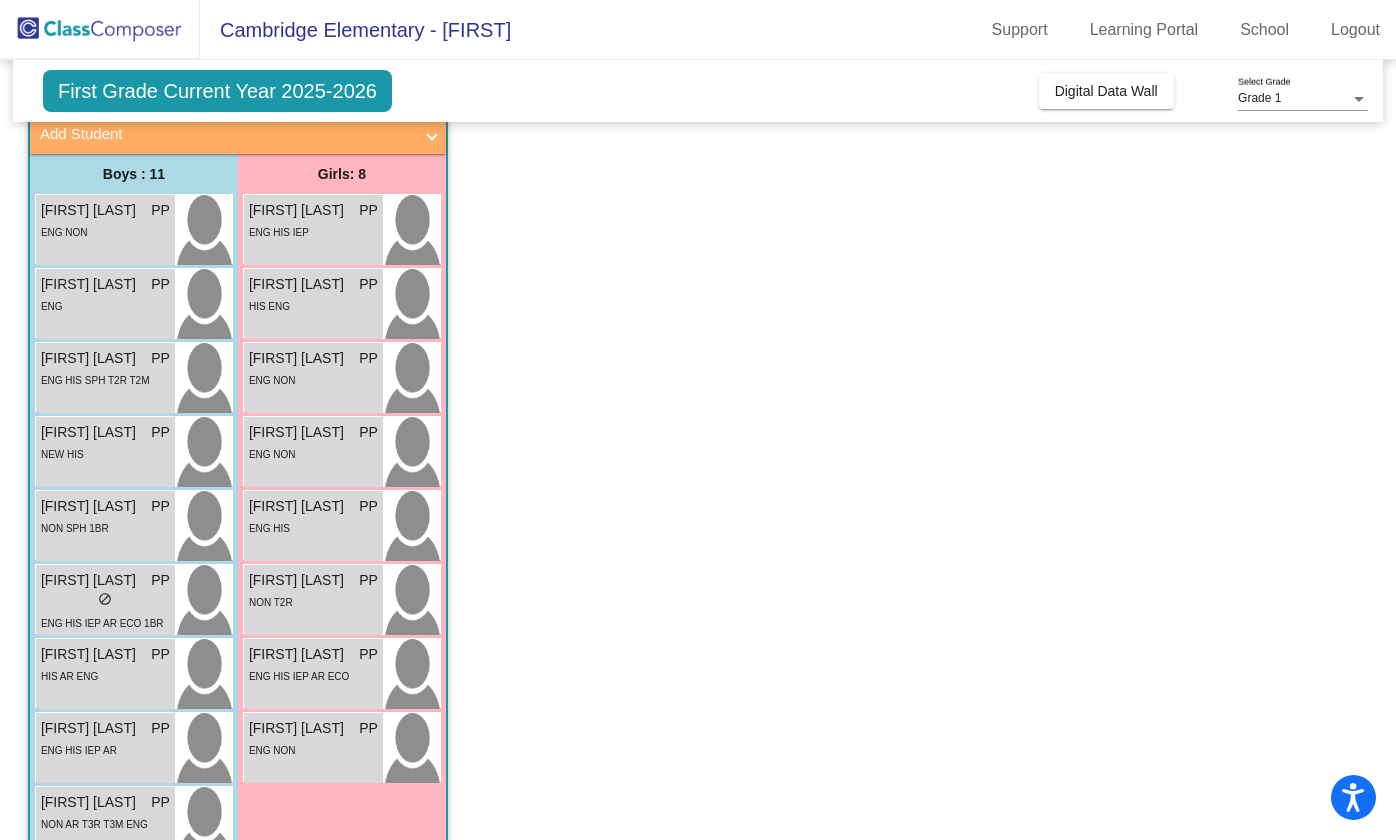 click on "Grade 1" at bounding box center [1259, 98] 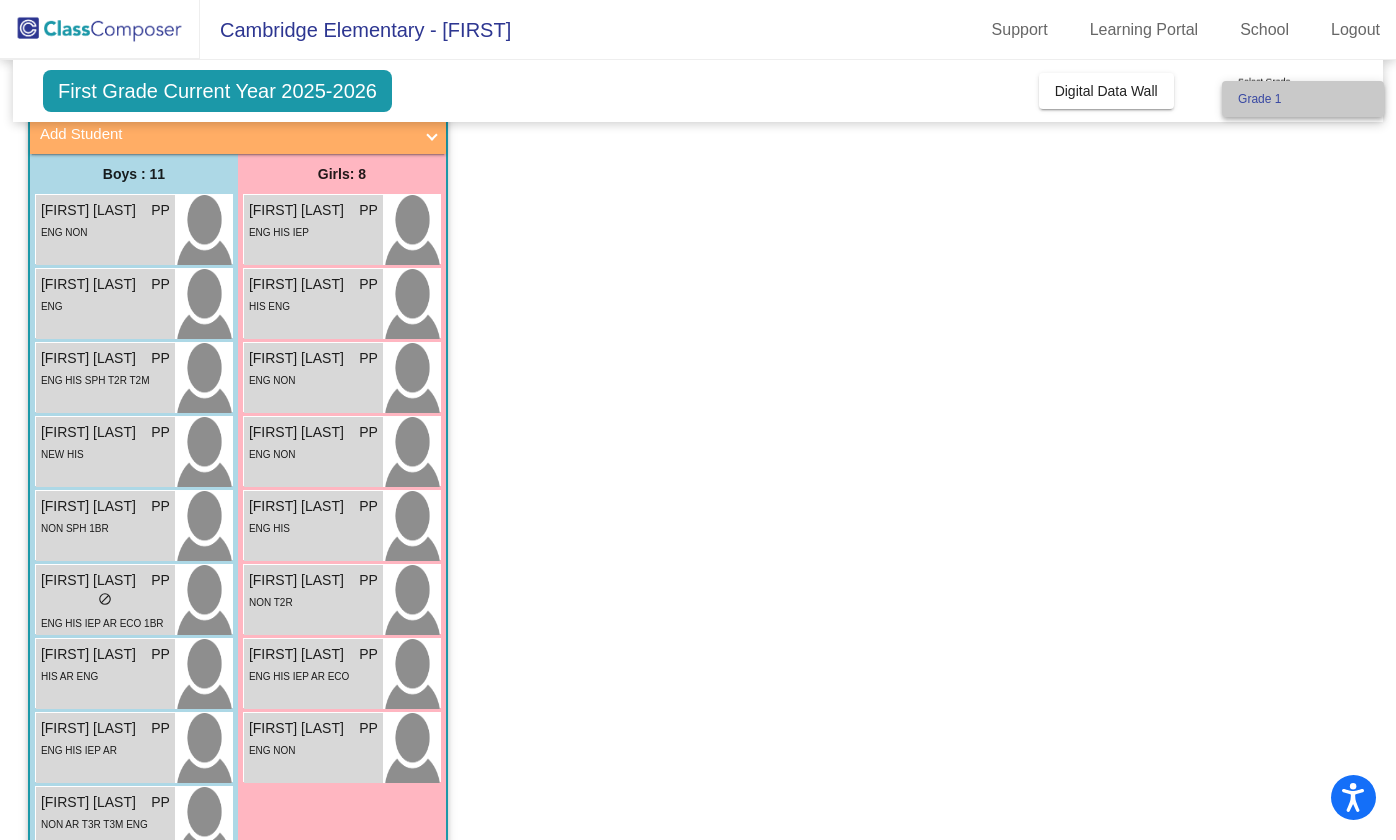 click on "Grade 1" at bounding box center (1303, 99) 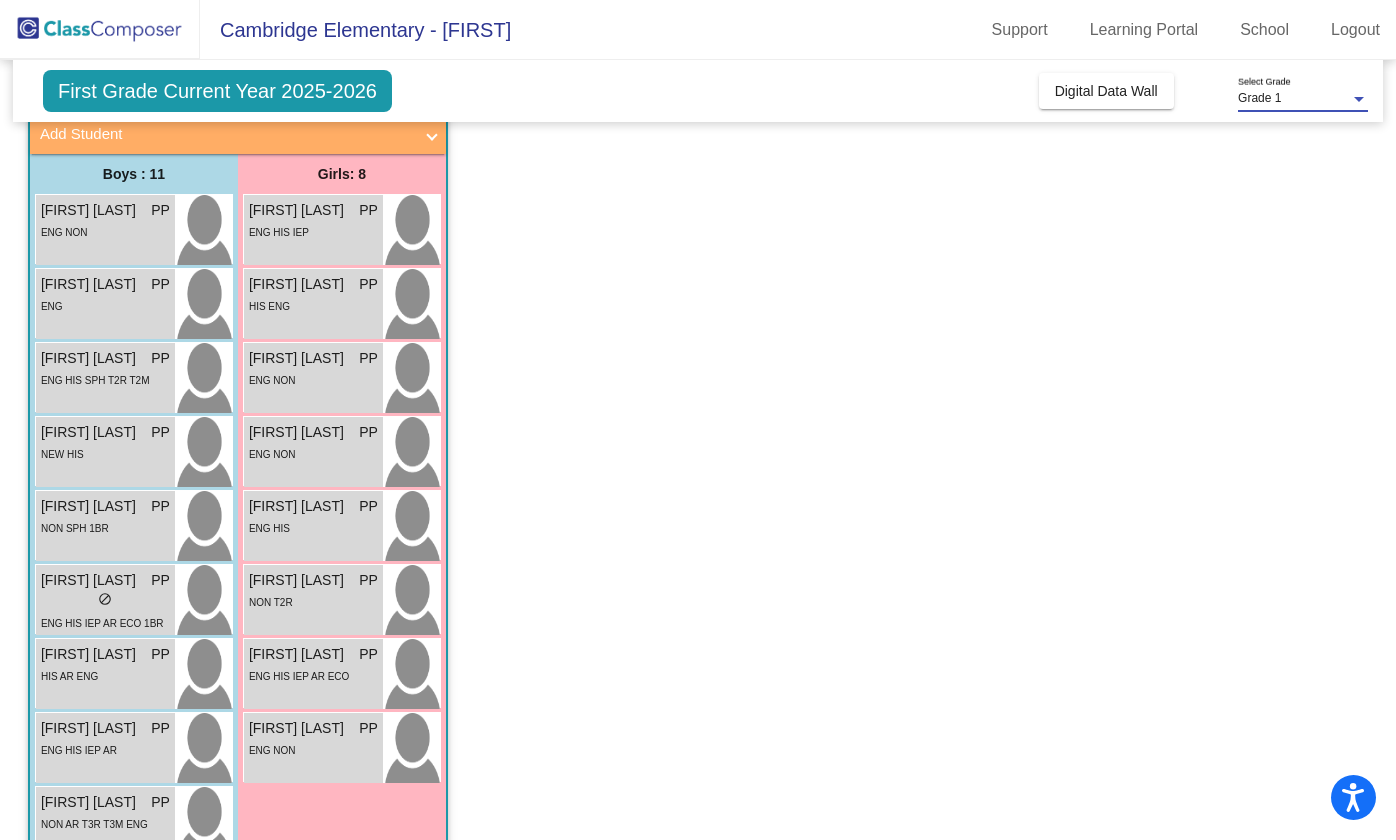 click on "Class 6   - Eng, EB, GT  picture_as_pdf [FIRST] [LAST]  Add Student  First Name Last Name Student Id  (Recommended)   Boy   Girl   Non Binary Add Close  Boys : 11  Archer Boom PP lock do_not_disturb_alt ENG NON Caldwell Gish PP lock do_not_disturb_alt ENG Daxson Martinez PP lock do_not_disturb_alt ENG HIS SPH T2R T2M Dominic Barron PP lock do_not_disturb_alt NEW HIS Hartman Caldwell PP lock do_not_disturb_alt NON SPH 1BR Jaxon Mata-Bernal PP lock do_not_disturb_alt ENG HIS IEP AR ECO 1BR Luca Becker PP lock do_not_disturb_alt HIS AR ENG Luke Guerrero PP lock do_not_disturb_alt ENG HIS IEP AR Maverick Fields PP lock do_not_disturb_alt NON AR T3R T3M ENG Nicholas Powers PP lock do_not_disturb_alt NON IEP SPH ENG Zhou Samuel PP lock do_not_disturb_alt NEW ENG NON T2R Girls: 8 Amara Salazar PP lock do_not_disturb_alt ENG HIS IEP Amelia Cuapio PP lock do_not_disturb_alt HIS ENG Clara Swantner PP lock do_not_disturb_alt ENG NON Emersyn Krimmel PP lock do_not_disturb_alt ENG NON Piper Peters PP lock ENG HIS PP lock" 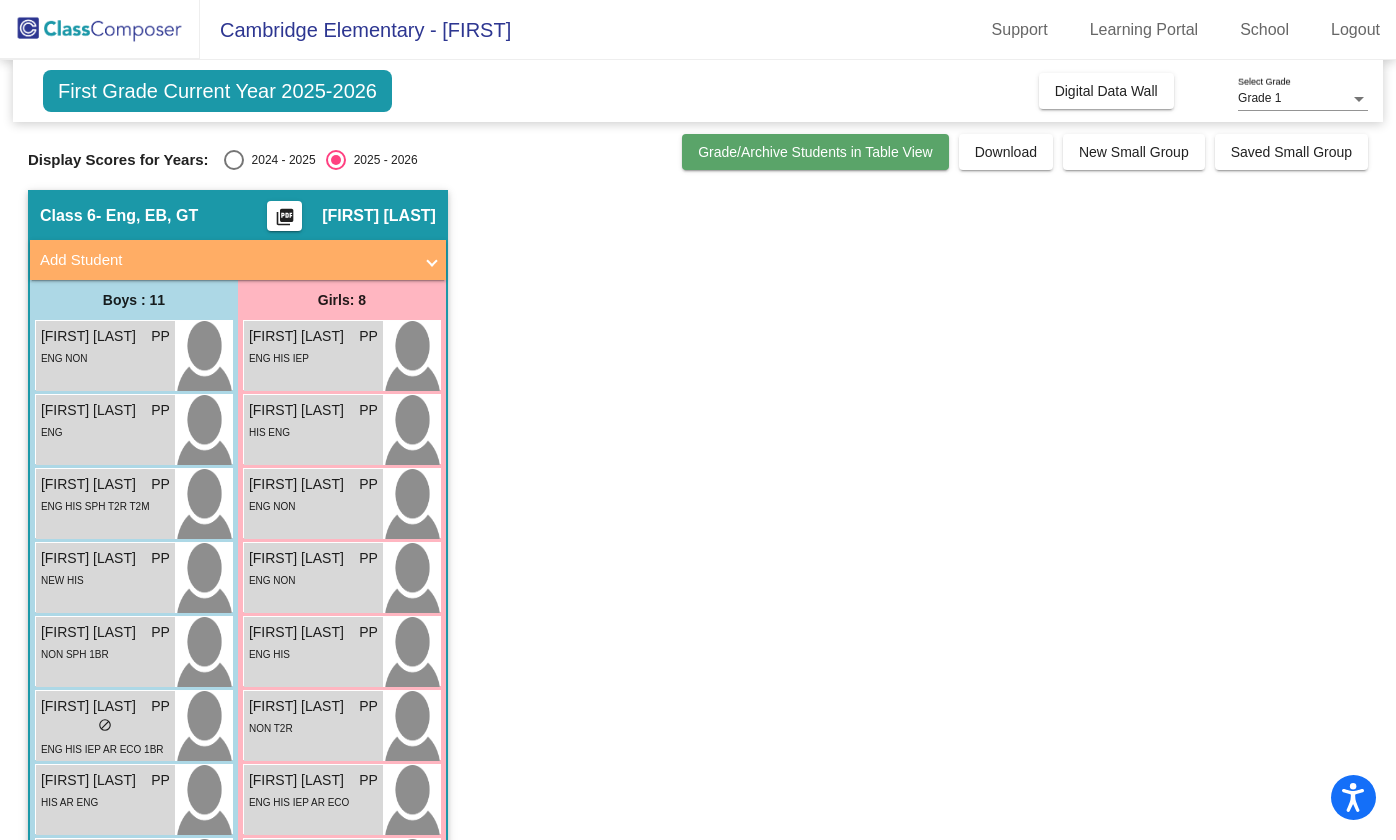 scroll, scrollTop: 0, scrollLeft: 0, axis: both 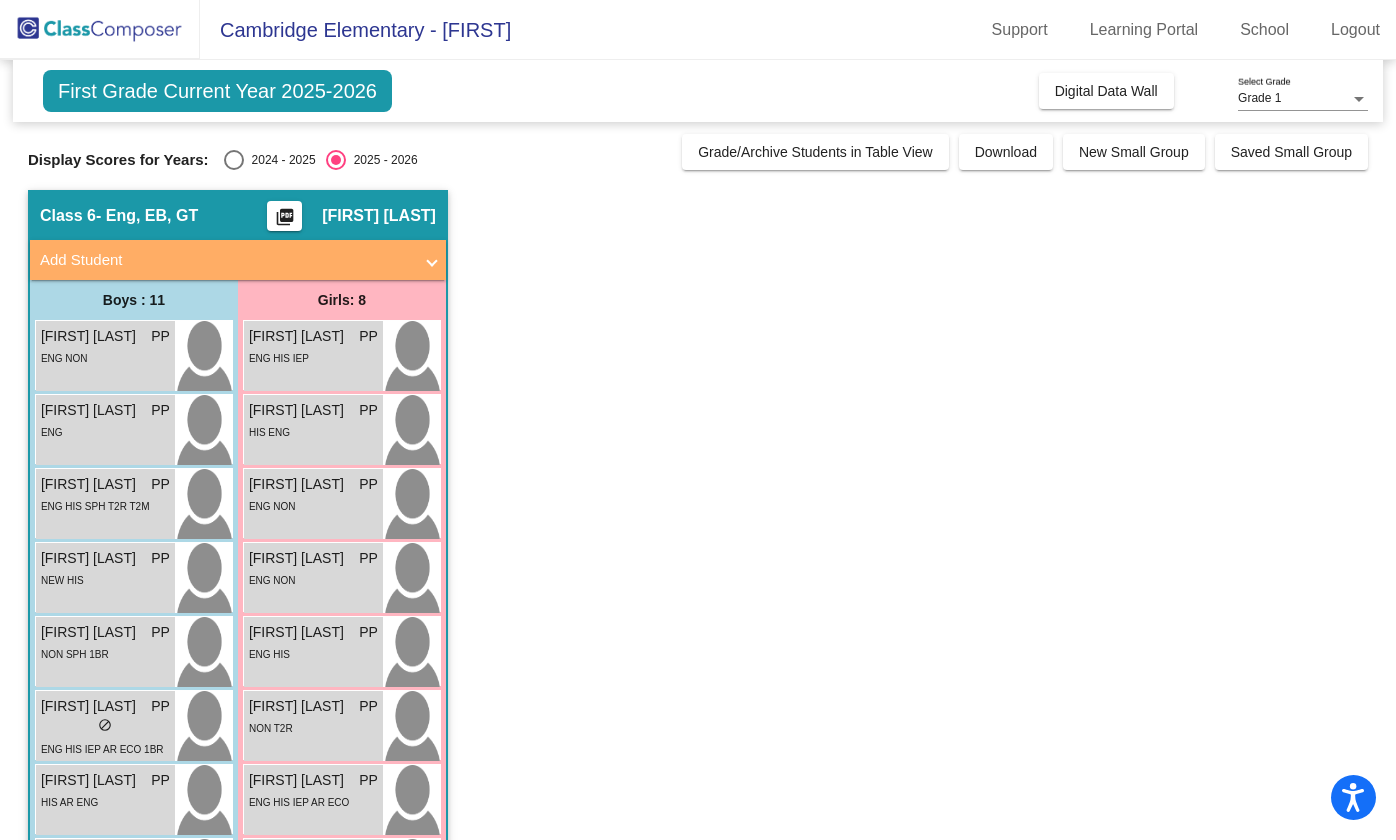 click on "First Grade Current Year 2025-2026  Add, Move, or Retain Students Off   On  Incoming   Digital Data Wall    Display Scores for Years:   2024 - 2025   2025 - 2026  Grade/Archive Students in Table View   Download   New Small Group   Saved Small Group   Notes   Download Class List   Import Students   New Small Group   Saved Small Group  Display Scores for Years:   2024 - 2025   2025 - 2026 Hallway   - Hallway Class  picture_as_pdf  Add Student  First Name Last Name Student Id  (Recommended)   Boy   Girl   Non Binary Add Close  Boys : 8  Andrew Lawrence Glotzer PS lock do_not_disturb_alt SI NON Asher Ellison PS lock do_not_disturb_alt SI NON AR T2R Ewan Dory PS lock do_not_disturb_alt NEW ENG NON Florian Wright PS lock do_not_disturb_alt SI NON 1BR T2M Griffin Johnson PS lock do_not_disturb_alt SI NON GT PS" 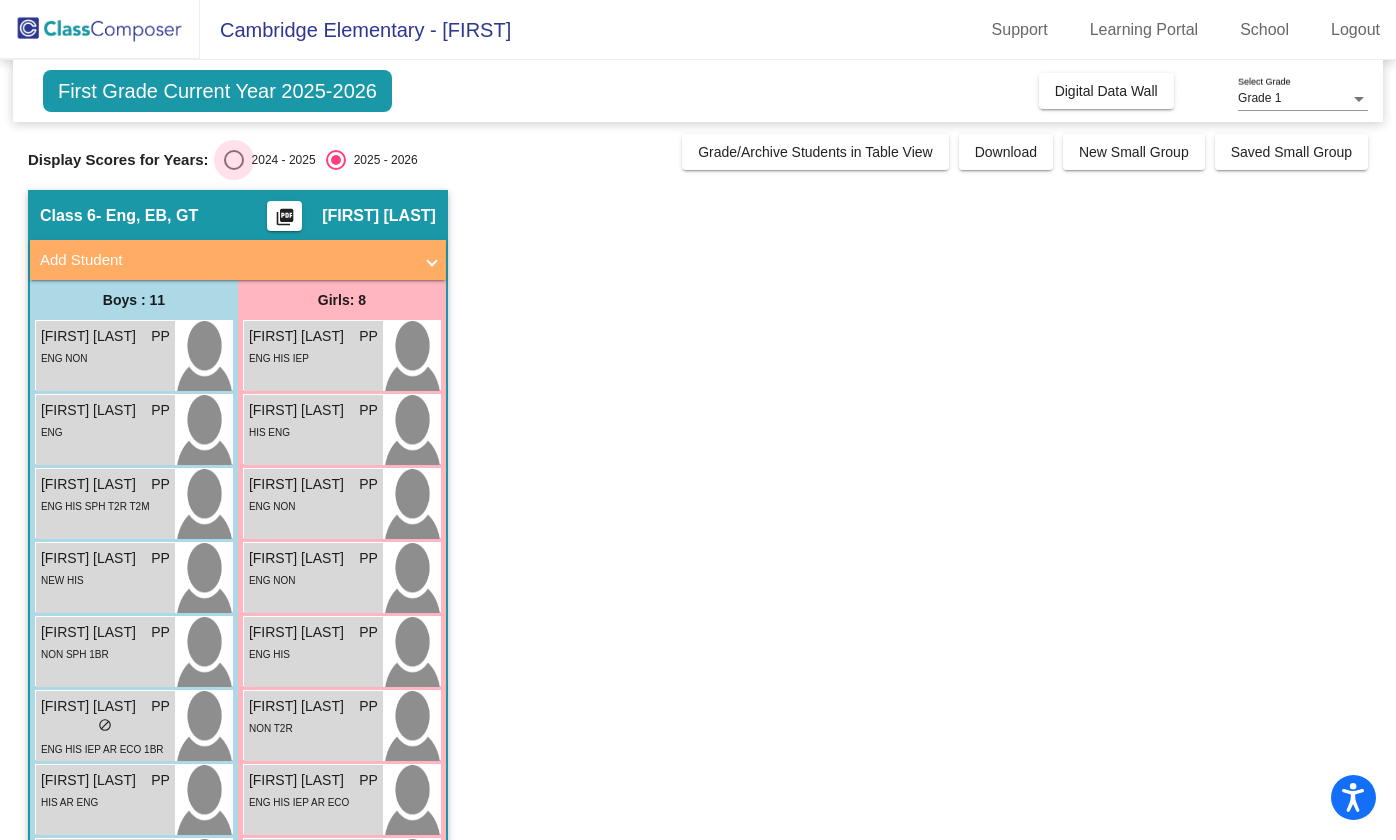 click at bounding box center (234, 160) 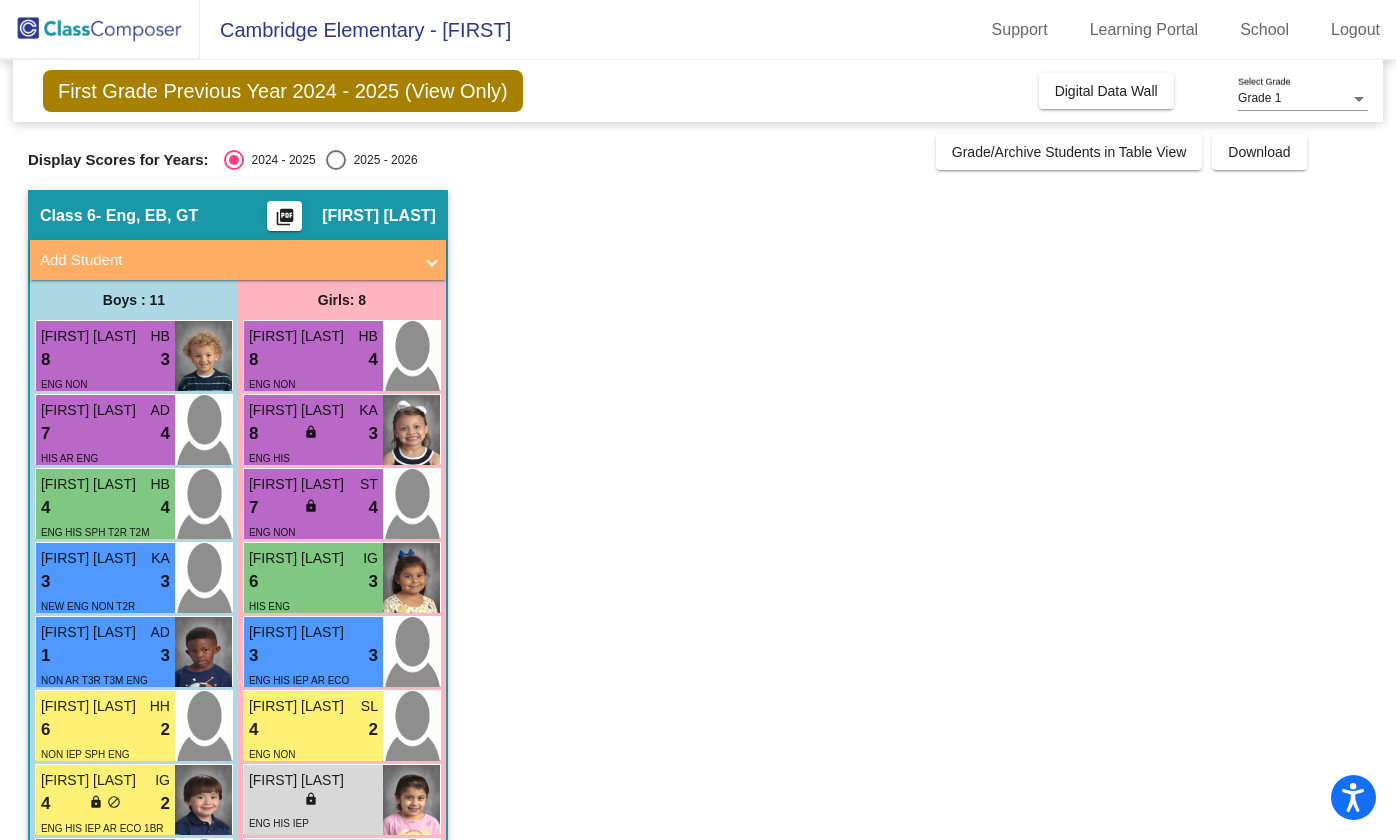 click on "2025 - 2026" at bounding box center (335, 170) 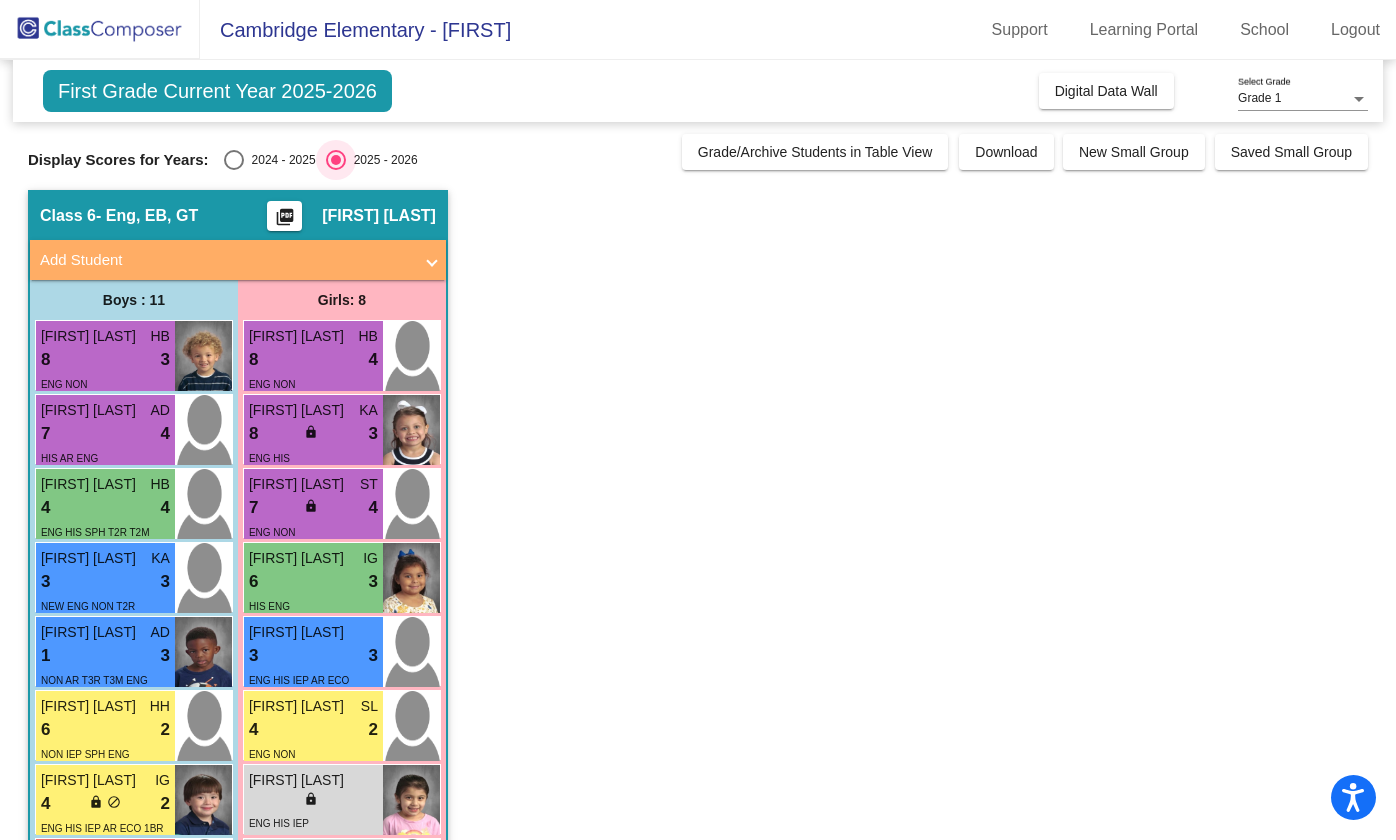 click on "Class 6   - Eng, EB, GT  picture_as_pdf [FIRST] [LAST]  Add Student  First Name Last Name Student Id  (Recommended)   Boy   Girl   Non Binary Add Close  Boys : 11  Archer Boom HB 8 lock do_not_disturb_alt 3 ENG NON Luca Becker AD 7 lock do_not_disturb_alt 4 ENG HIS SPH T2R T2M Zhou Samuel KA 3 lock do_not_disturb_alt 3 NEW ENG NON T2R Maverick Fields AD 1 lock do_not_disturb_alt 3 NON AR T3R T3M ENG Nicholas Powers HH 6 lock do_not_disturb_alt 2 NON IEP SPH ENG Jaxon Mata-Bernal IG 4 lock do_not_disturb_alt 2 ENG HIS IEP AR ECO 1BR Luke Guerrero EP 1 lock do_not_disturb_alt 1 ENG HIS IEP AR Caldwell Gish lock do_not_disturb_alt ENG Dominic Barron lock do_not_disturb_alt NEW HIS Hartman Caldwell lock do_not_disturb_alt NON SPH 1BR Girls: 8 Emersyn Krimmel HB 8 lock do_not_disturb_alt 4 ENG NON Piper Peters KA 8 lock do_not_disturb_alt 3 ENG HIS Clara Swantner ST 7 lock do_not_disturb_alt 4 ENG NON Amelia Cuapio IG 6 lock do_not_disturb_alt 3 HIS ENG 3 3" 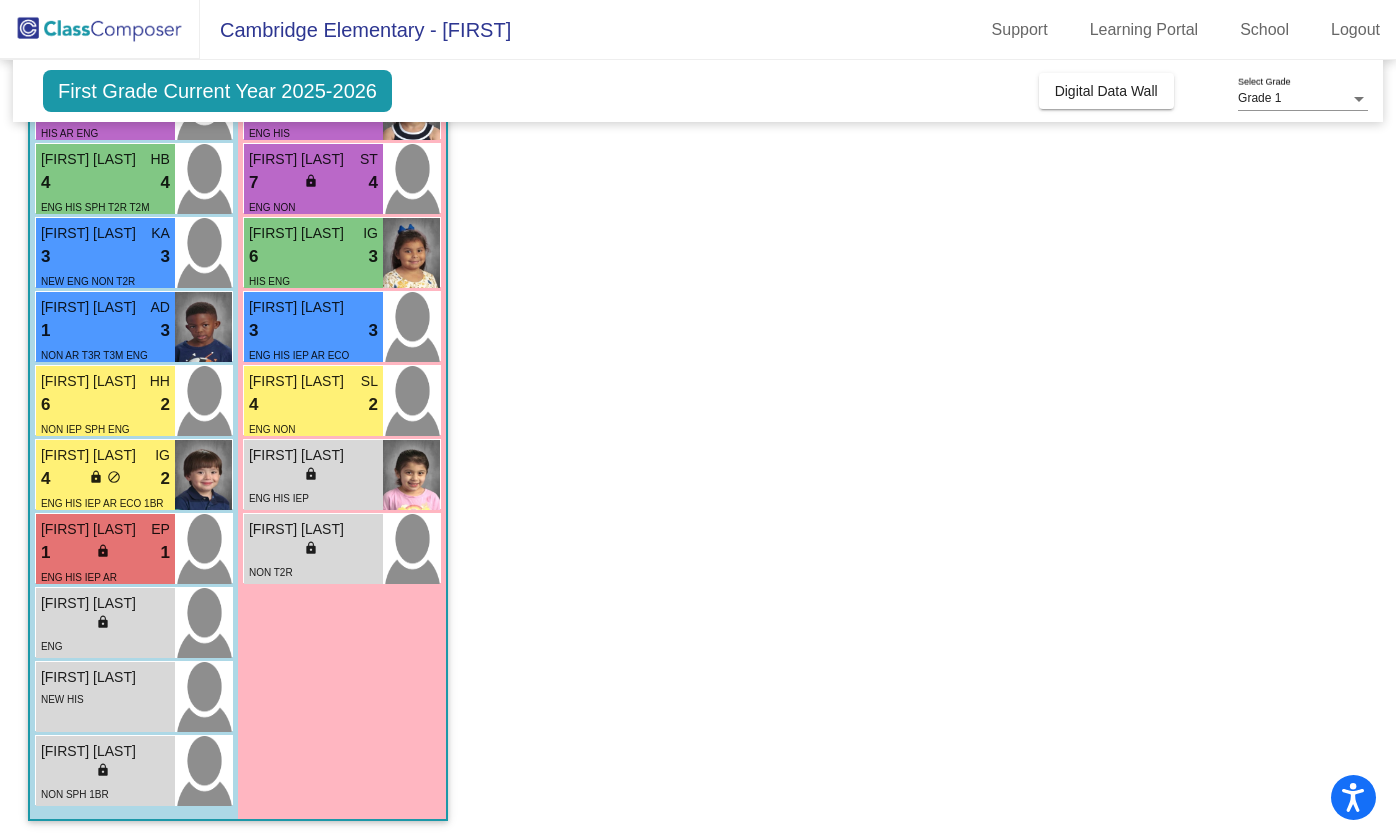 scroll, scrollTop: 326, scrollLeft: 0, axis: vertical 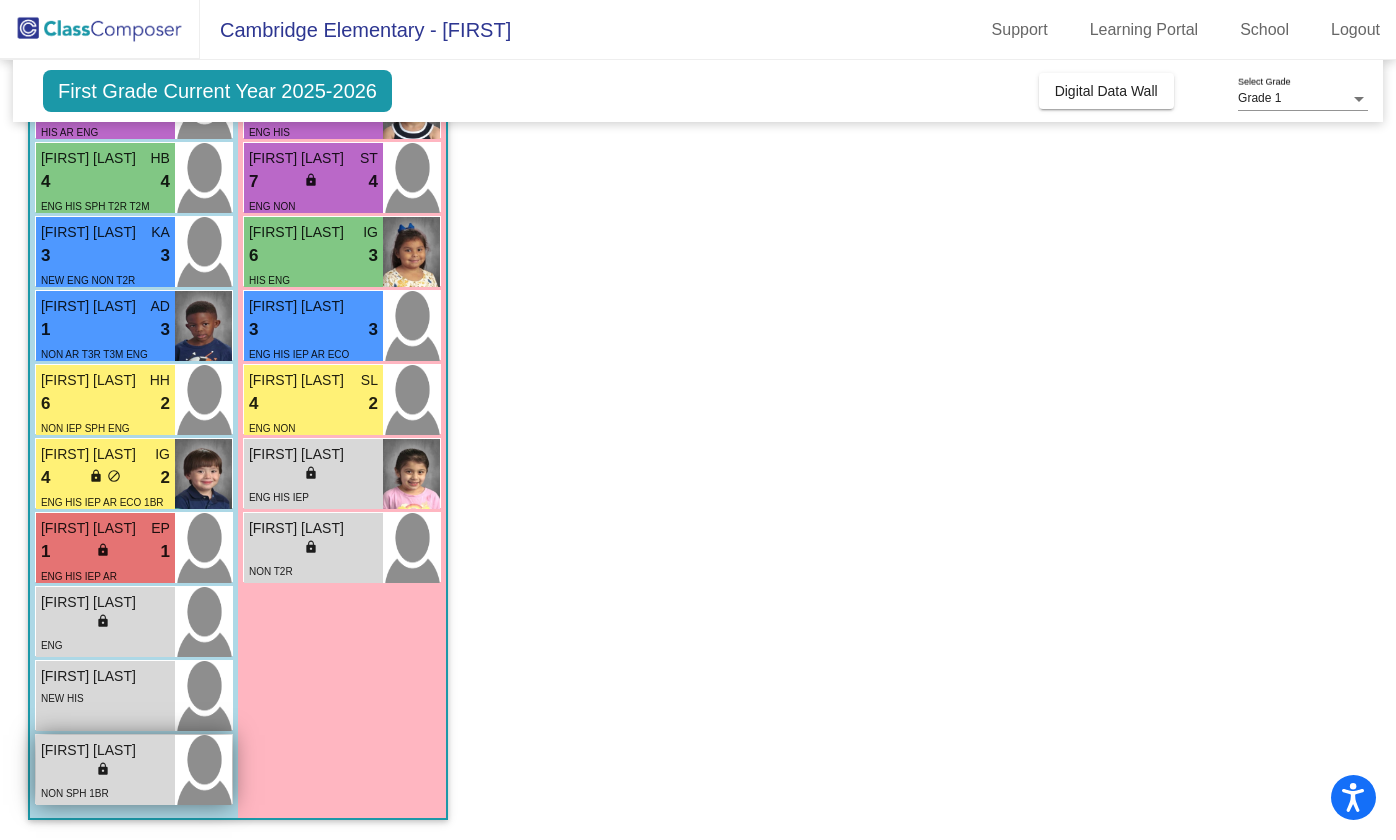 click at bounding box center [203, 770] 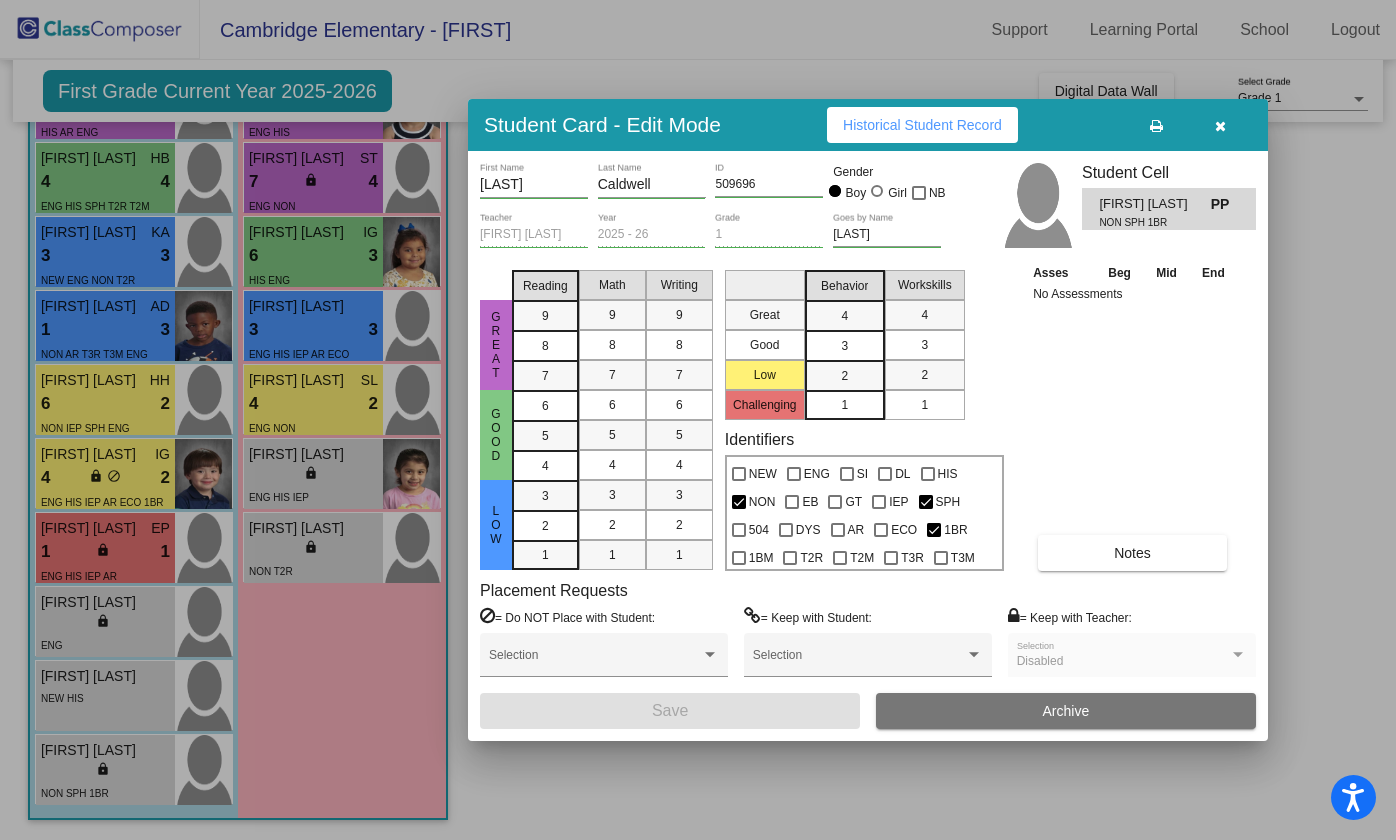 click on "Historical Student Record" at bounding box center (922, 125) 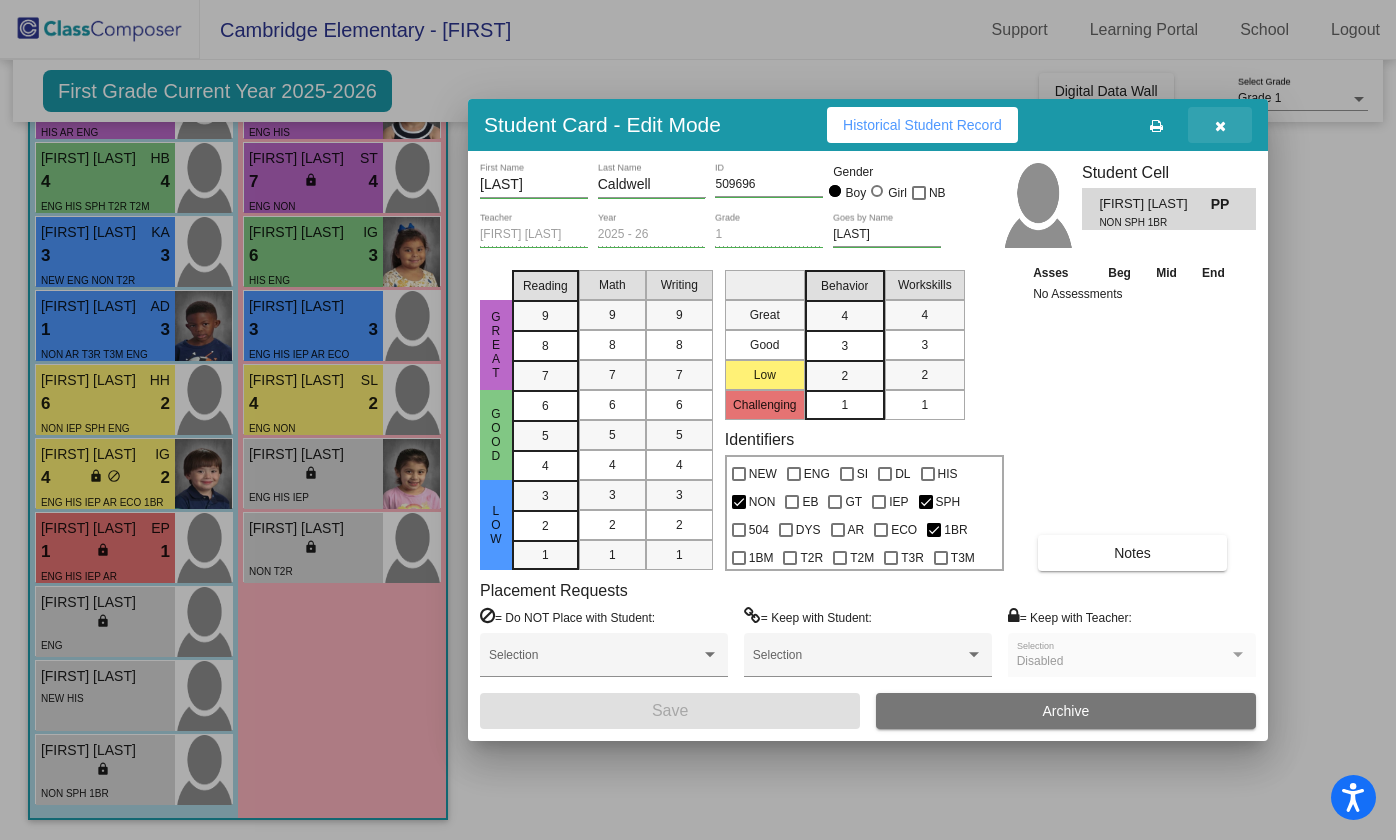 click at bounding box center [1220, 126] 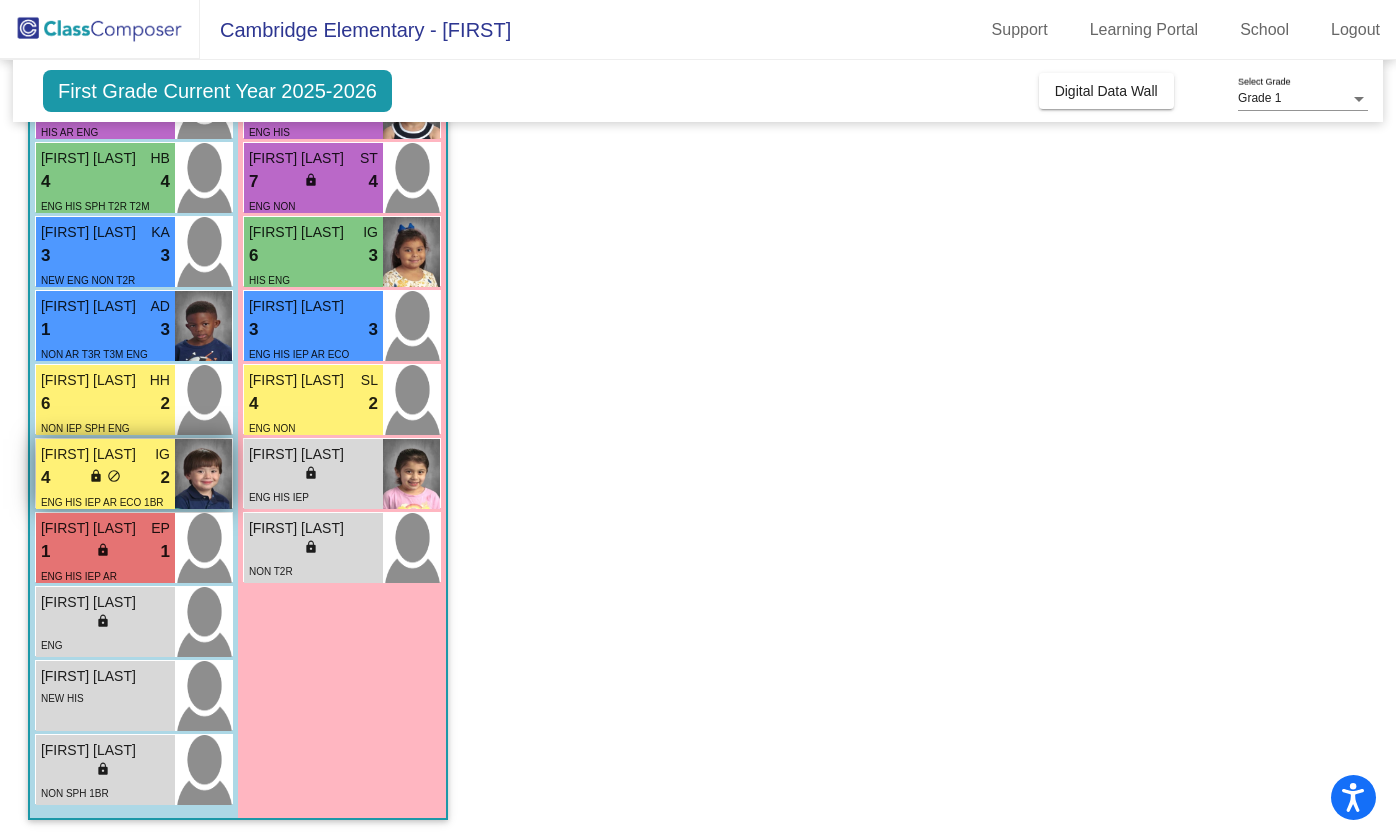 click at bounding box center (203, 474) 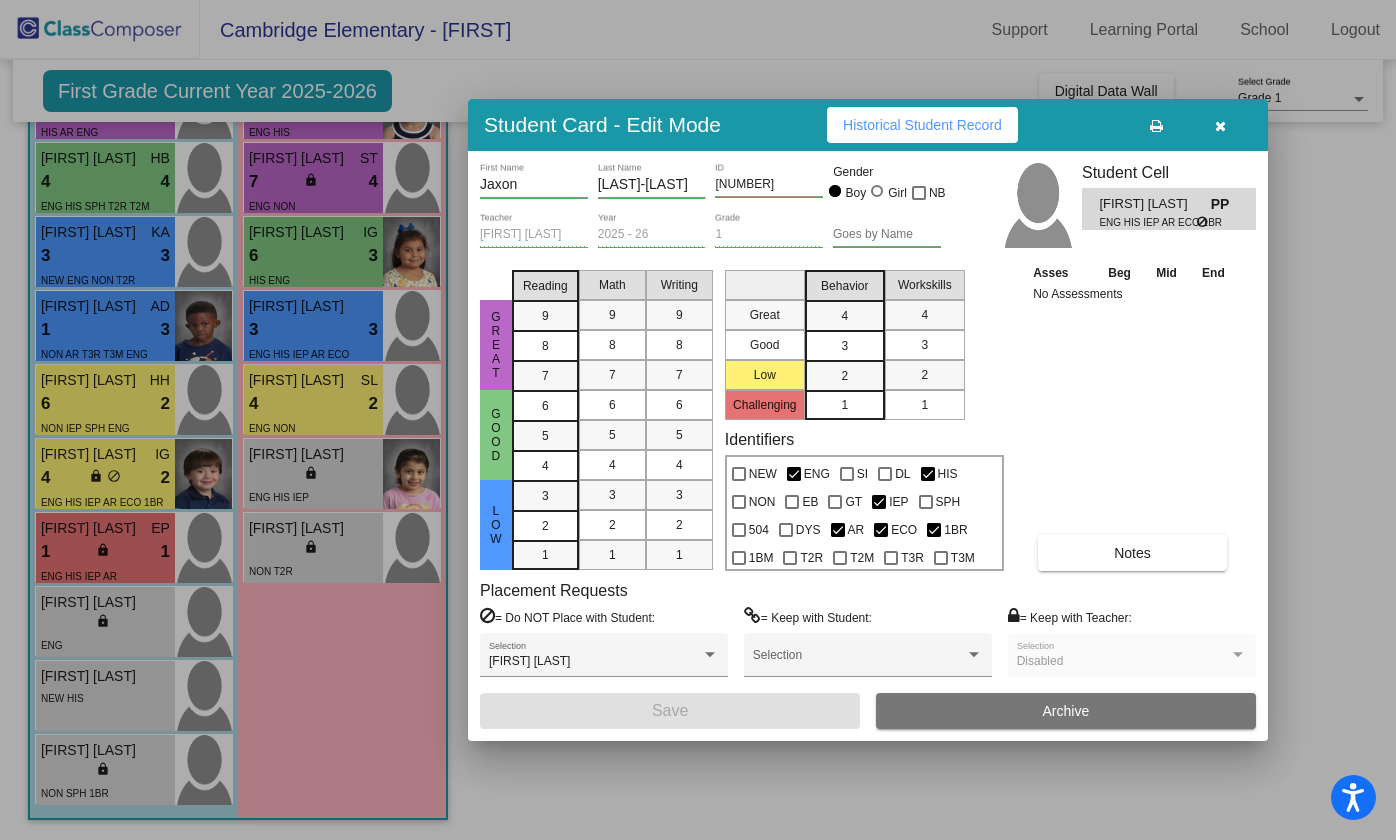 click on "[FIRST] First Name [LAST] Last Name [NUMBER] ID Gender   Boy   Girl   NB [FIRST] [LAST] Teacher 2025 - 26 Year 1 Grade Goes by Name Student Cell [FIRST] [LAST] PP ENG HIS IEP AR ECO 1BR  Great   Good   Low  Reading 9 8 7 6 5 4 3 2 1 Math 9 8 7 6 5 4 3 2 1 Writing 9 8 7 6 5 4 3 2 1 Great Good Low Challenging Behavior 4 3 2 1 Workskills 4 3 2 1 Identifiers   NEW   ENG   SI   DL   HIS   NON   EB   GT   IEP   SPH   504   DYS   AR   ECO   1BR   1BM   T2R   T2M   T3R   T3M Asses Beg Mid End No Assessments  Notes  Placement Requests  = Do NOT Place with Student: [FIRST] [LAST] Selection  = Keep with Student:   Selection  = Keep with Teacher: Disabled Selection  Save   Archive" at bounding box center (868, 446) 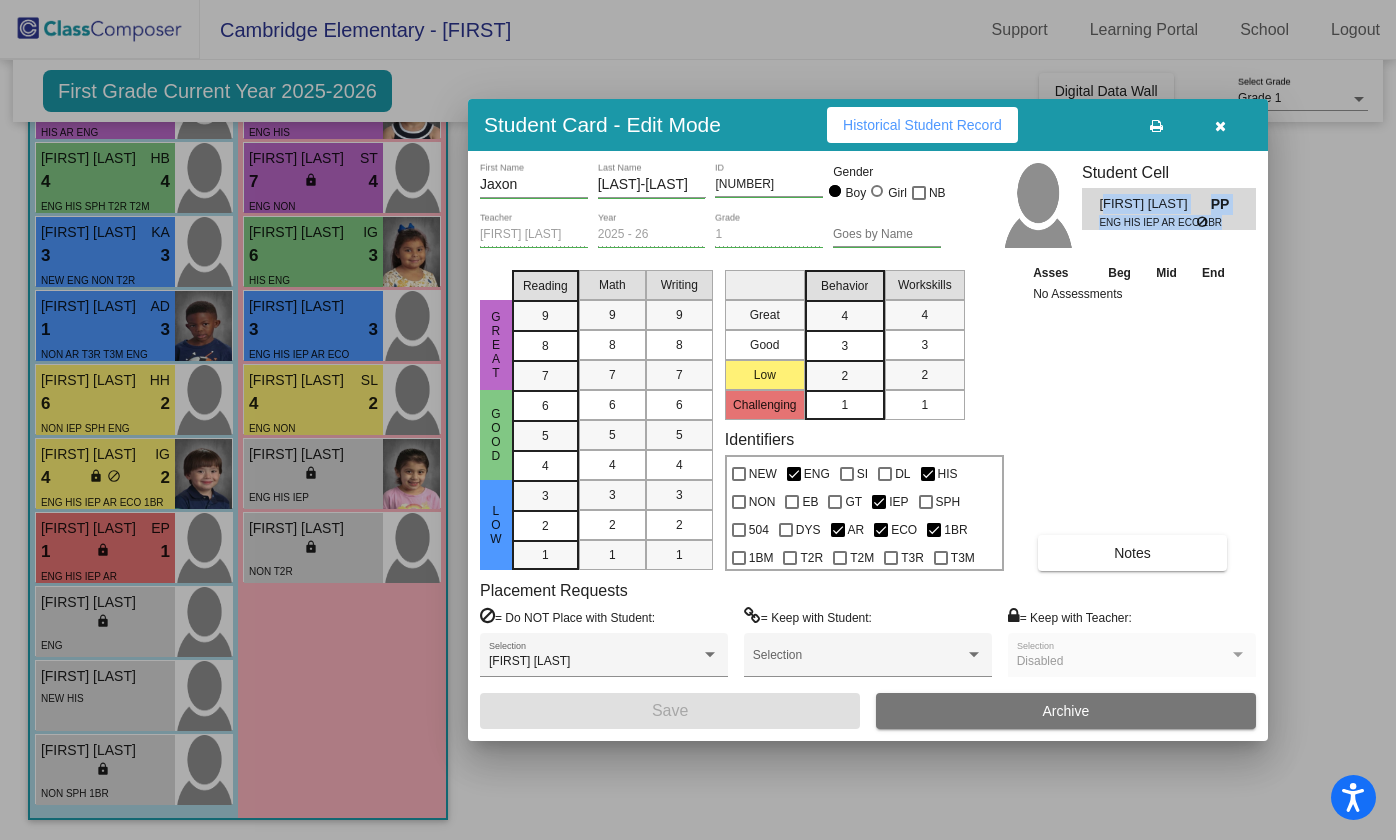 drag, startPoint x: 1106, startPoint y: 209, endPoint x: 1206, endPoint y: 214, distance: 100.12492 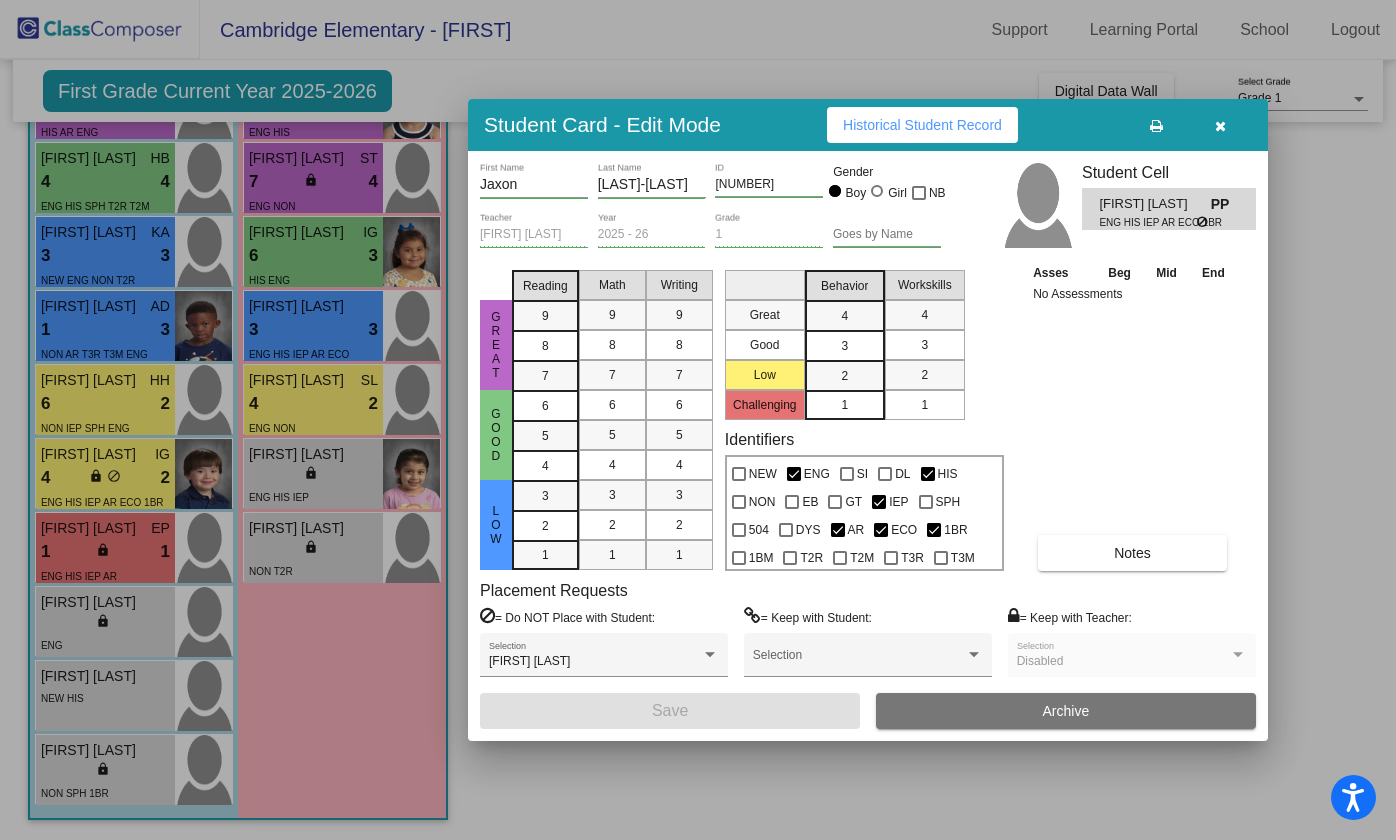 click on "ENG HIS IEP AR ECO 1BR" at bounding box center [1168, 222] 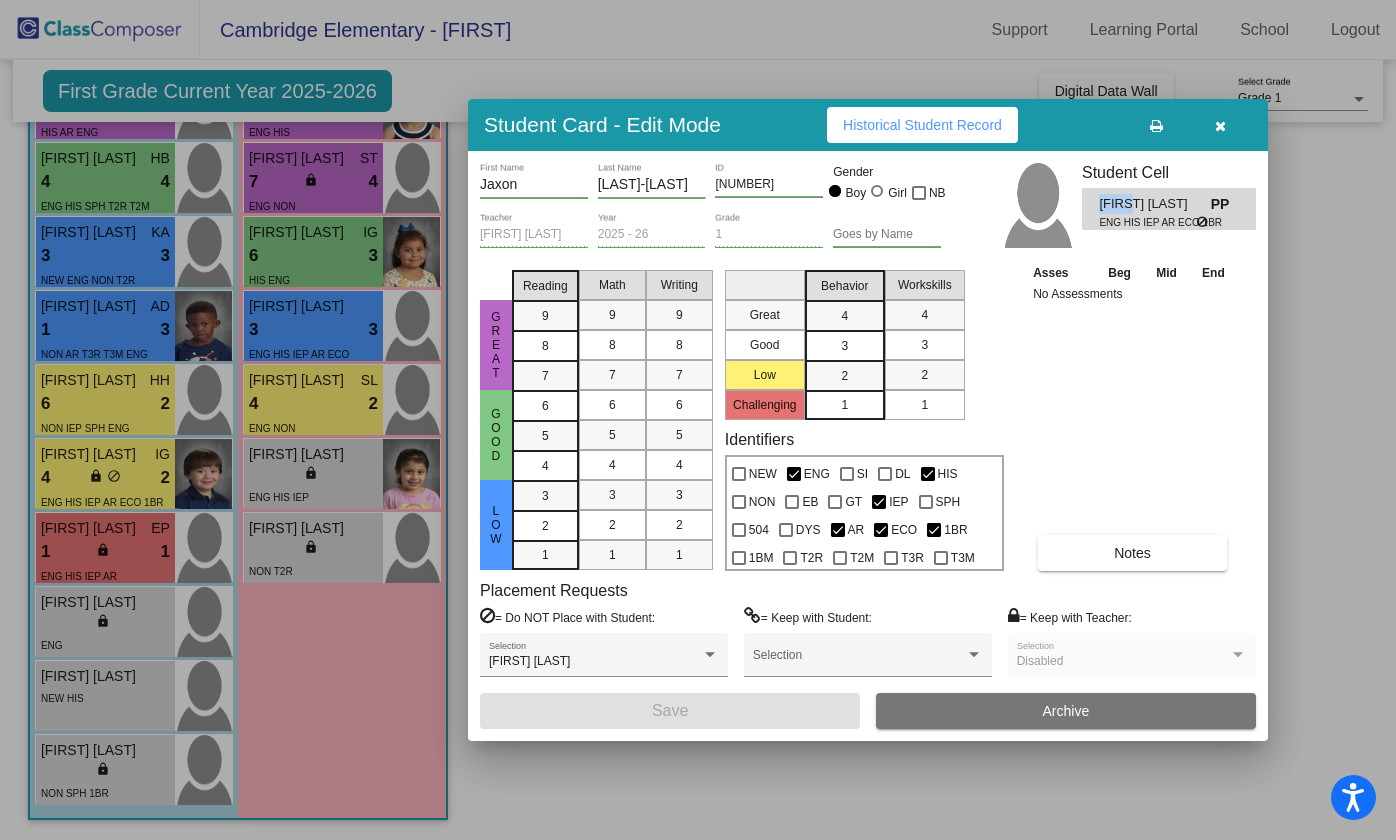 click on "[FIRST] [LAST]" at bounding box center (1154, 204) 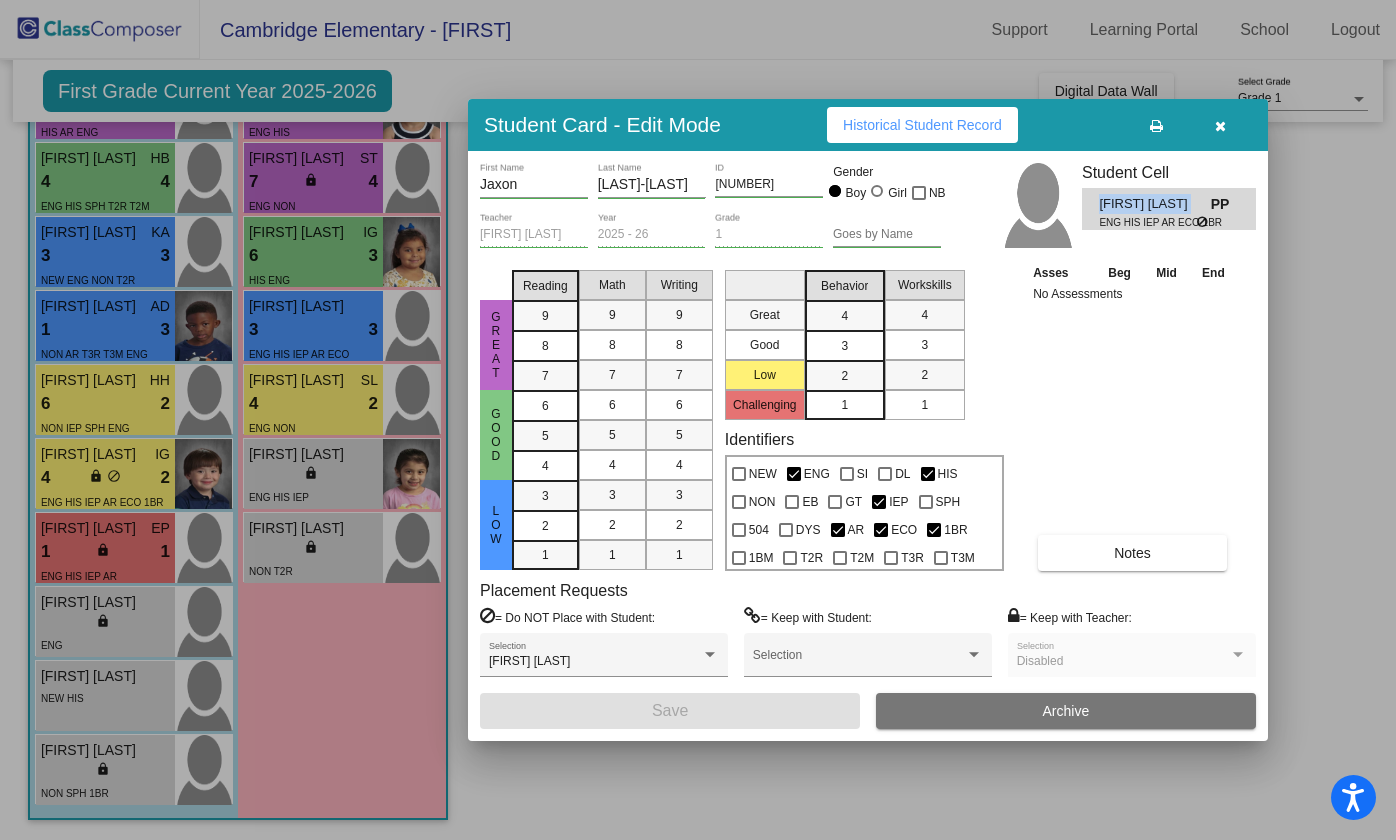click on "[FIRST] [LAST]" at bounding box center [1154, 204] 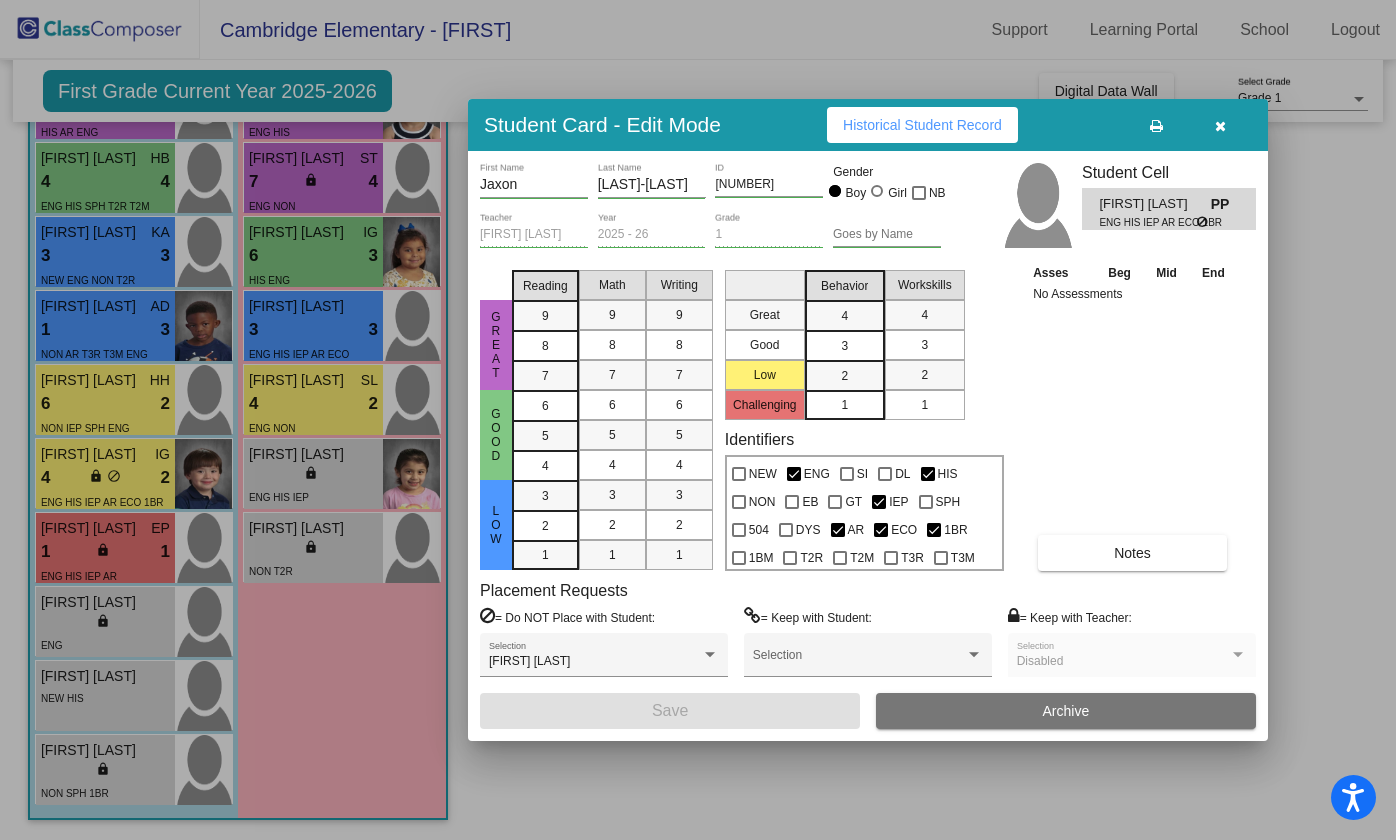 click on "No Assessments" at bounding box center [1133, 294] 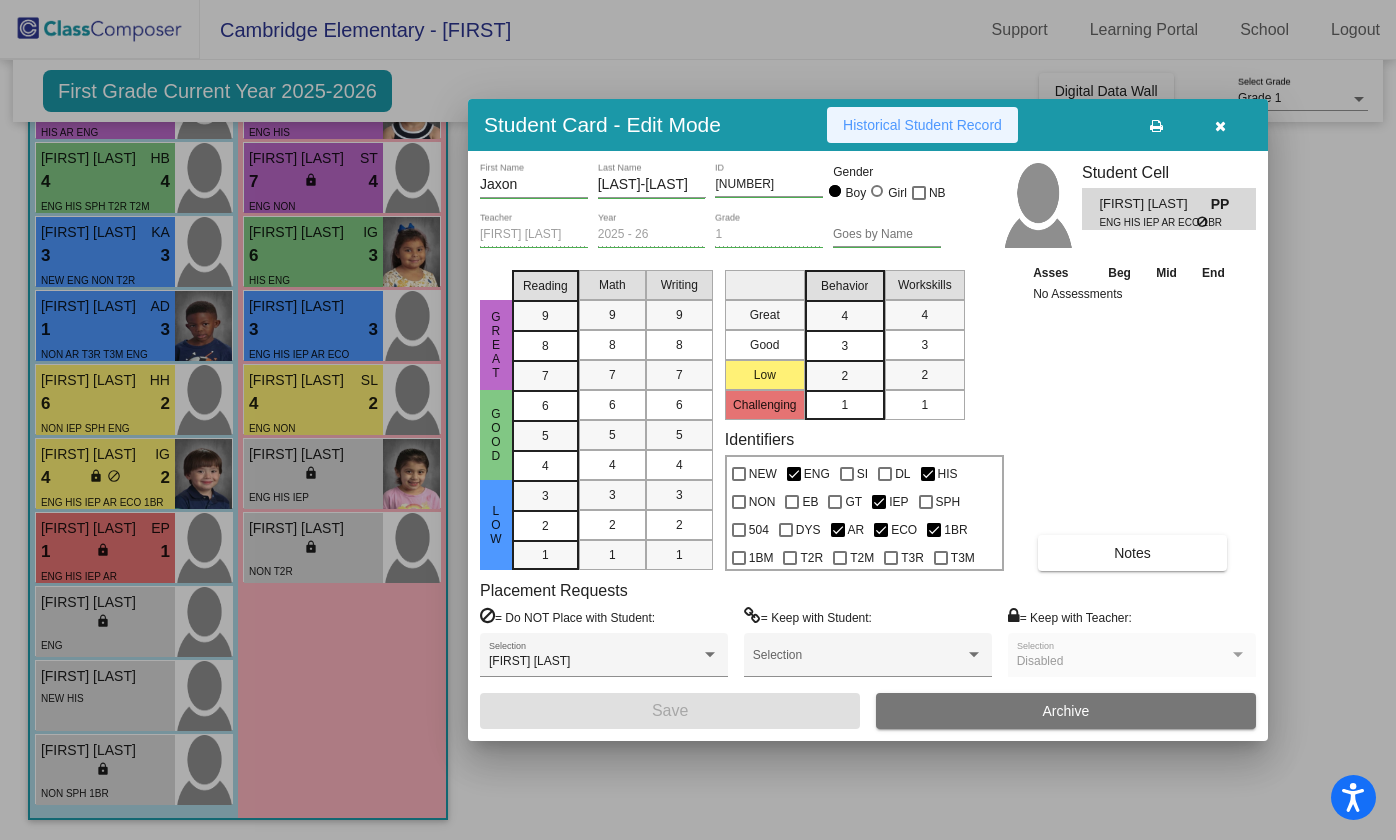 click on "Historical Student Record" at bounding box center [922, 125] 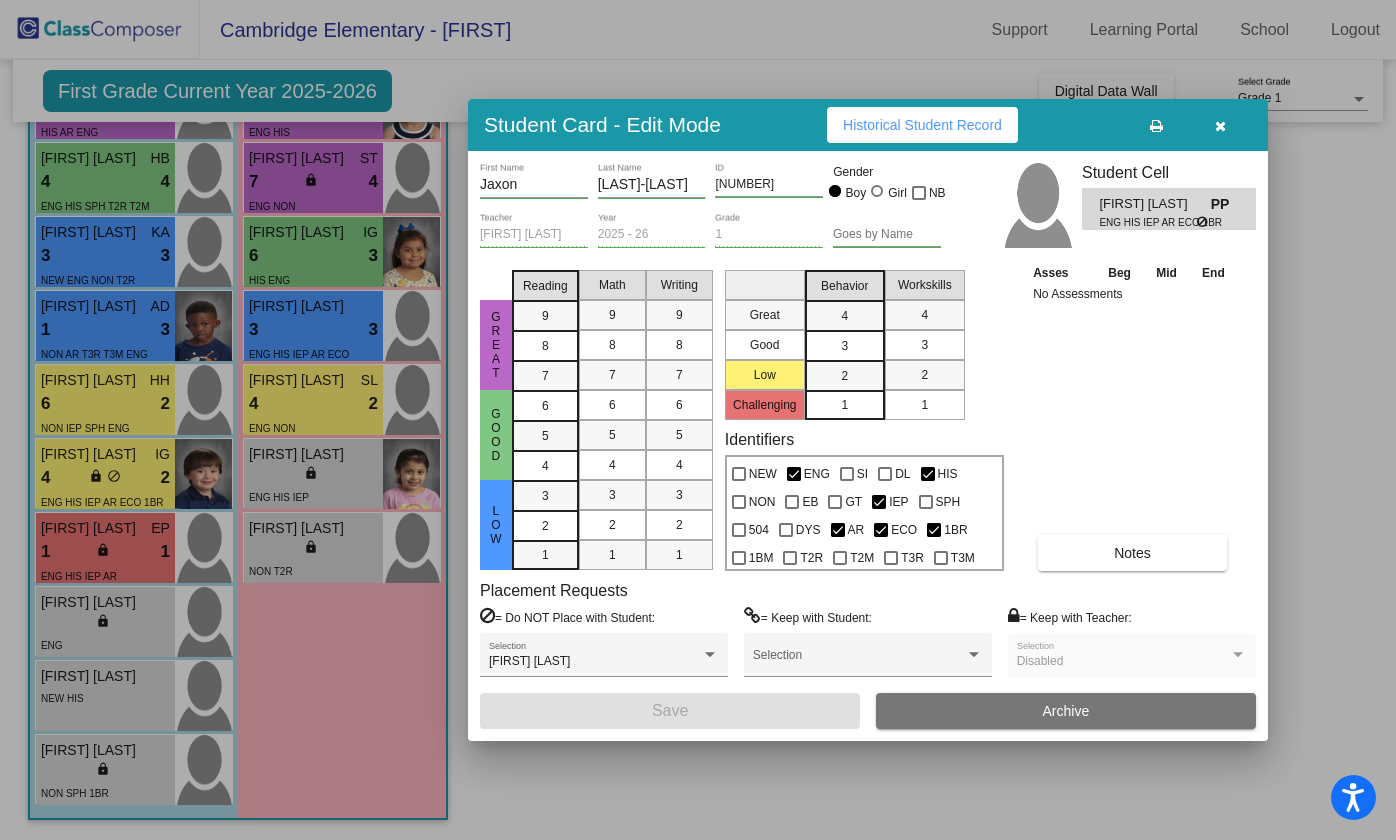 click at bounding box center [698, 420] 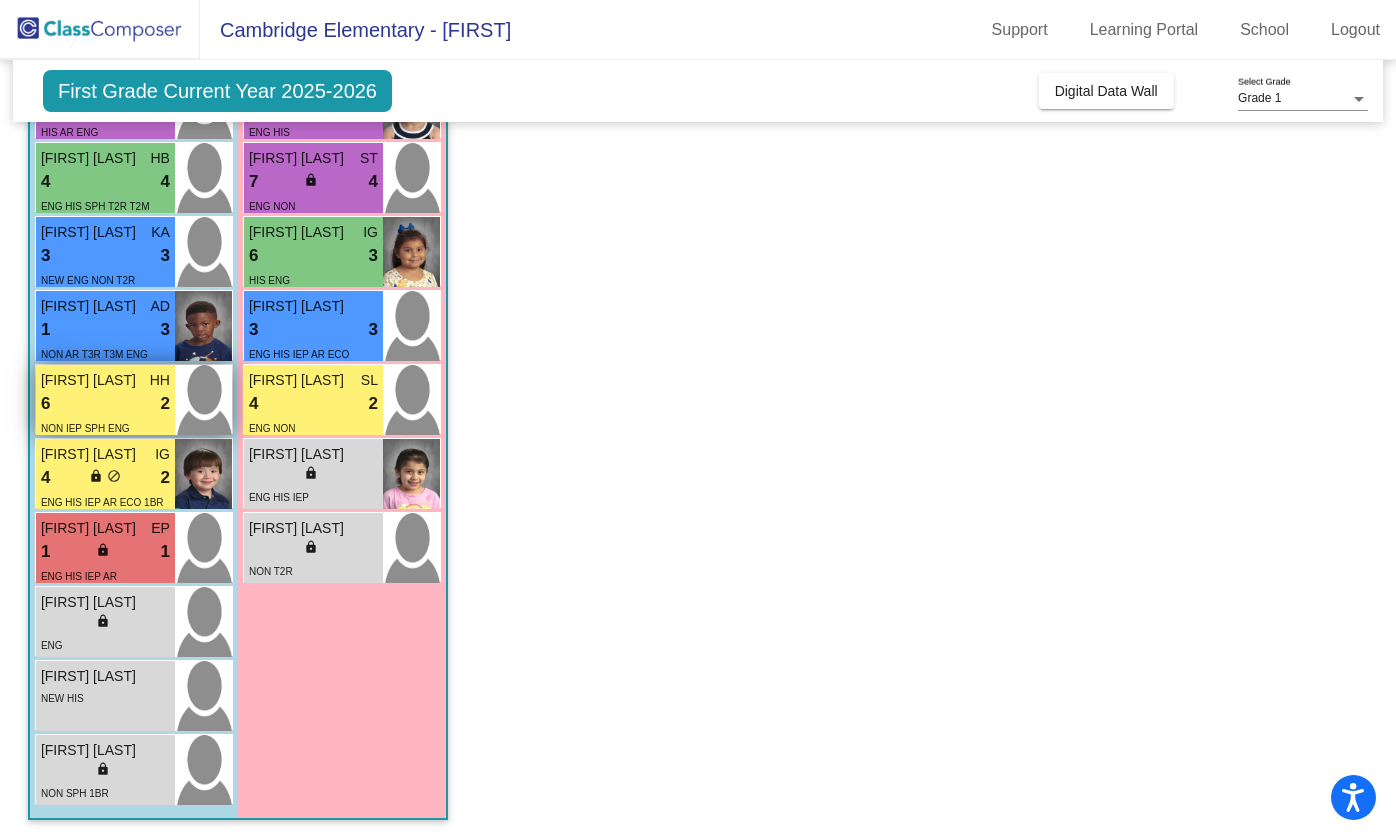 click on "6 lock do_not_disturb_alt 2" at bounding box center (105, 404) 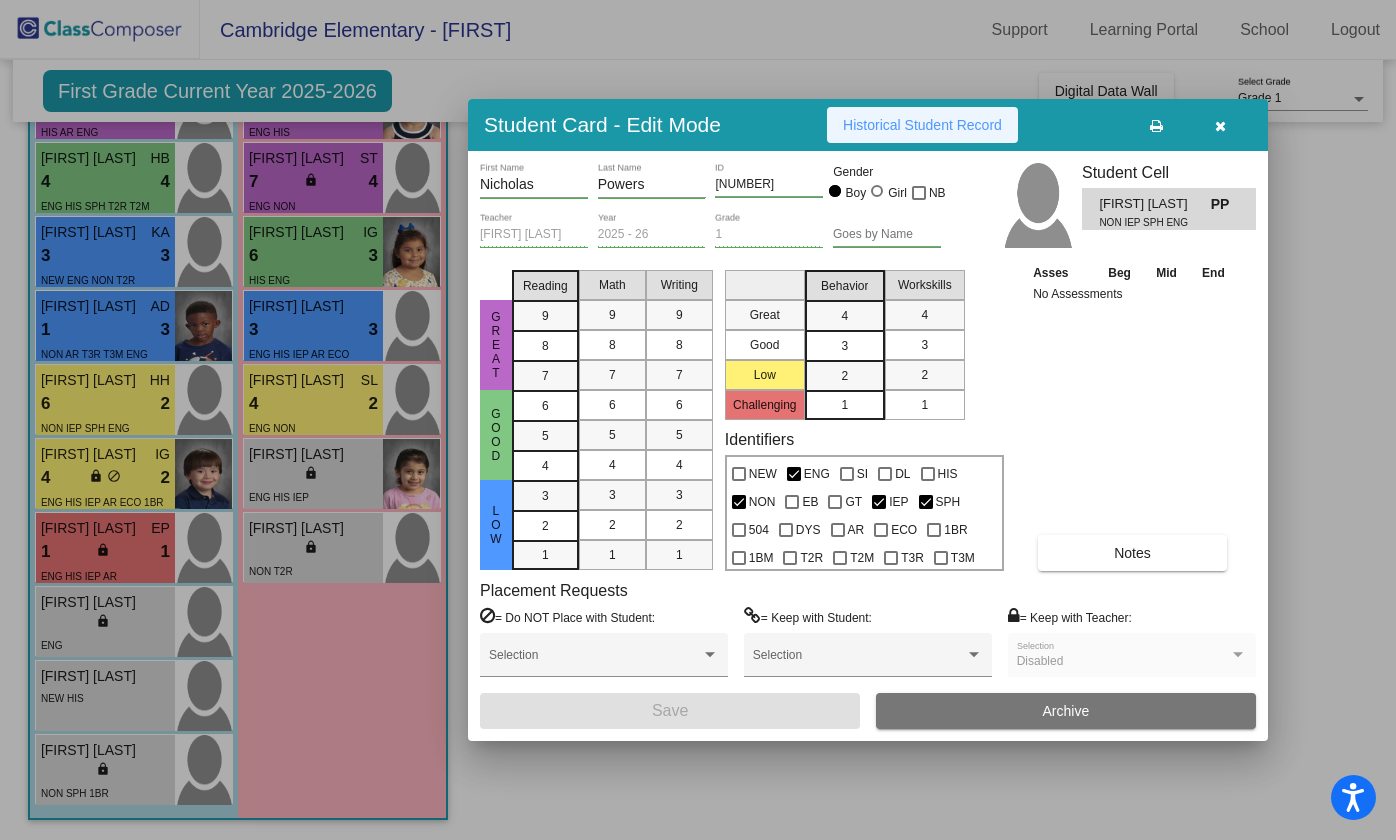 click on "Historical Student Record" at bounding box center [922, 125] 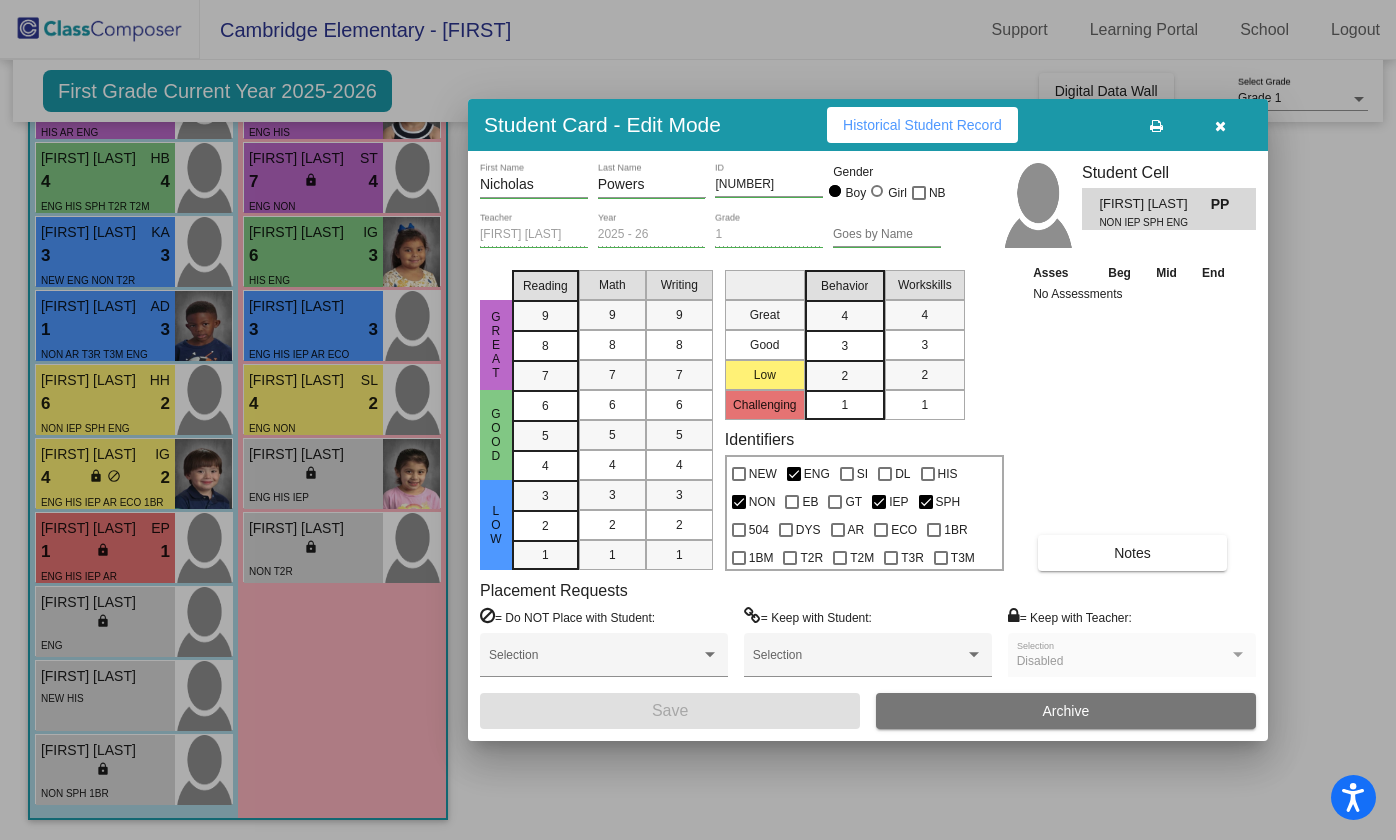 click at bounding box center [698, 420] 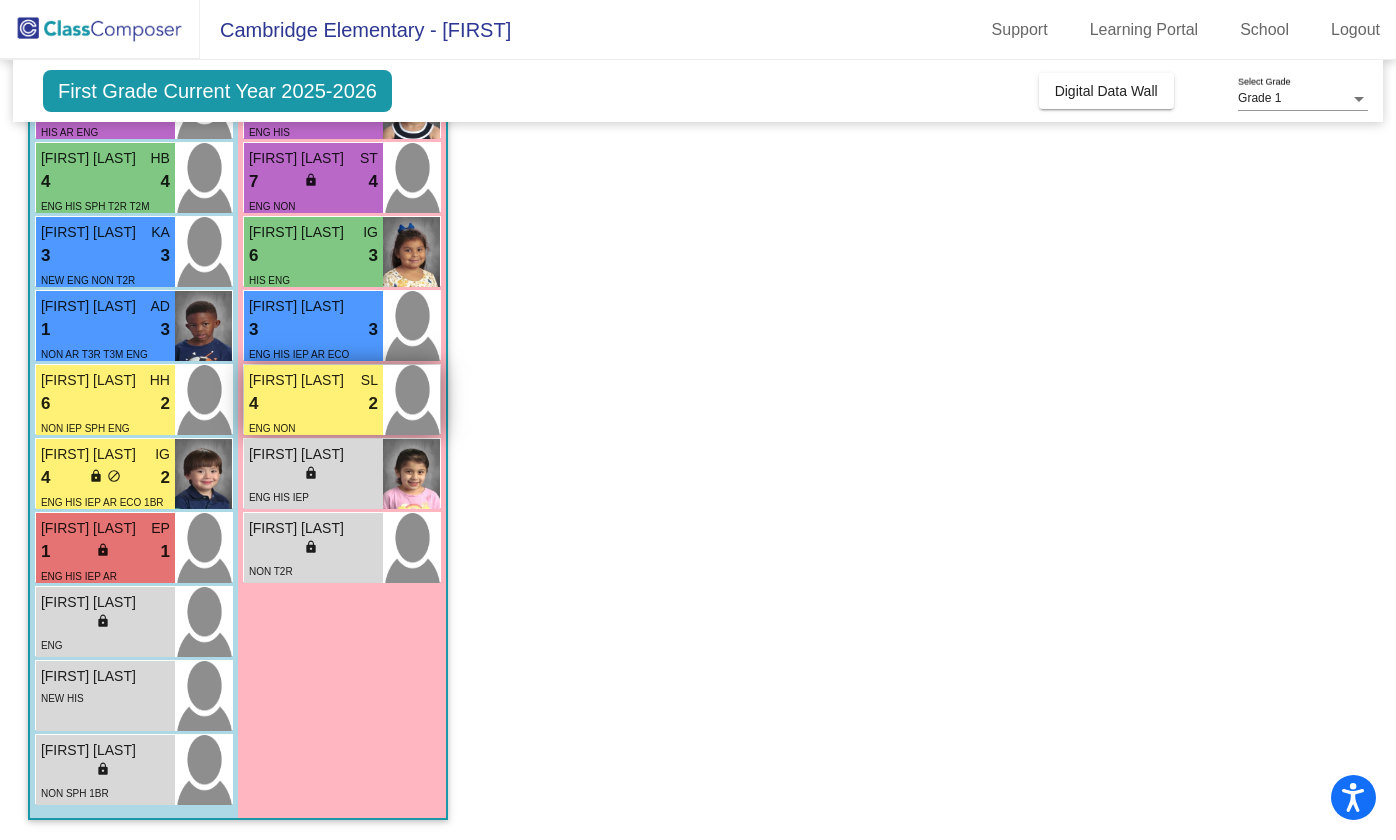 click on "4 lock do_not_disturb_alt 2" at bounding box center (313, 404) 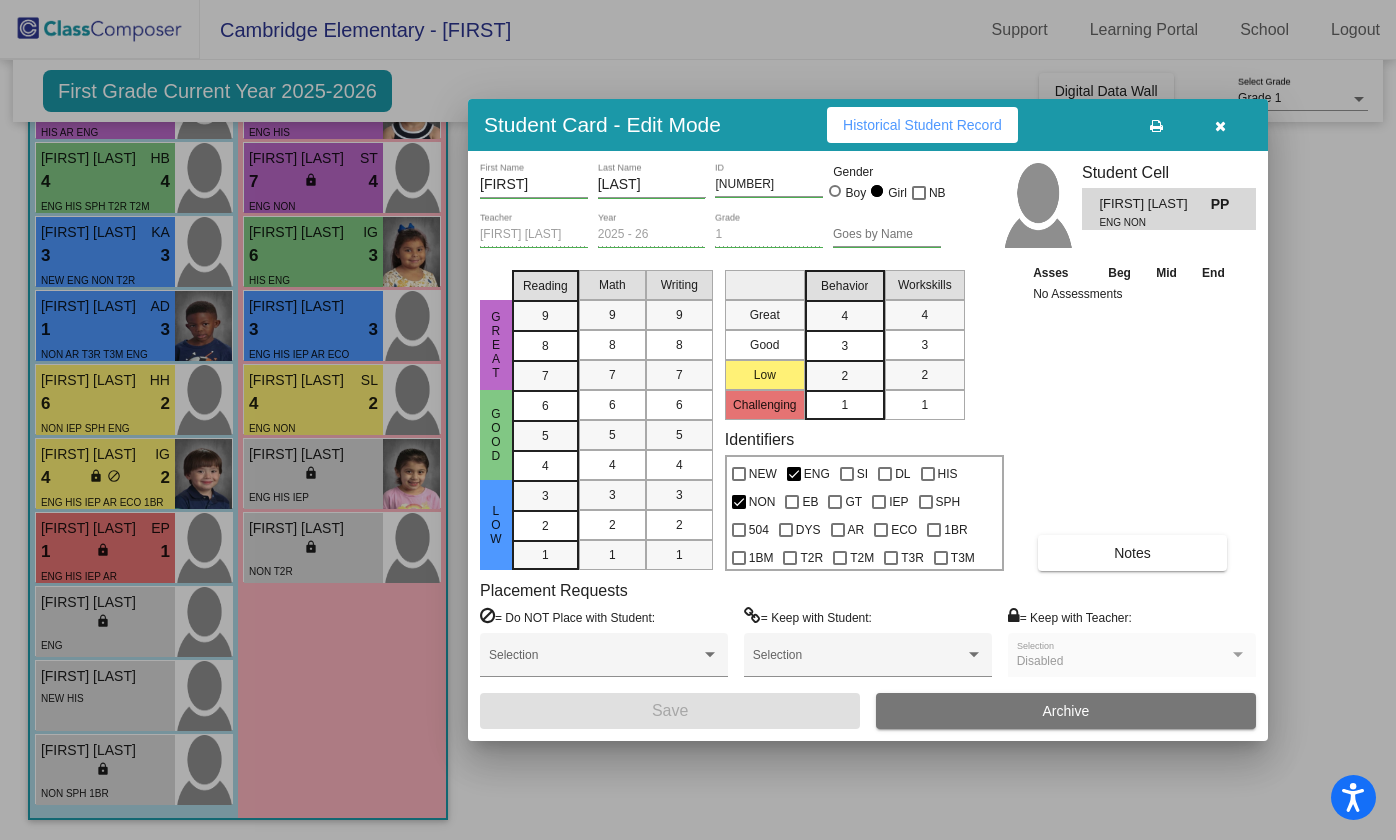 click on "Historical Student Record" at bounding box center [922, 125] 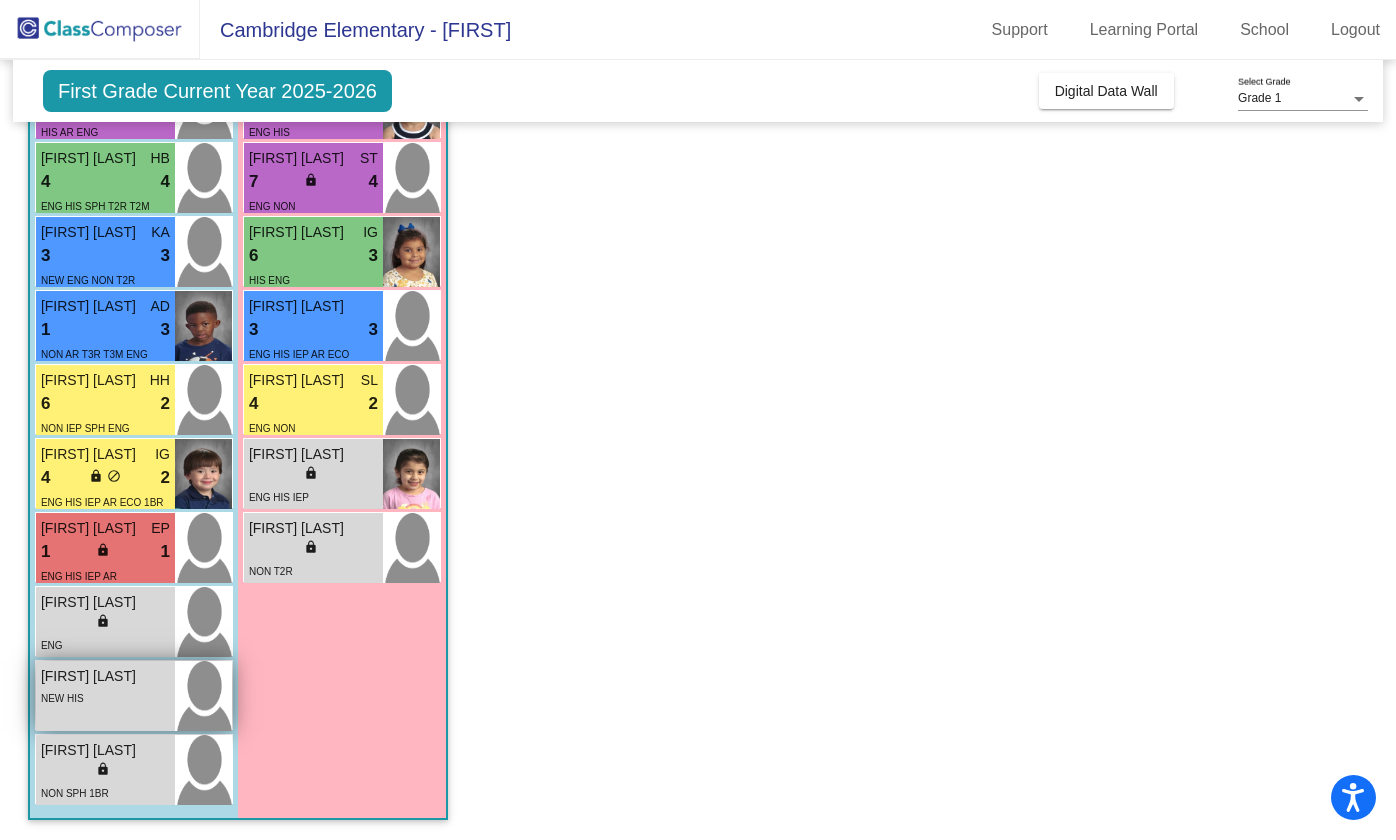 click on "[FIRST] [LAST] lock do_not_disturb_alt NEW HIS" at bounding box center [105, 696] 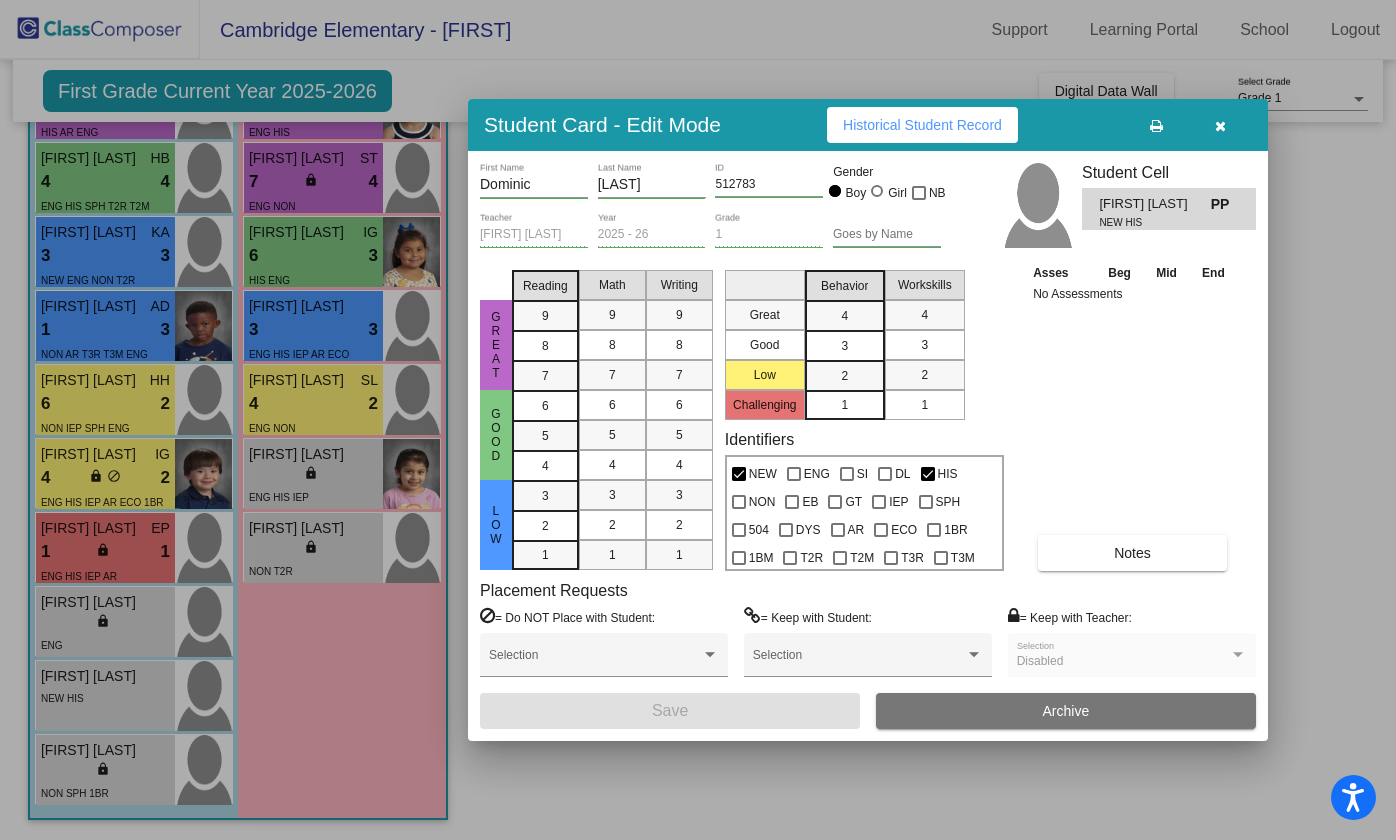 click on "Historical Student Record" at bounding box center (922, 125) 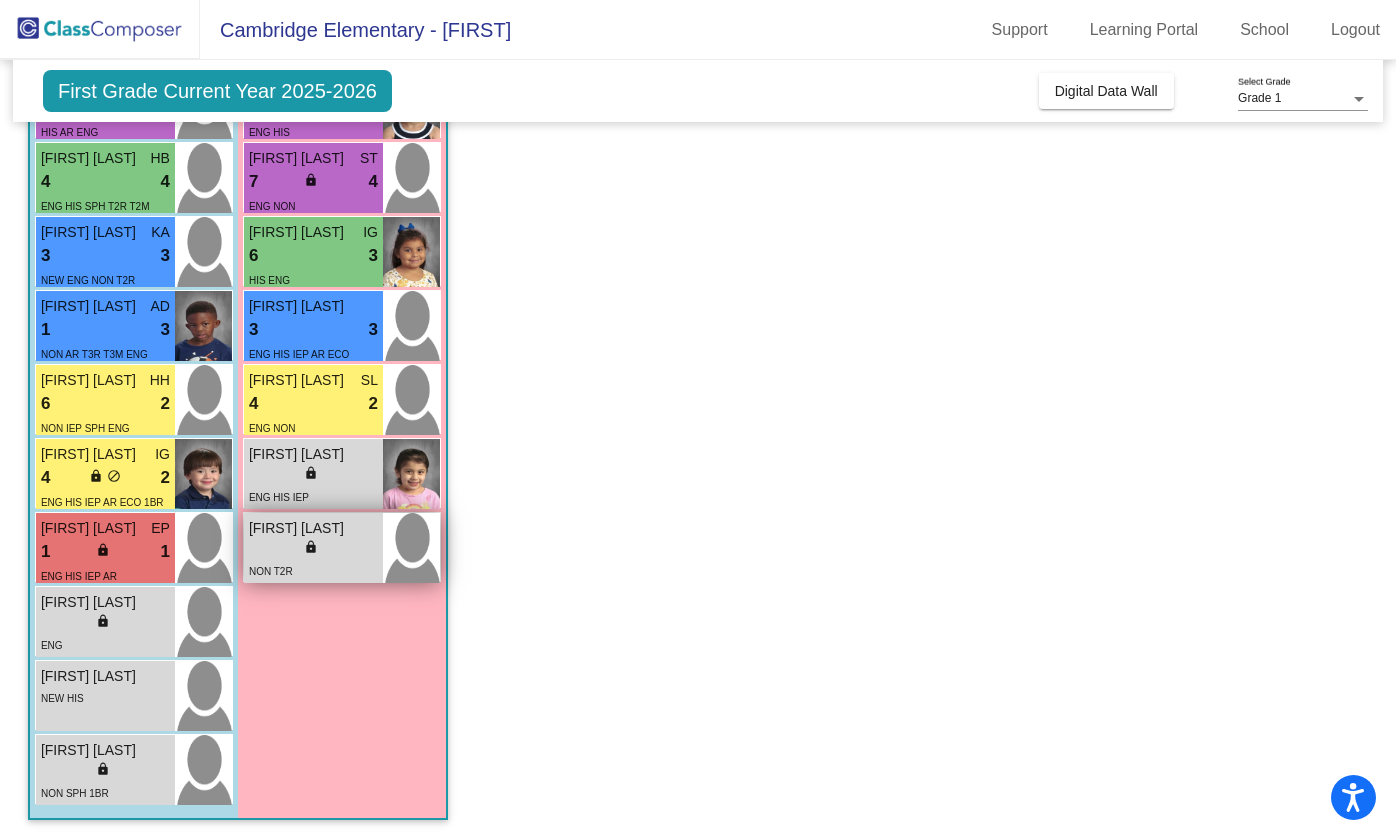 click on "[FIRST] [LAST]" at bounding box center [313, 528] 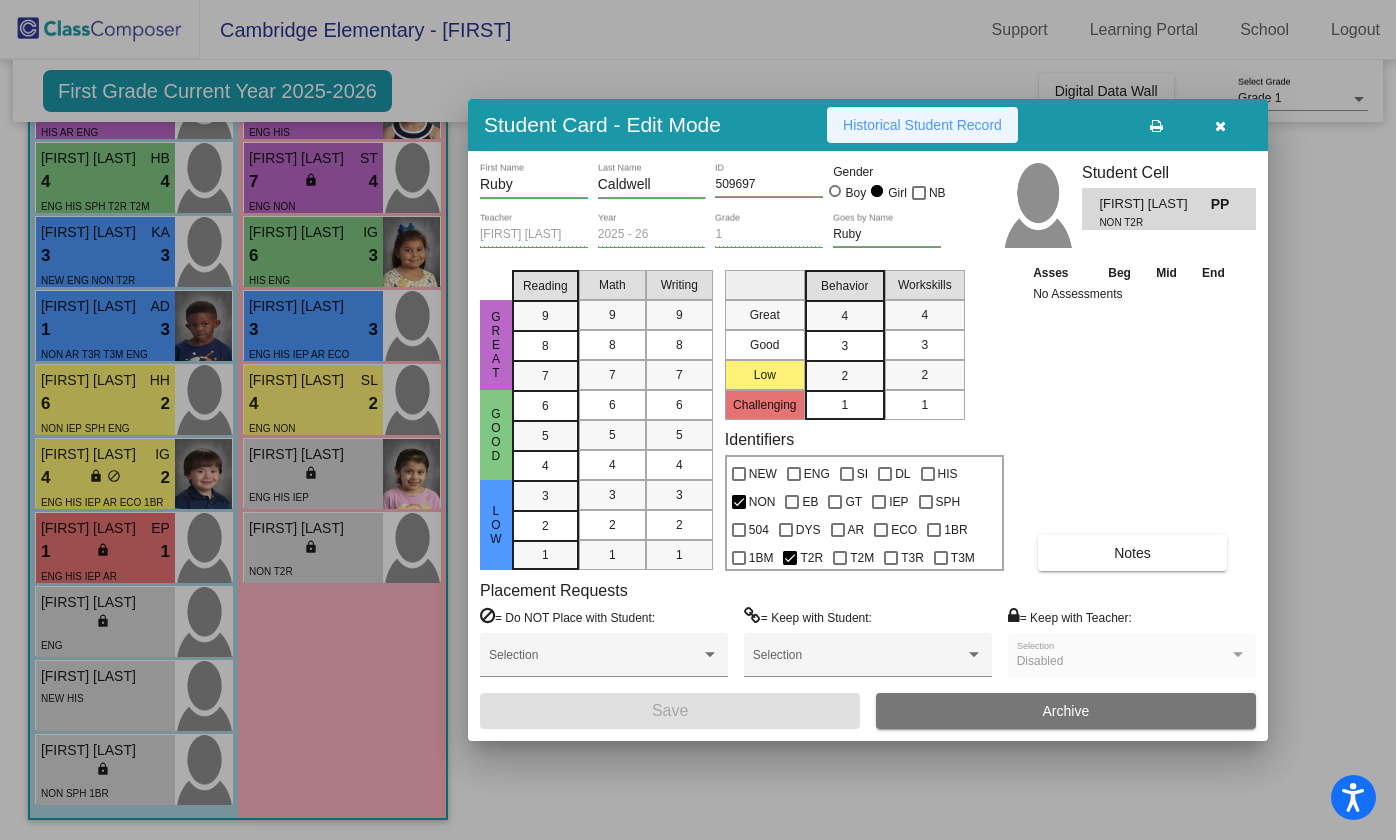 click on "Historical Student Record" at bounding box center [922, 125] 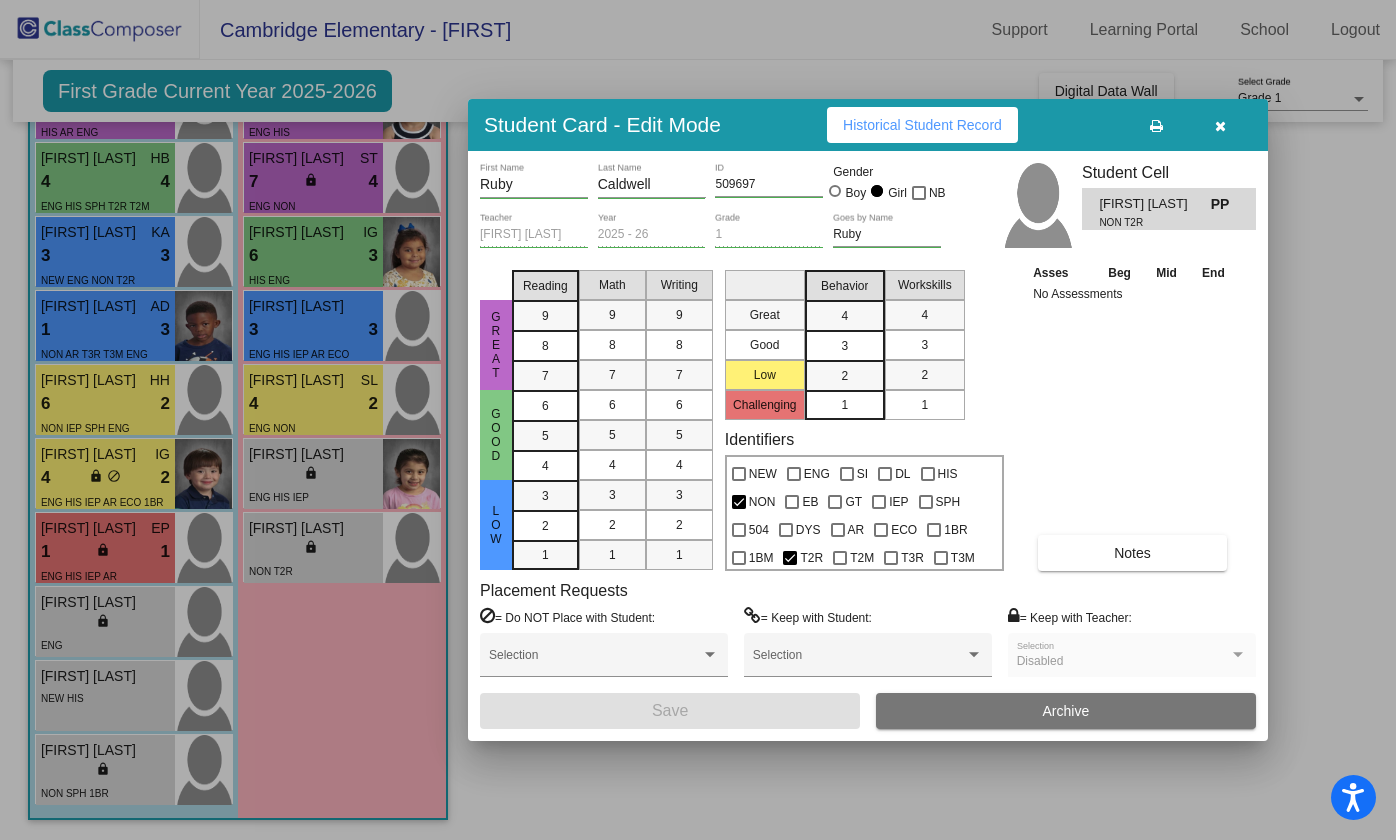 click at bounding box center (698, 420) 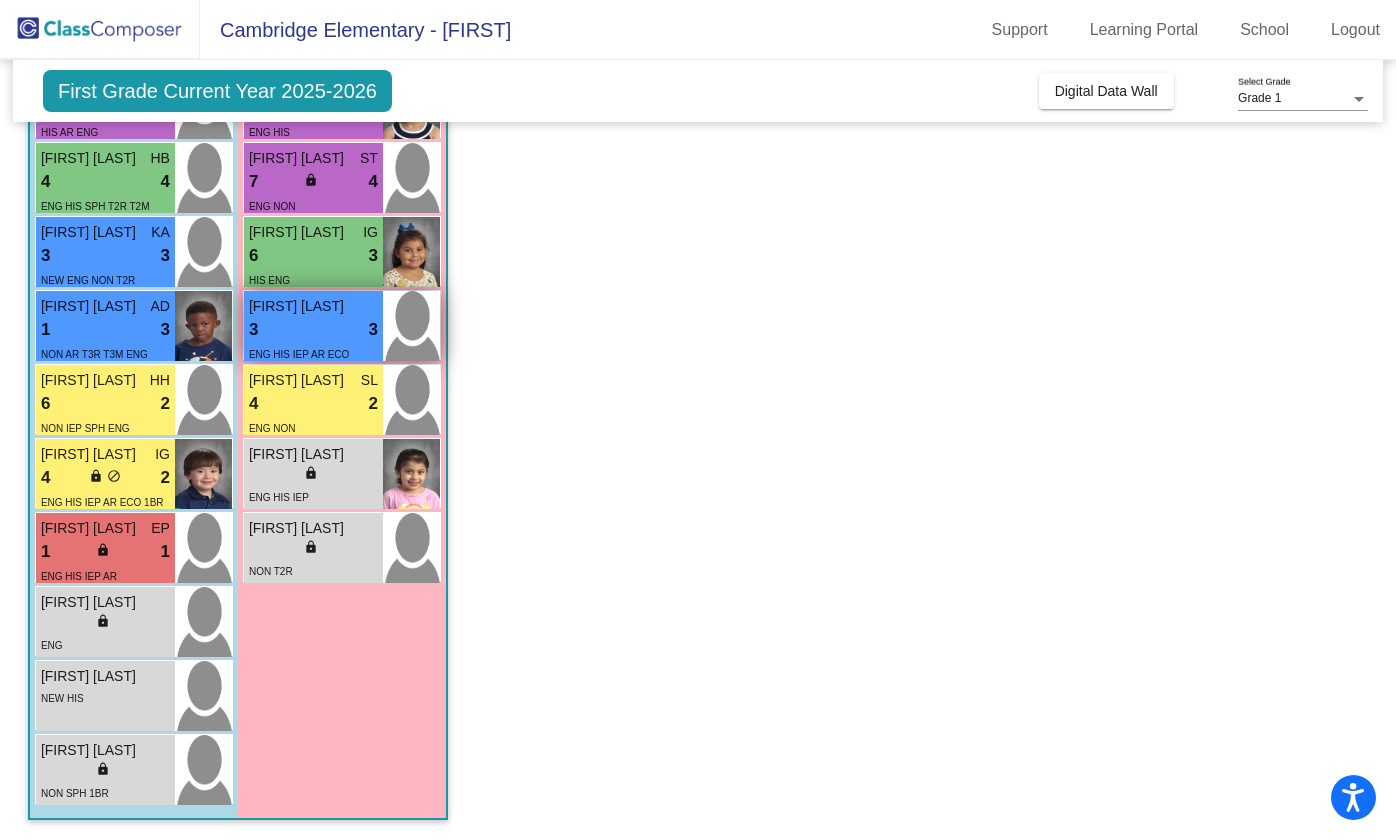 click on "[FIRST] [LAST]" at bounding box center [299, 306] 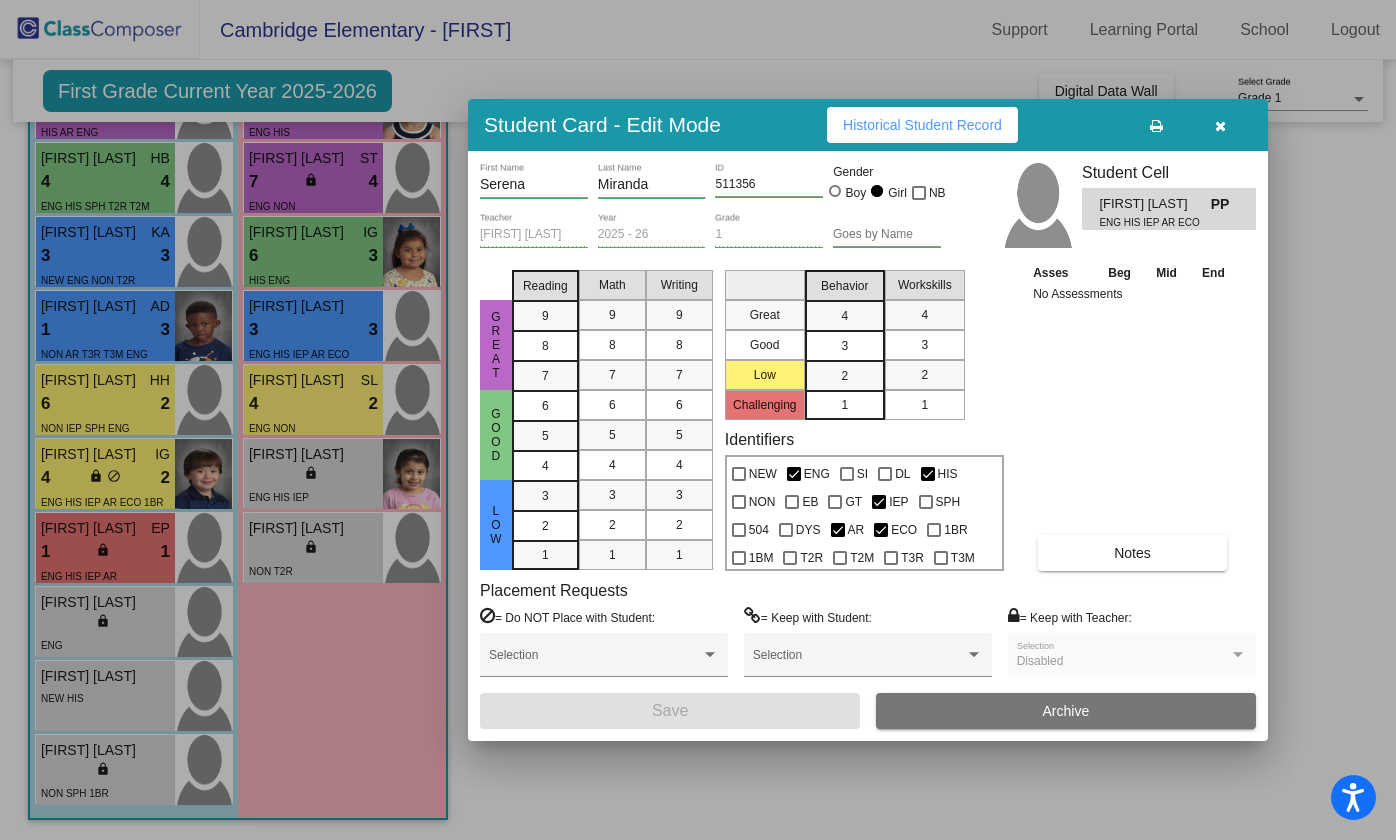 click on "Historical Student Record" at bounding box center (922, 125) 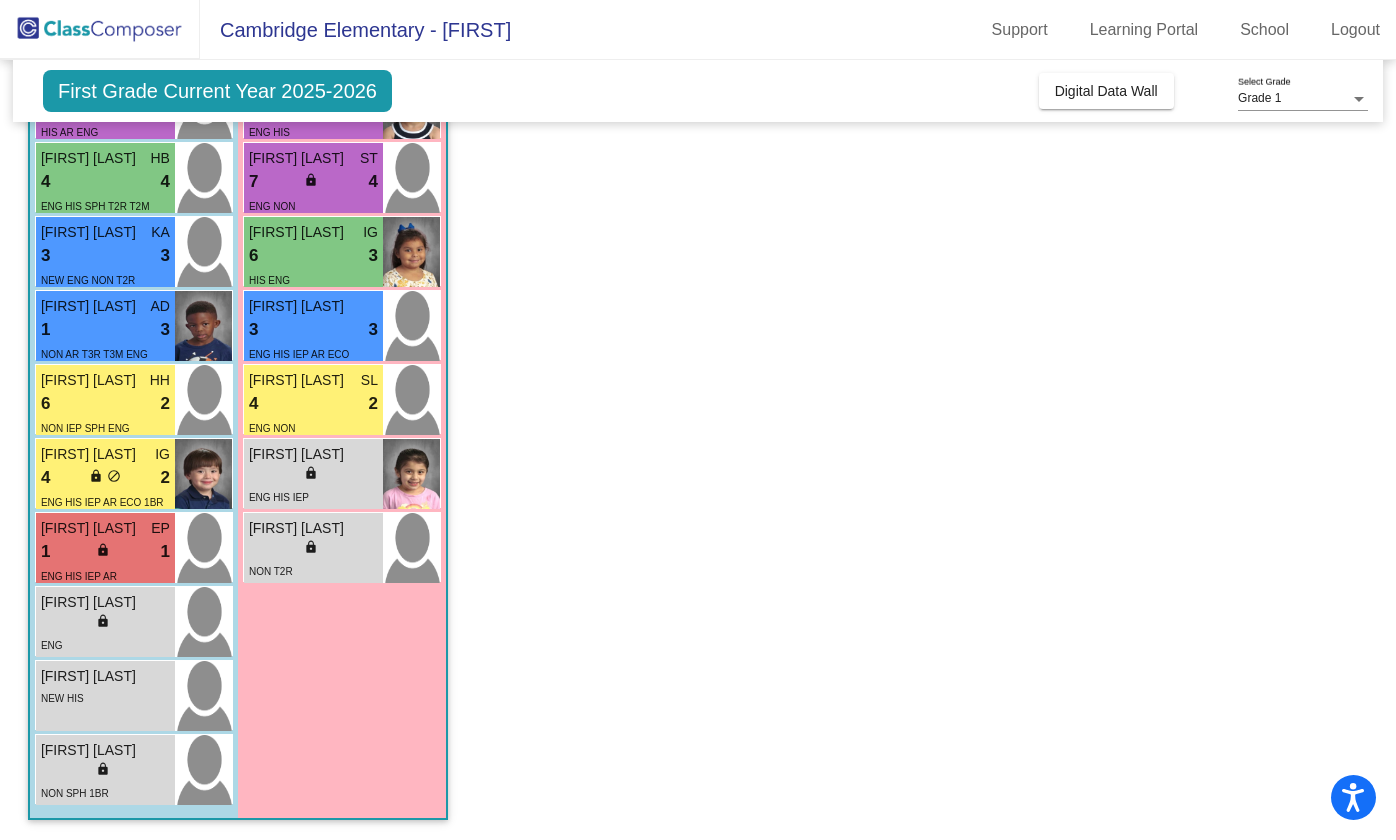 click on "Class 6   - Eng, EB, GT  picture_as_pdf [FIRST] [LAST]  Add Student  First Name Last Name Student Id  (Recommended)   Boy   Girl   Non Binary Add Close  Boys : 11  Archer Boom HB 8 lock do_not_disturb_alt 3 ENG NON Luca Becker AD 7 lock do_not_disturb_alt 4 ENG HIS SPH T2R T2M Zhou Samuel KA 3 lock do_not_disturb_alt 3 NEW ENG NON T2R Maverick Fields AD 1 lock do_not_disturb_alt 3 NON AR T3R T3M ENG Nicholas Powers HH 6 lock do_not_disturb_alt 2 NON IEP SPH ENG Jaxon Mata-Bernal IG 4 lock do_not_disturb_alt 2 ENG HIS IEP AR ECO 1BR Luke Guerrero EP 1 lock do_not_disturb_alt 1 ENG HIS IEP AR Caldwell Gish lock do_not_disturb_alt ENG Dominic Barron lock do_not_disturb_alt NEW HIS Hartman Caldwell lock do_not_disturb_alt NON SPH 1BR Girls: 8 Emersyn Krimmel HB 8 lock do_not_disturb_alt 4 ENG NON Piper Peters KA 8 lock do_not_disturb_alt 3 ENG HIS Clara Swantner ST 7 lock do_not_disturb_alt 4 ENG NON Amelia Cuapio IG 6 lock do_not_disturb_alt 3 HIS ENG 3 3" 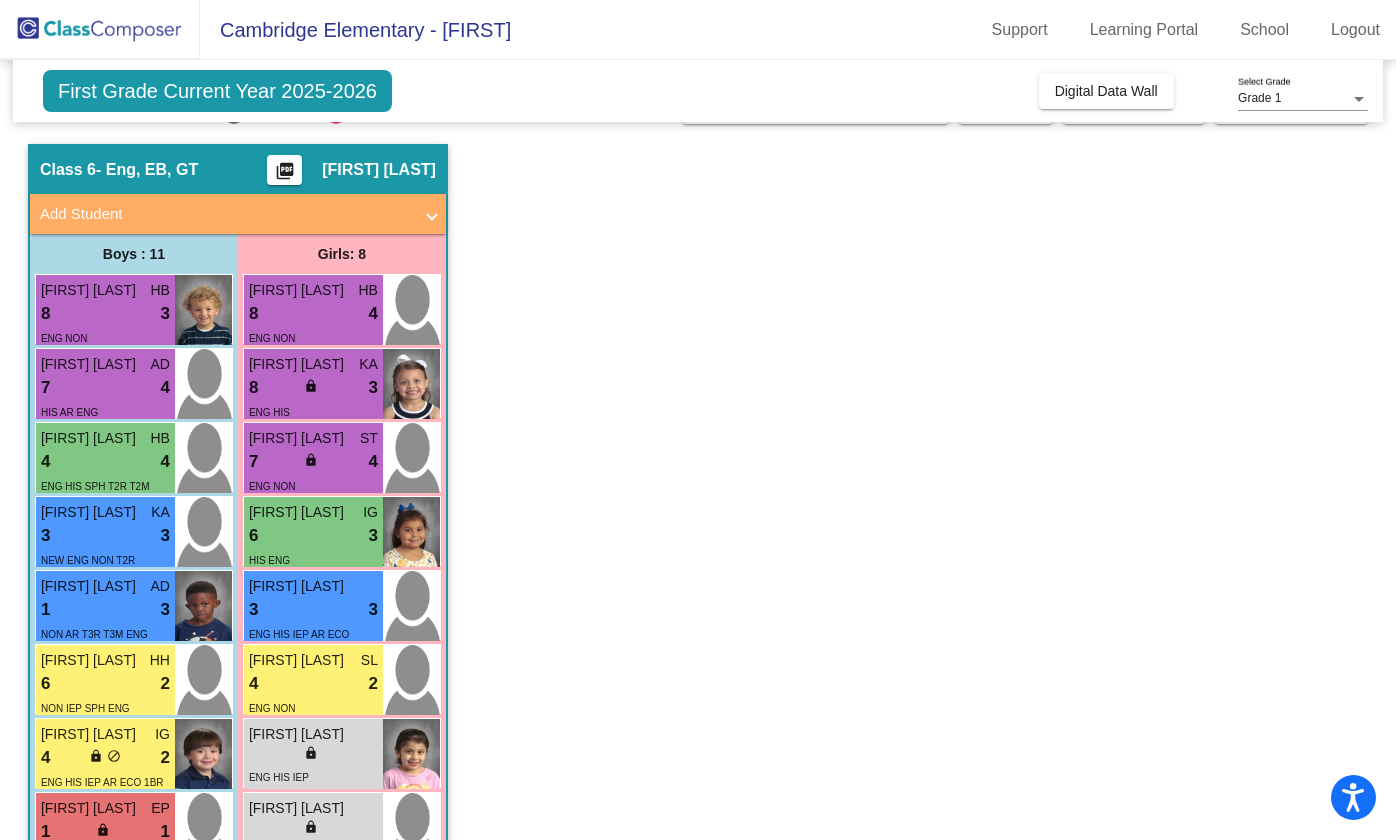 scroll, scrollTop: 86, scrollLeft: 0, axis: vertical 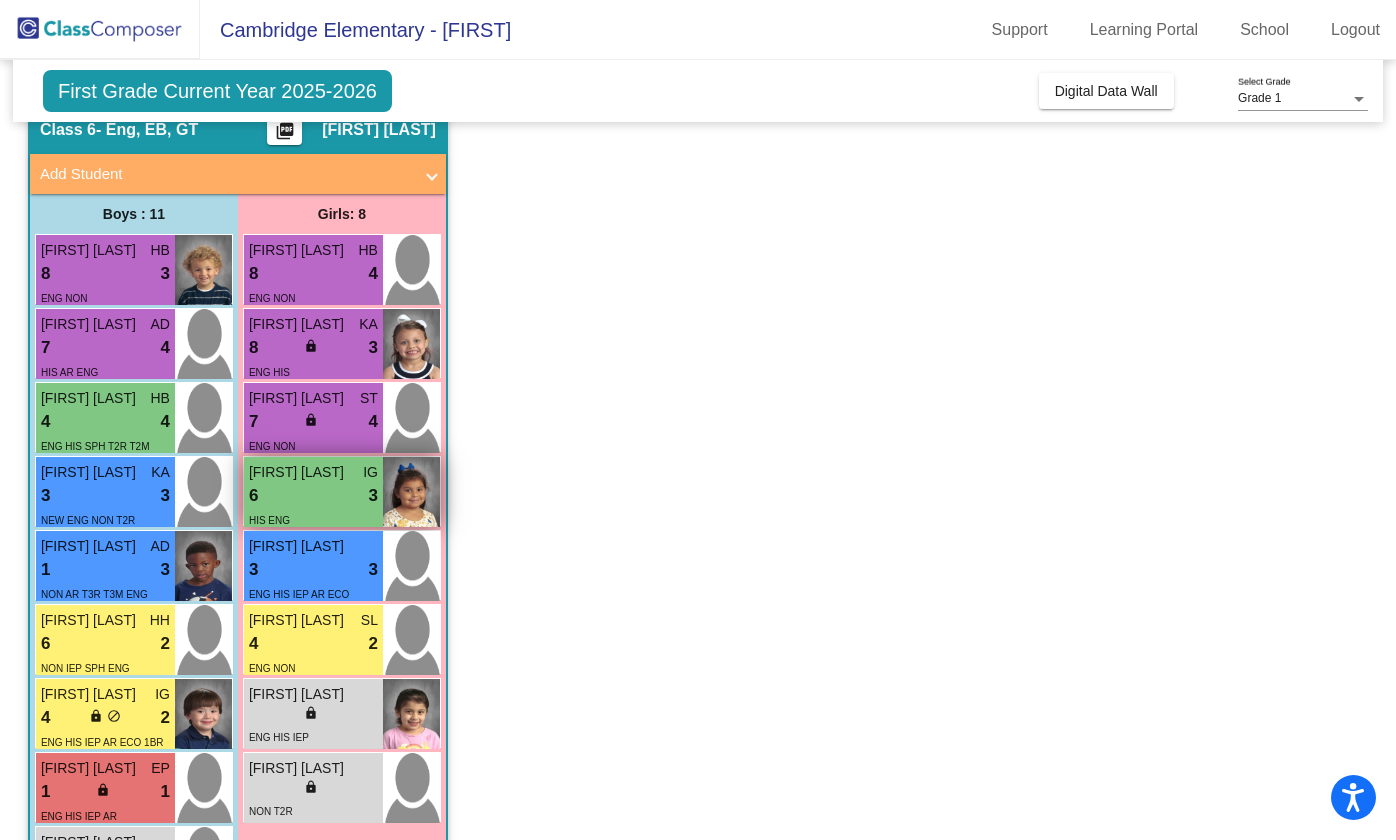 click on "HIS ENG" at bounding box center [313, 519] 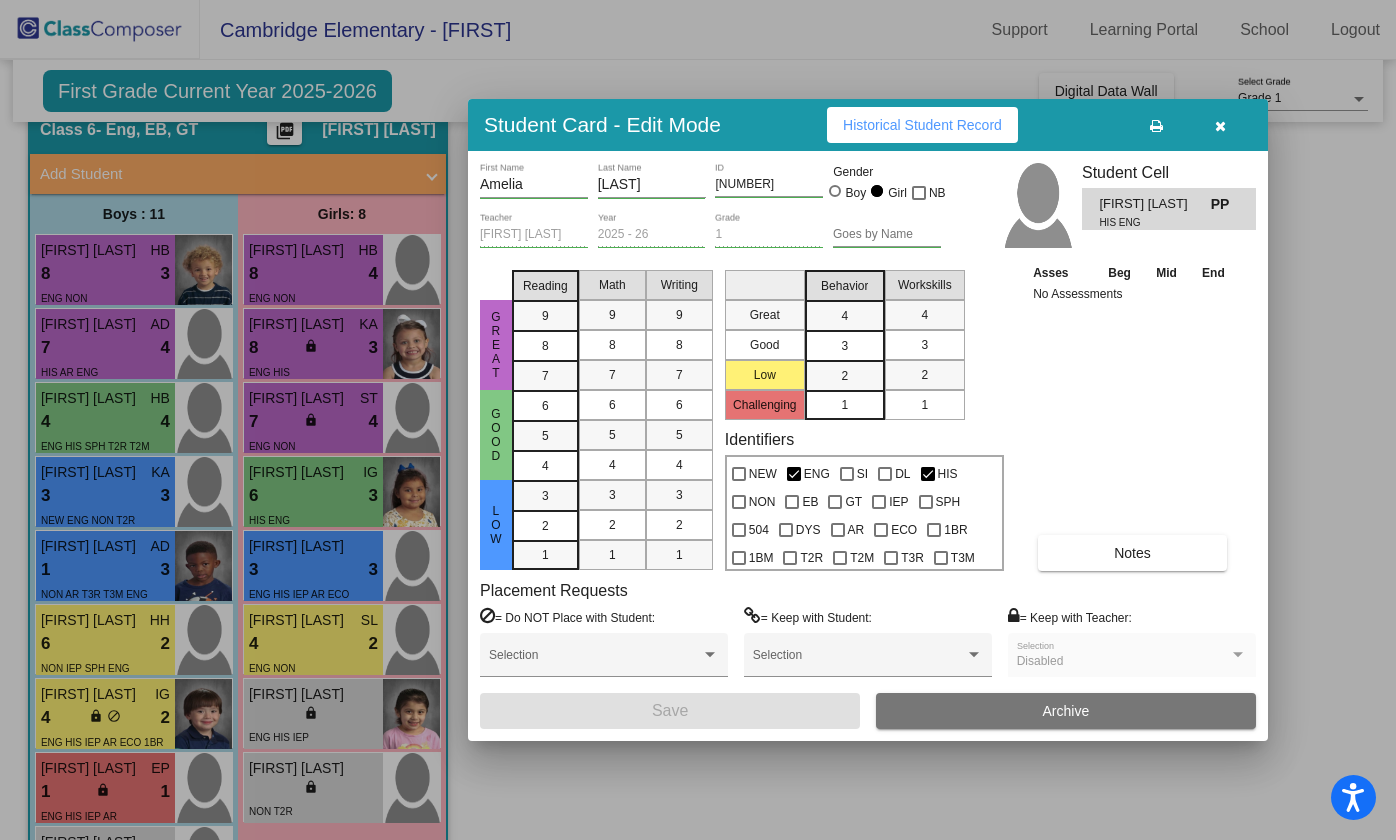 click on "Historical Student Record" at bounding box center [922, 125] 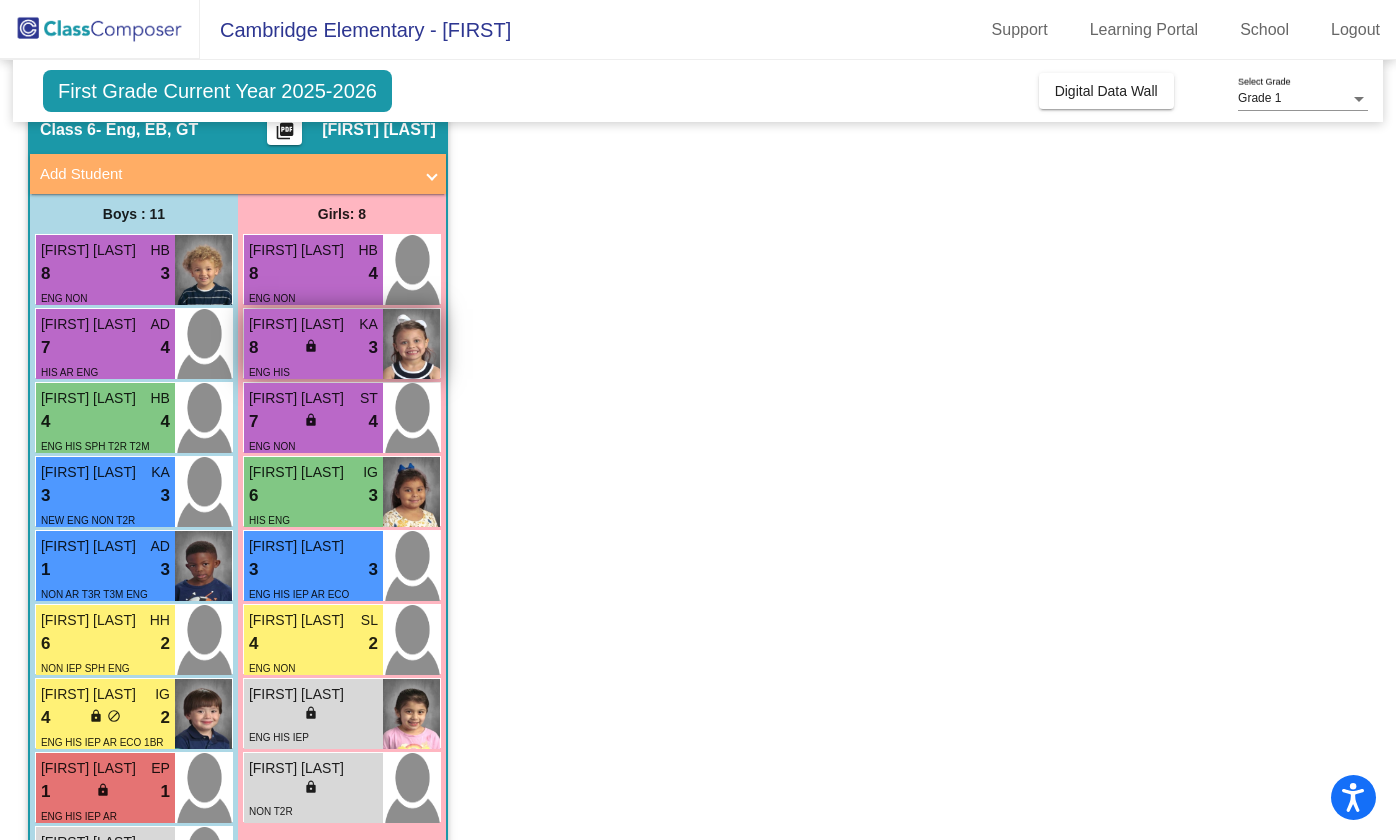 click on "[FIRST] [LAST]" at bounding box center [299, 324] 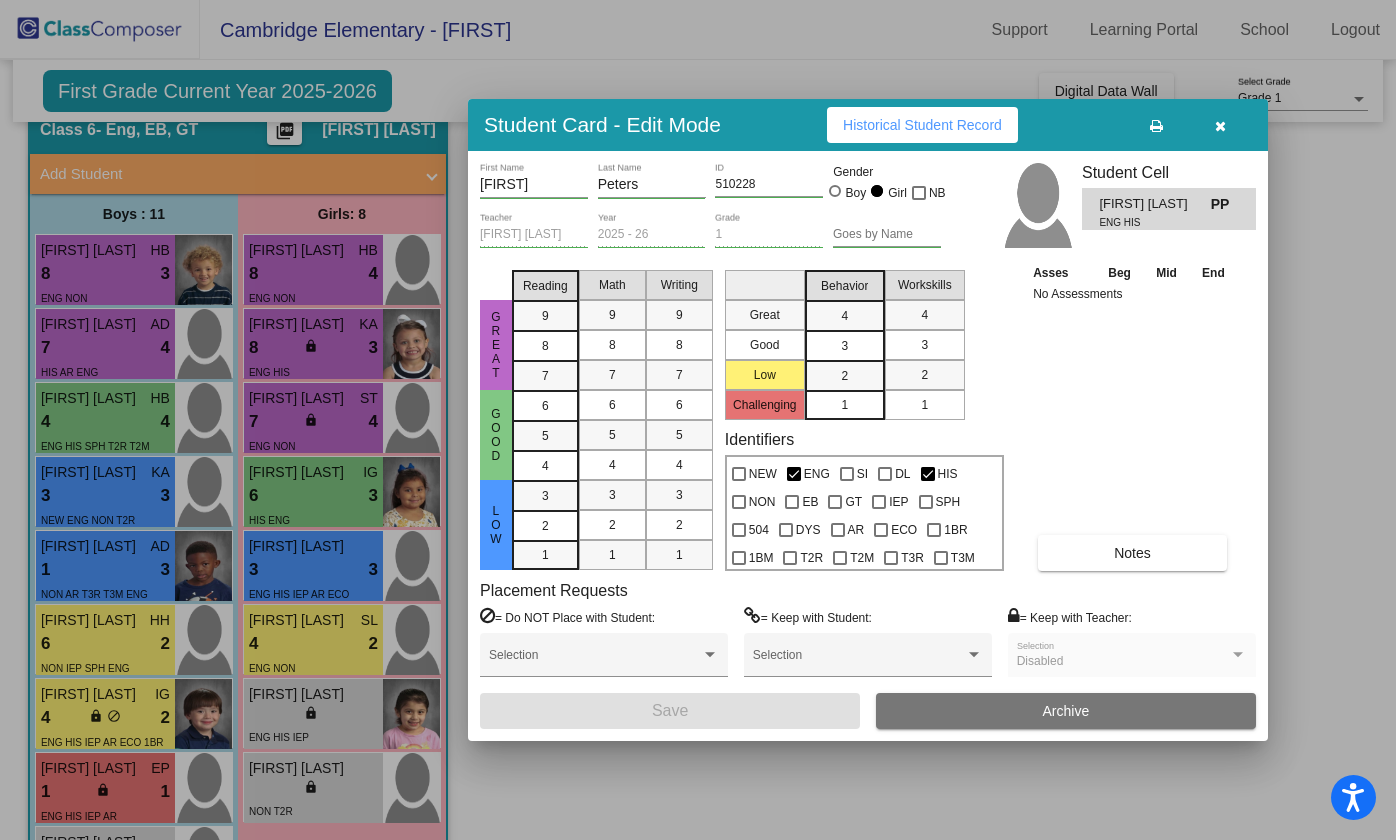 click at bounding box center (1220, 126) 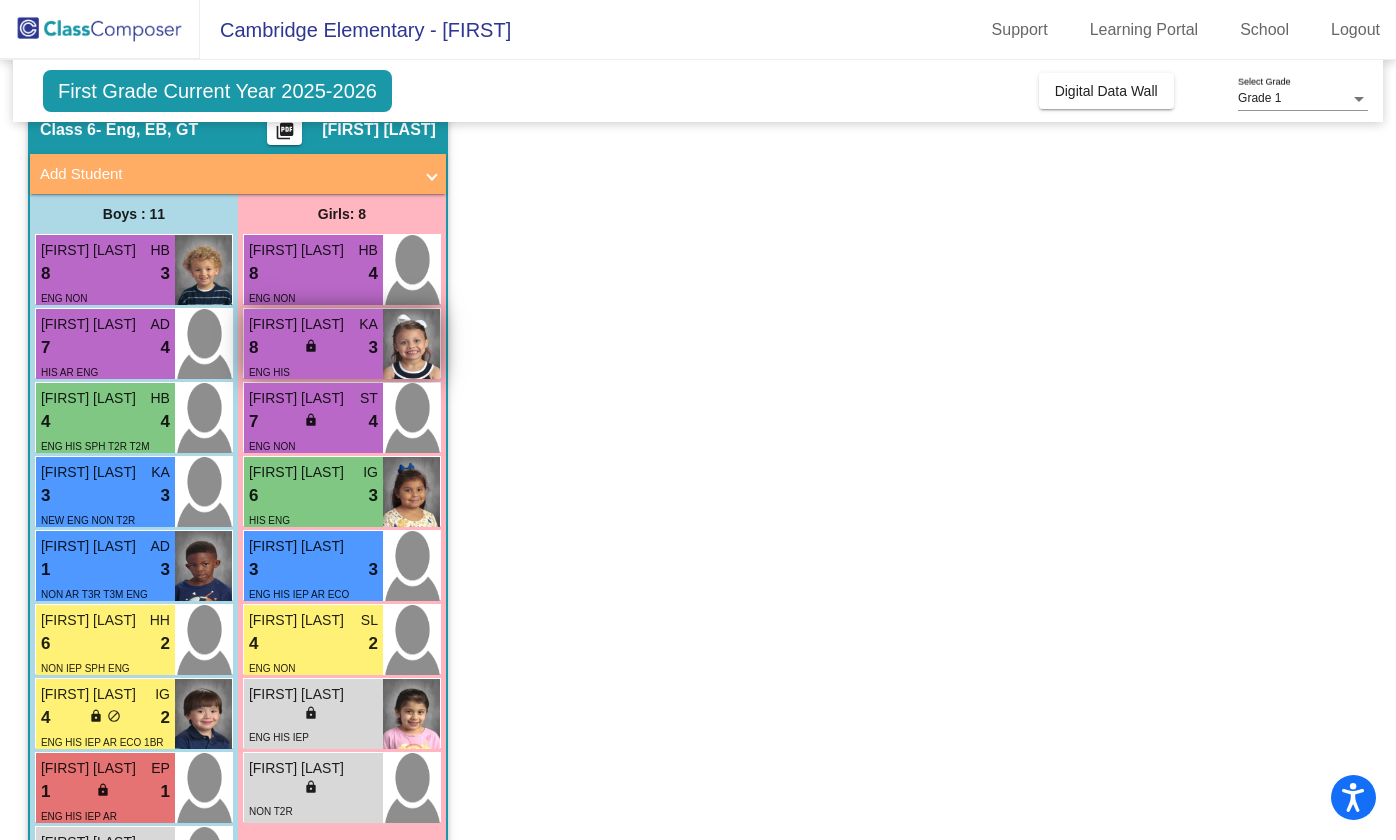 click at bounding box center [411, 344] 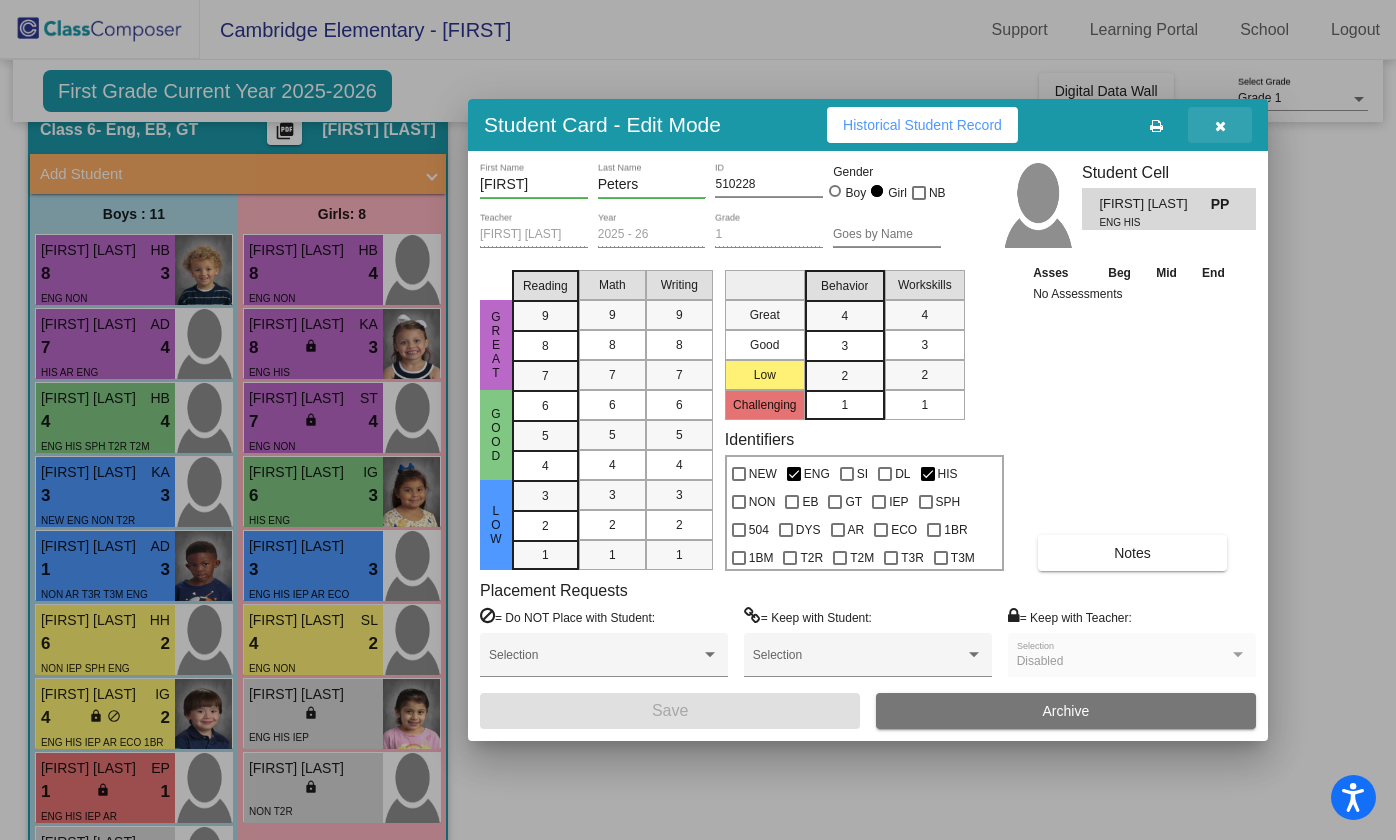 click at bounding box center [1220, 125] 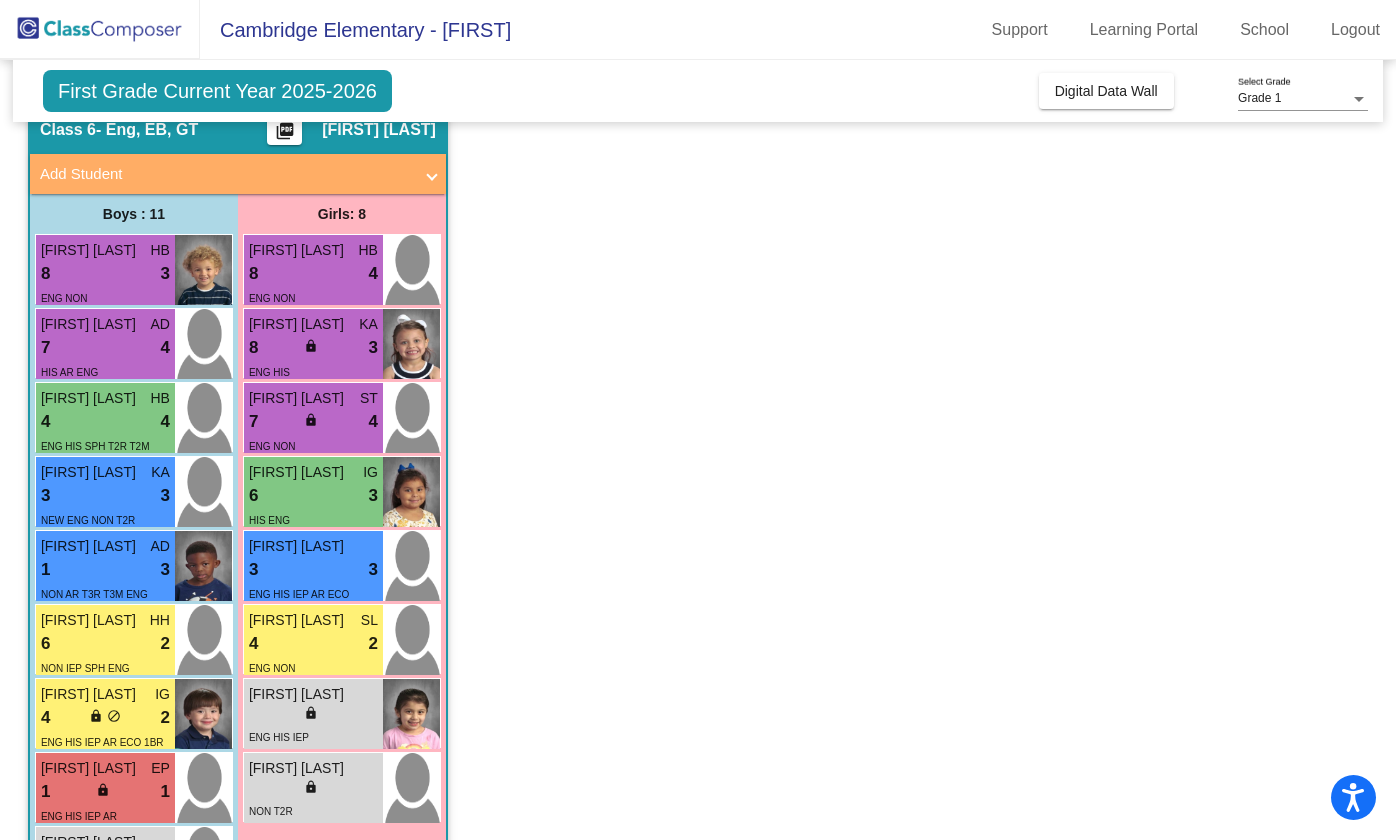 click on "Class 6   - Eng, EB, GT  picture_as_pdf [FIRST] [LAST]  Add Student  First Name Last Name Student Id  (Recommended)   Boy   Girl   Non Binary Add Close  Boys : 11  Archer Boom HB 8 lock do_not_disturb_alt 3 ENG NON Luca Becker AD 7 lock do_not_disturb_alt 4 ENG HIS SPH T2R T2M Zhou Samuel KA 3 lock do_not_disturb_alt 3 NEW ENG NON T2R Maverick Fields AD 1 lock do_not_disturb_alt 3 NON AR T3R T3M ENG Nicholas Powers HH 6 lock do_not_disturb_alt 2 NON IEP SPH ENG Jaxon Mata-Bernal IG 4 lock do_not_disturb_alt 2 ENG HIS IEP AR ECO 1BR Luke Guerrero EP 1 lock do_not_disturb_alt 1 ENG HIS IEP AR Caldwell Gish lock do_not_disturb_alt ENG Dominic Barron lock do_not_disturb_alt NEW HIS Hartman Caldwell lock do_not_disturb_alt NON SPH 1BR Girls: 8 Emersyn Krimmel HB 8 lock do_not_disturb_alt 4 ENG NON Piper Peters KA 8 lock do_not_disturb_alt 3 ENG HIS Clara Swantner ST 7 lock do_not_disturb_alt 4 ENG NON Amelia Cuapio IG 6 lock do_not_disturb_alt 3 HIS ENG 3 3" 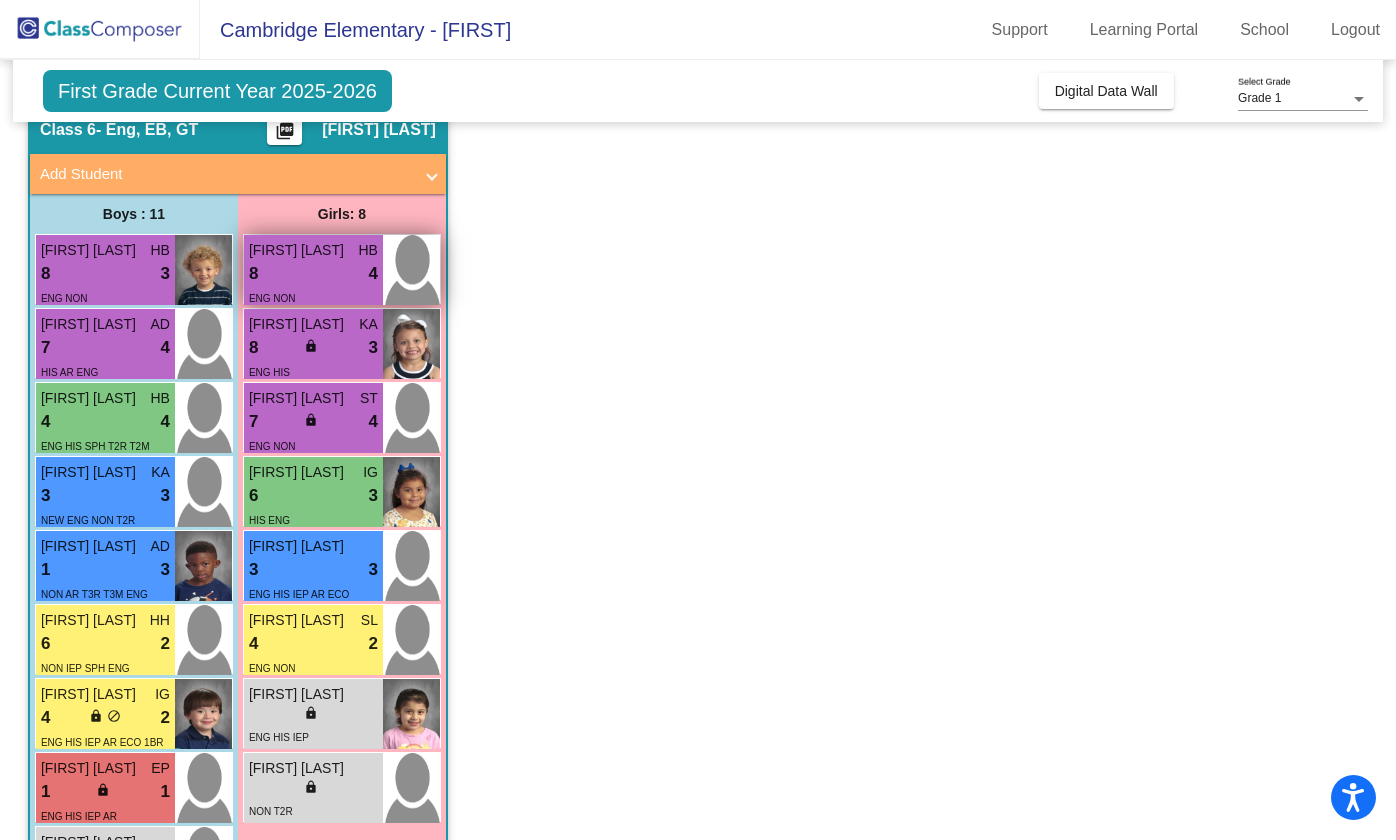 click on "8 lock do_not_disturb_alt 4" at bounding box center [313, 274] 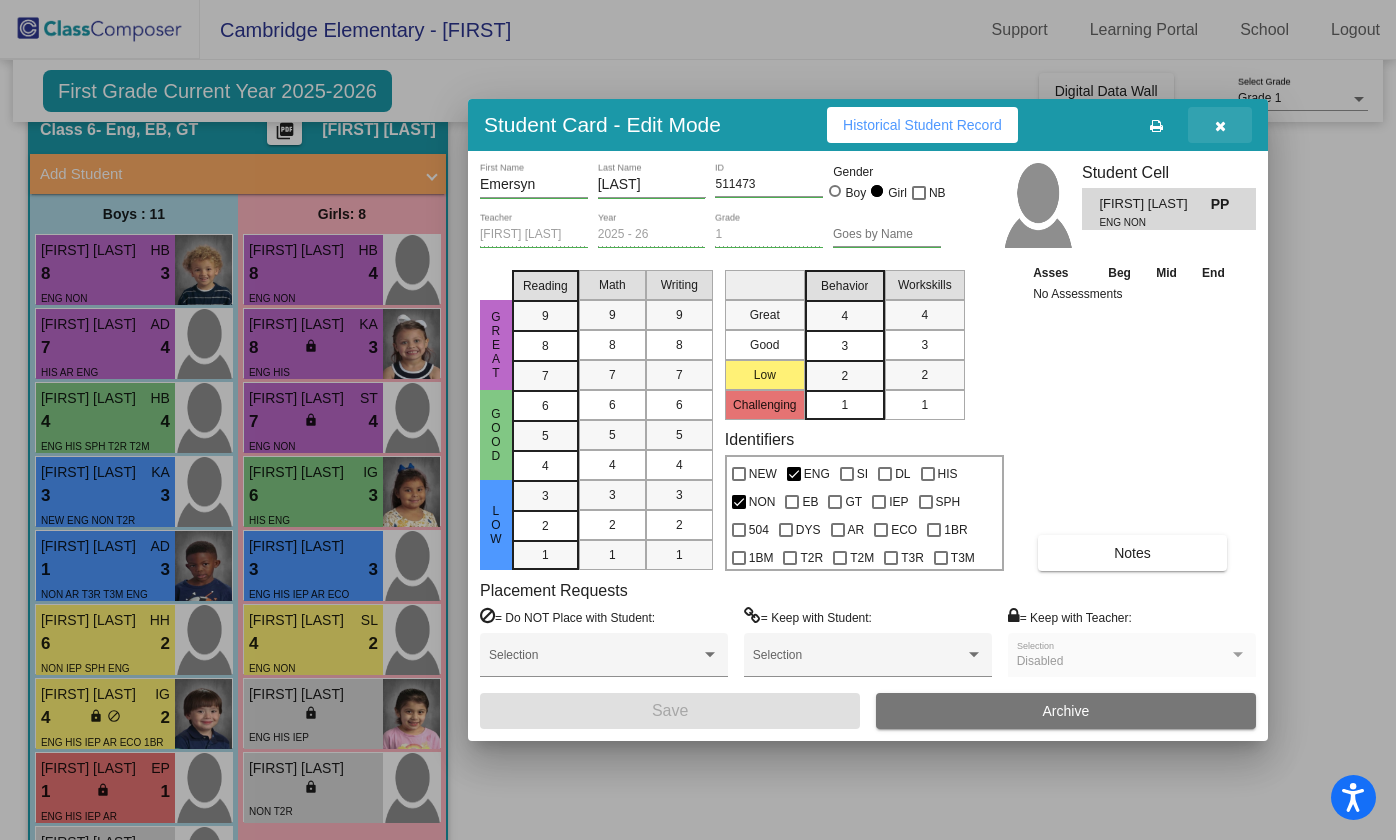 click at bounding box center [1220, 126] 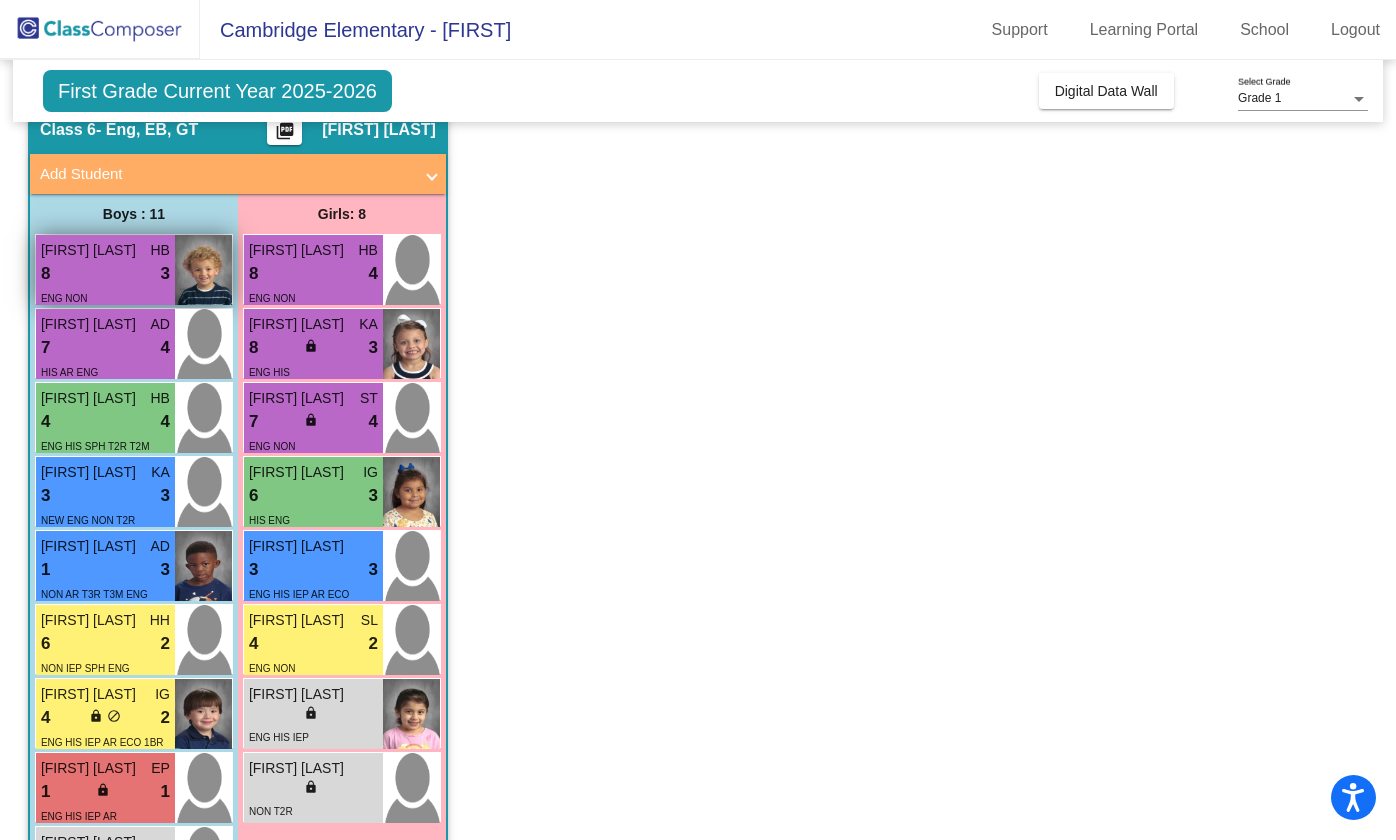 click on "[FIRST] [LAST]" at bounding box center (91, 250) 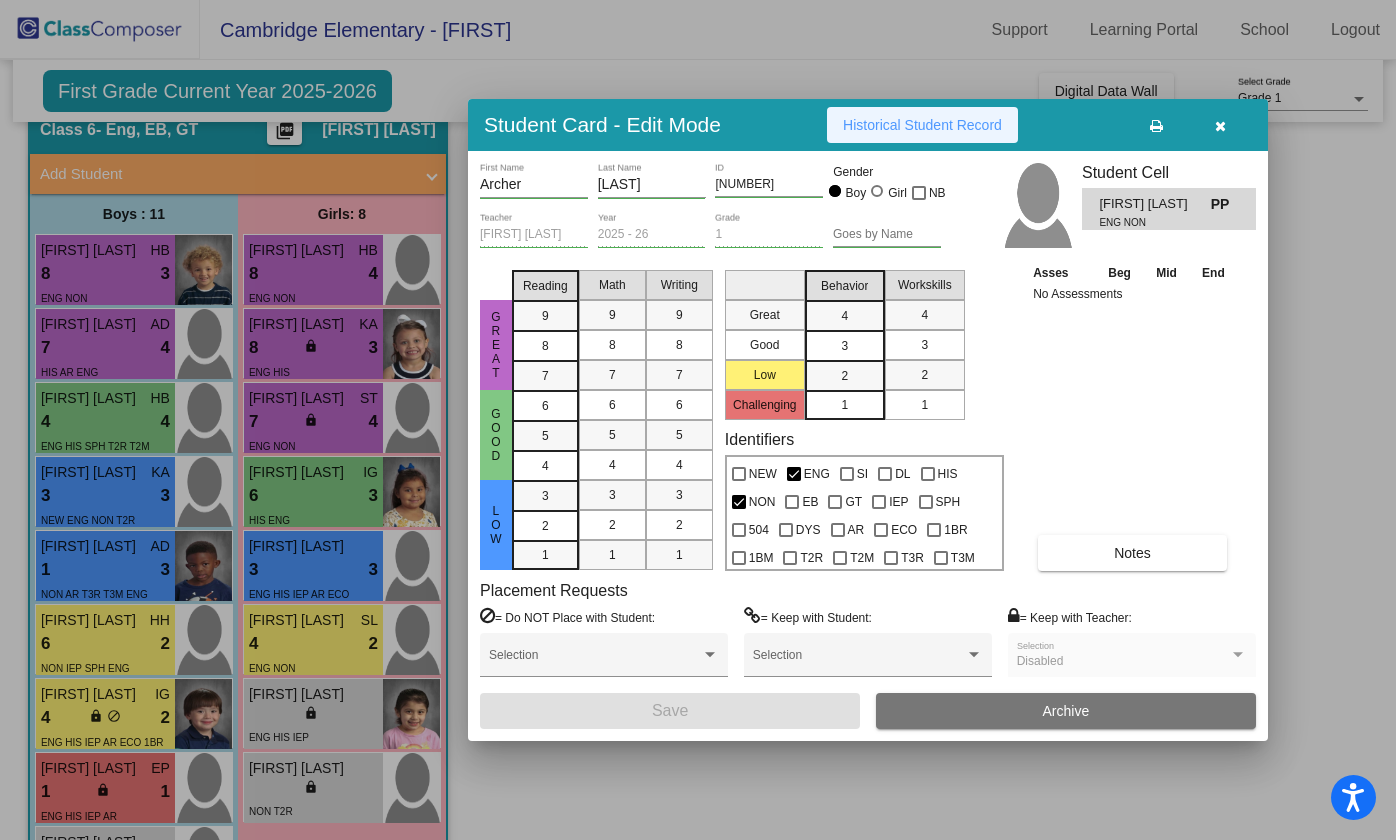 click on "Historical Student Record" at bounding box center [922, 125] 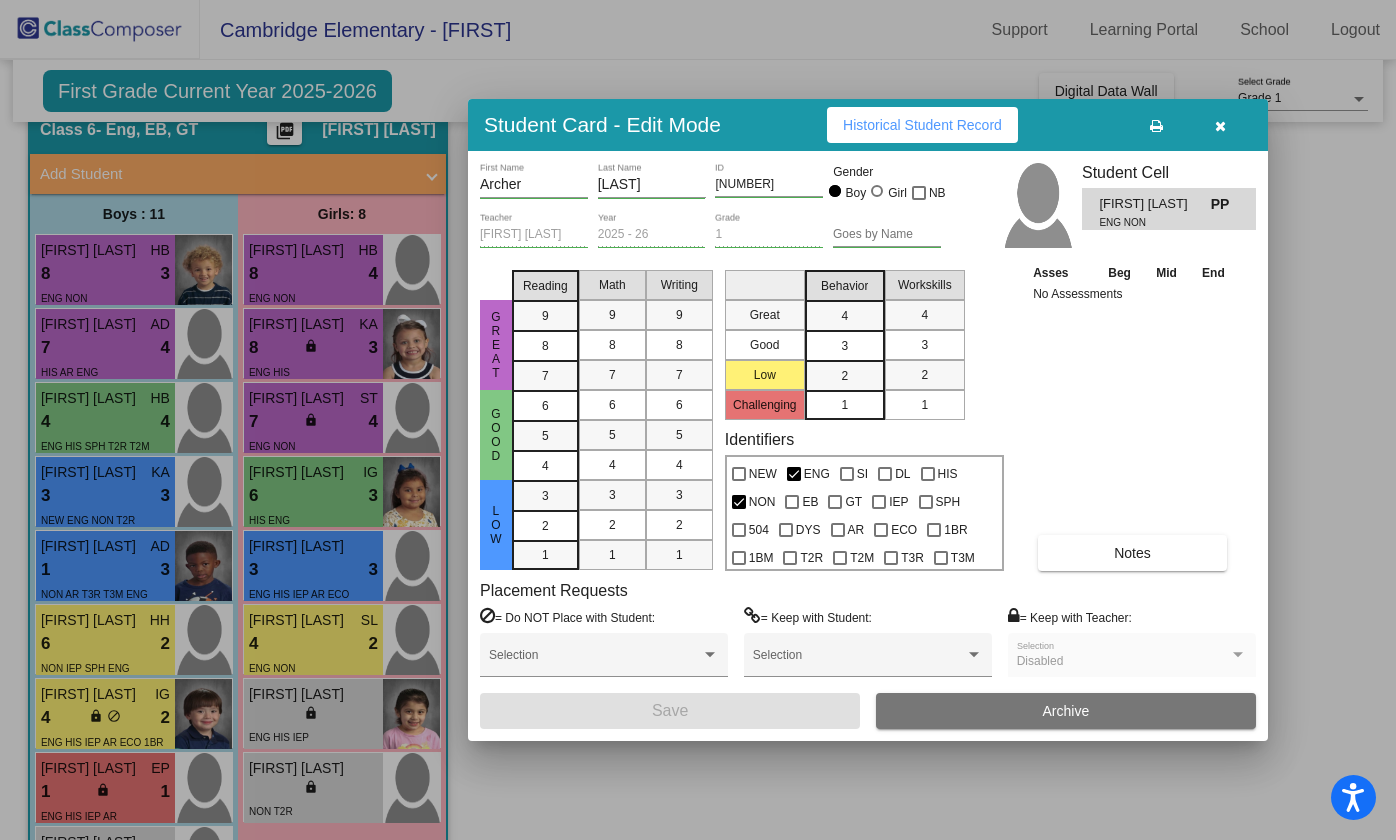 type 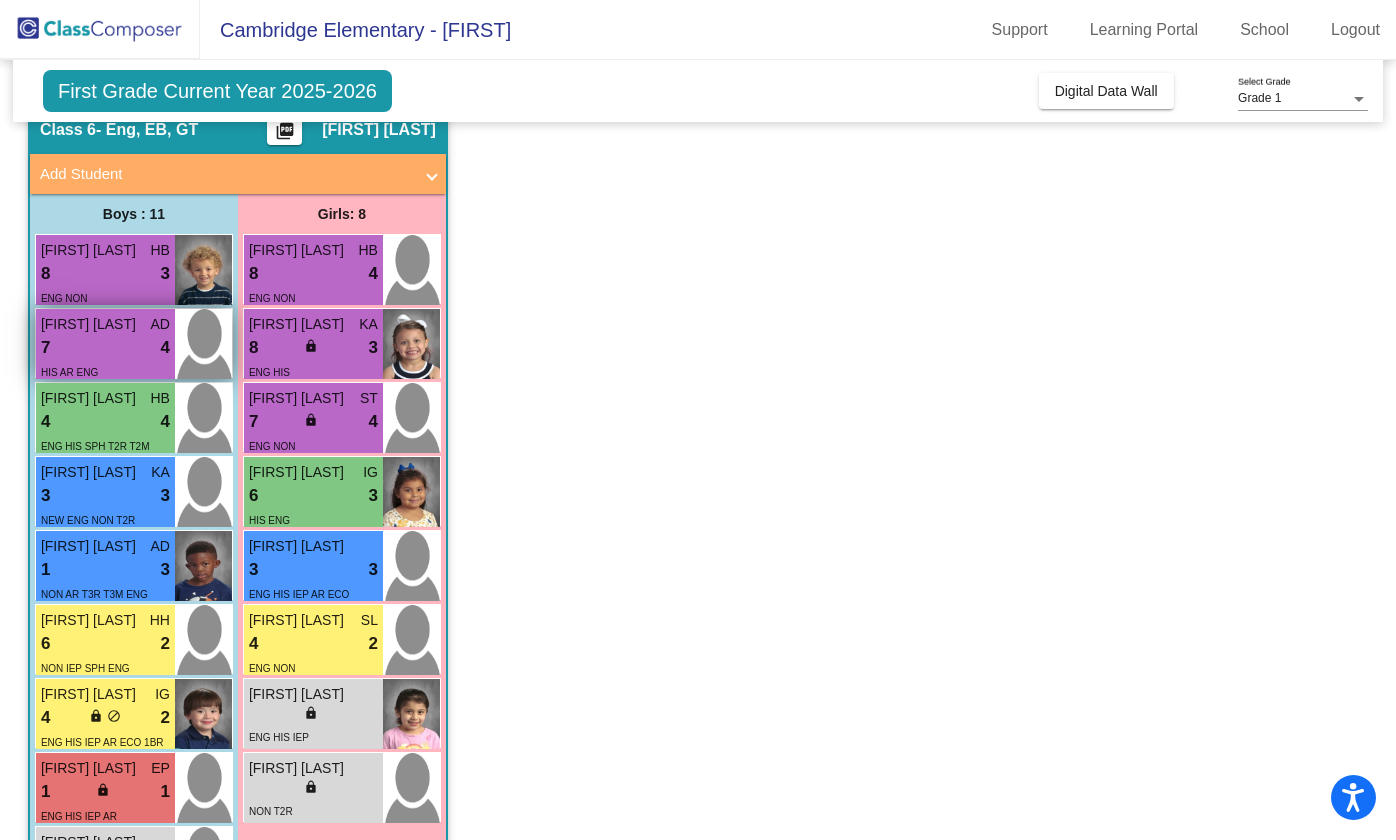 click on "7 lock do_not_disturb_alt 4" at bounding box center [105, 348] 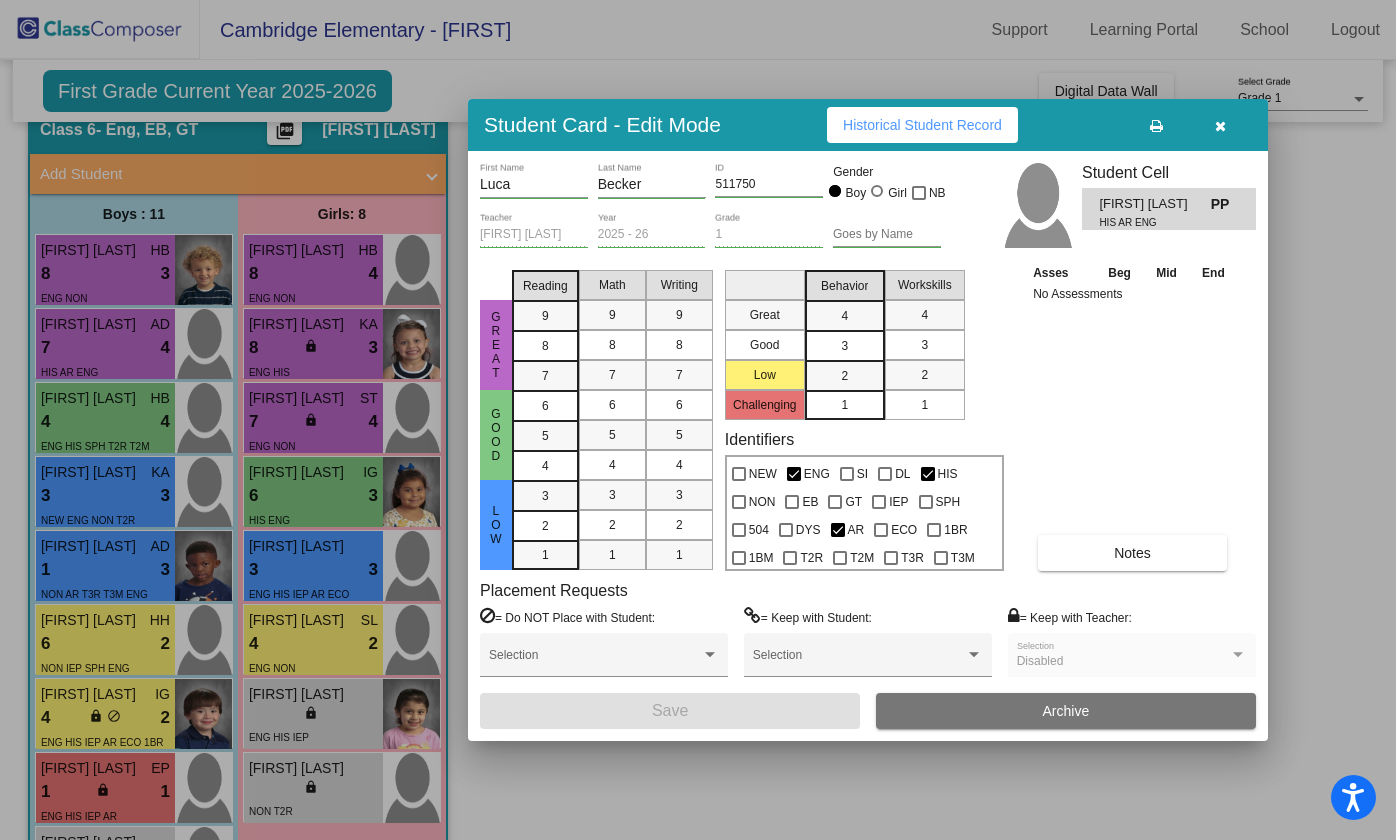 click on "Historical Student Record" at bounding box center [922, 125] 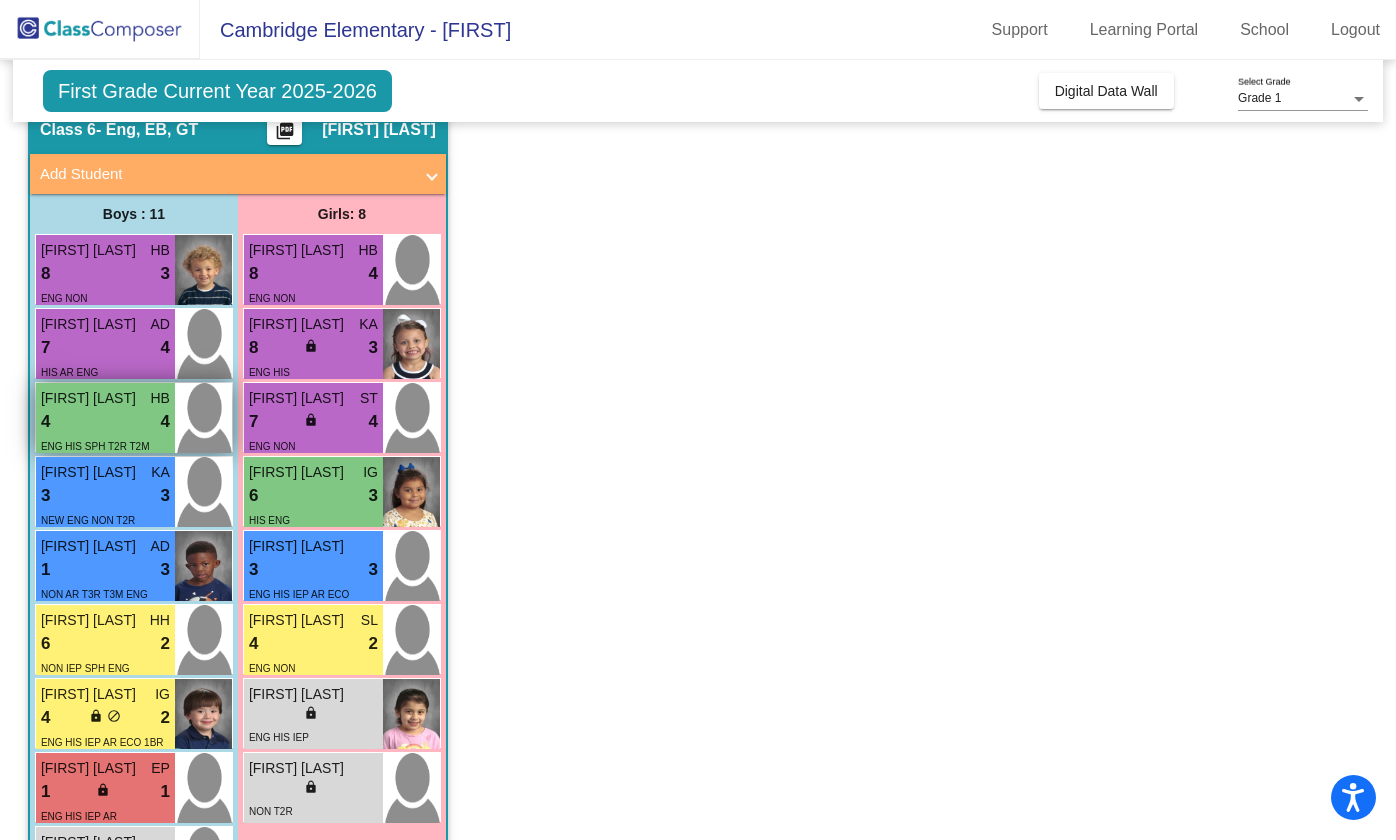 click on "[FIRST] [LAST]" at bounding box center (91, 398) 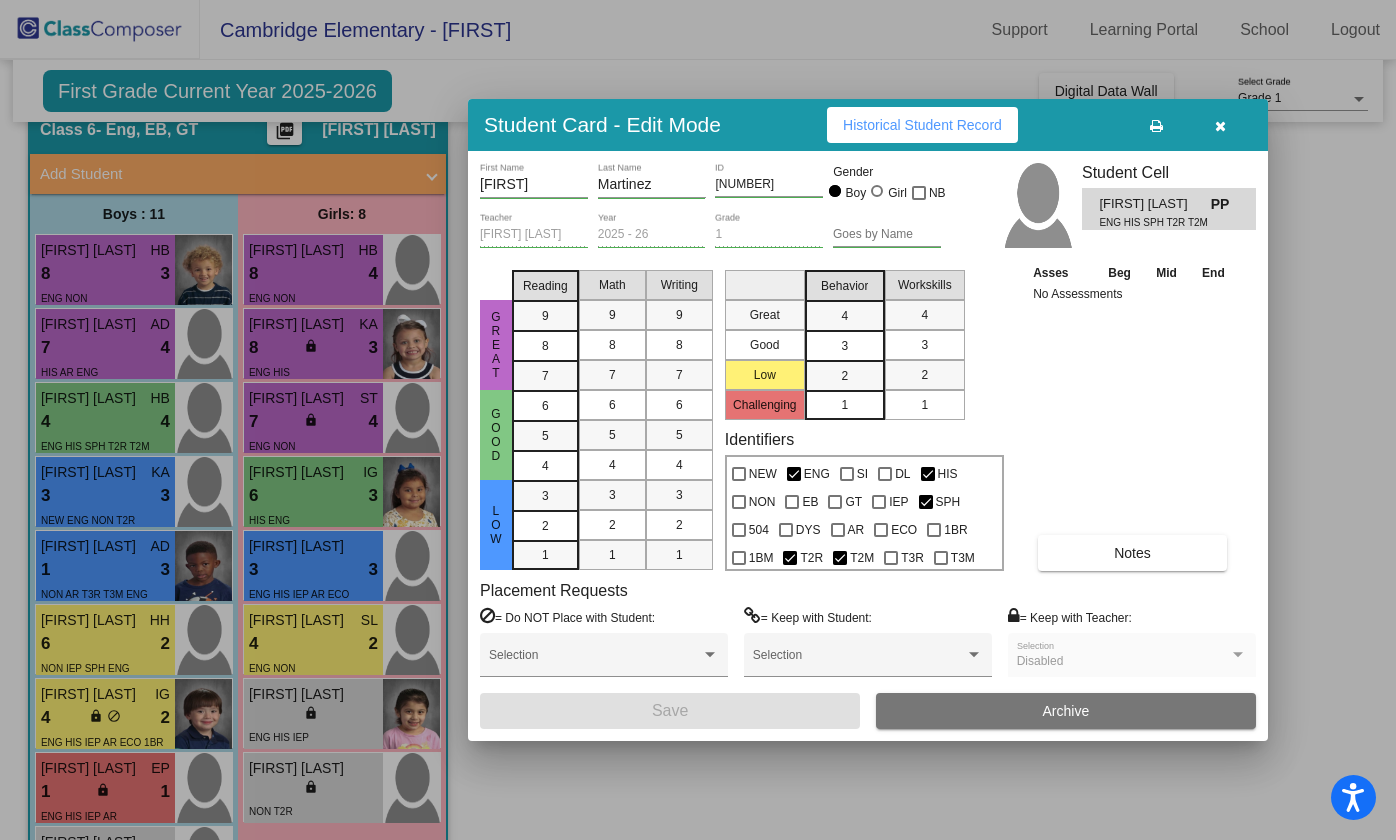 click on "Historical Student Record" at bounding box center [922, 125] 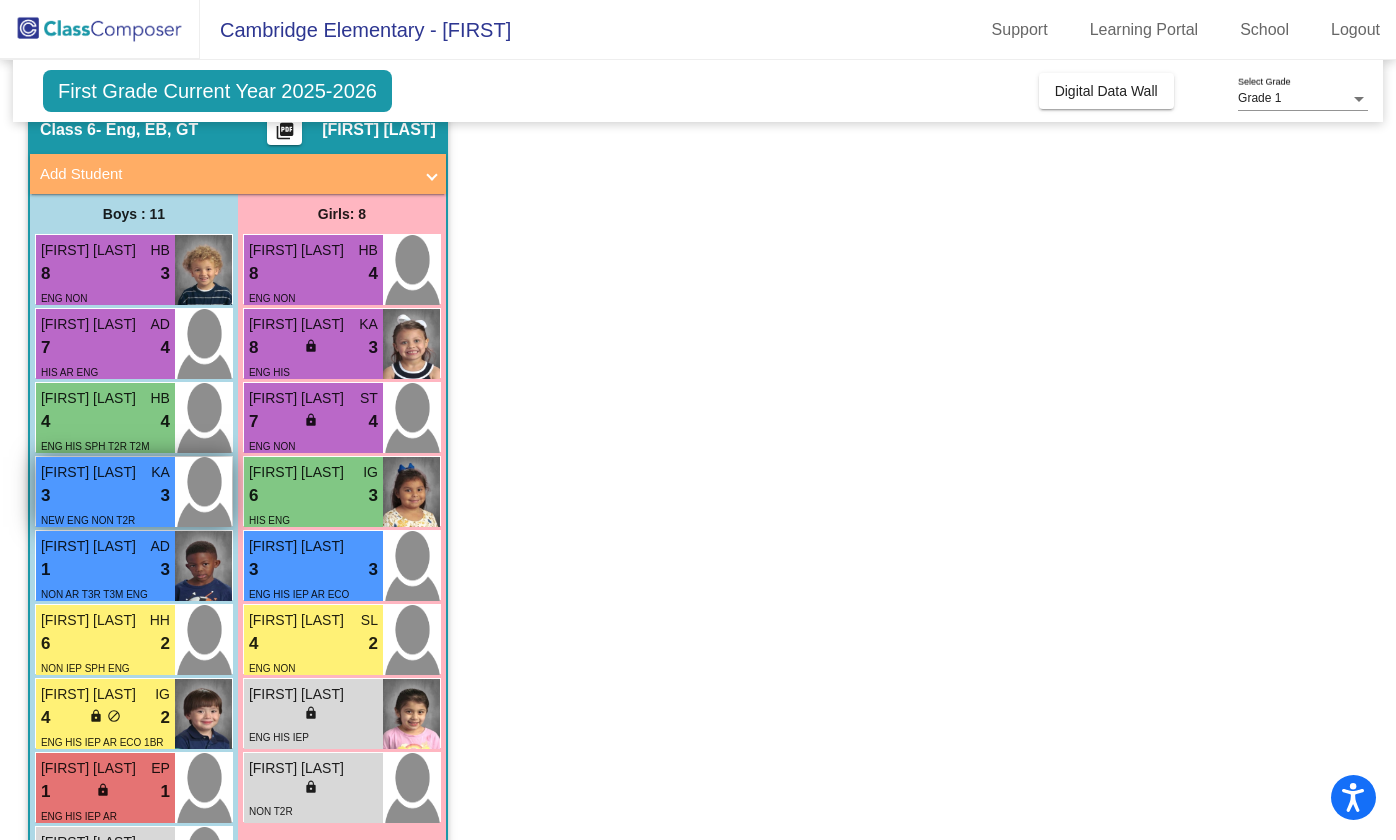 click on "3 lock do_not_disturb_alt 3" at bounding box center [105, 496] 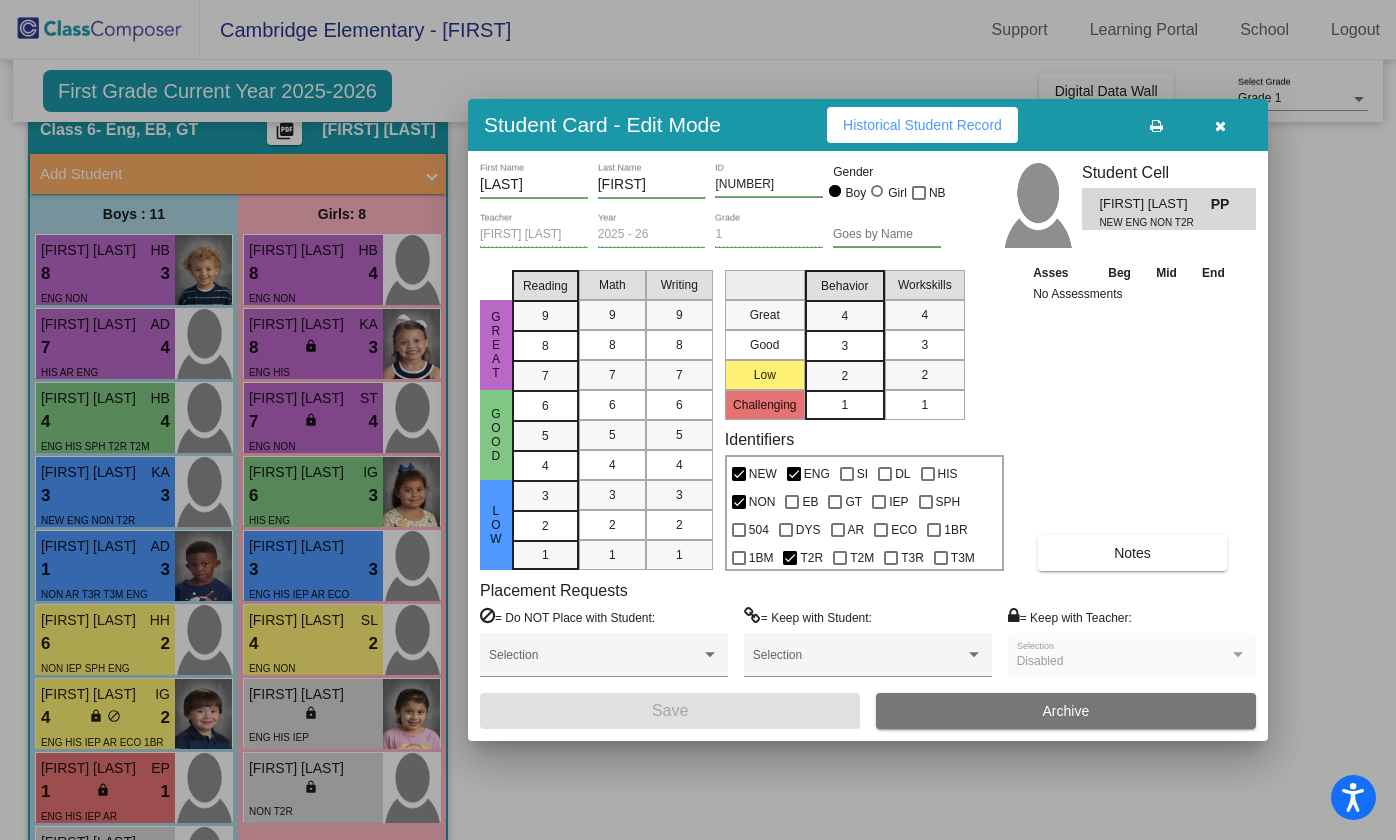 click on "Historical Student Record" at bounding box center (922, 125) 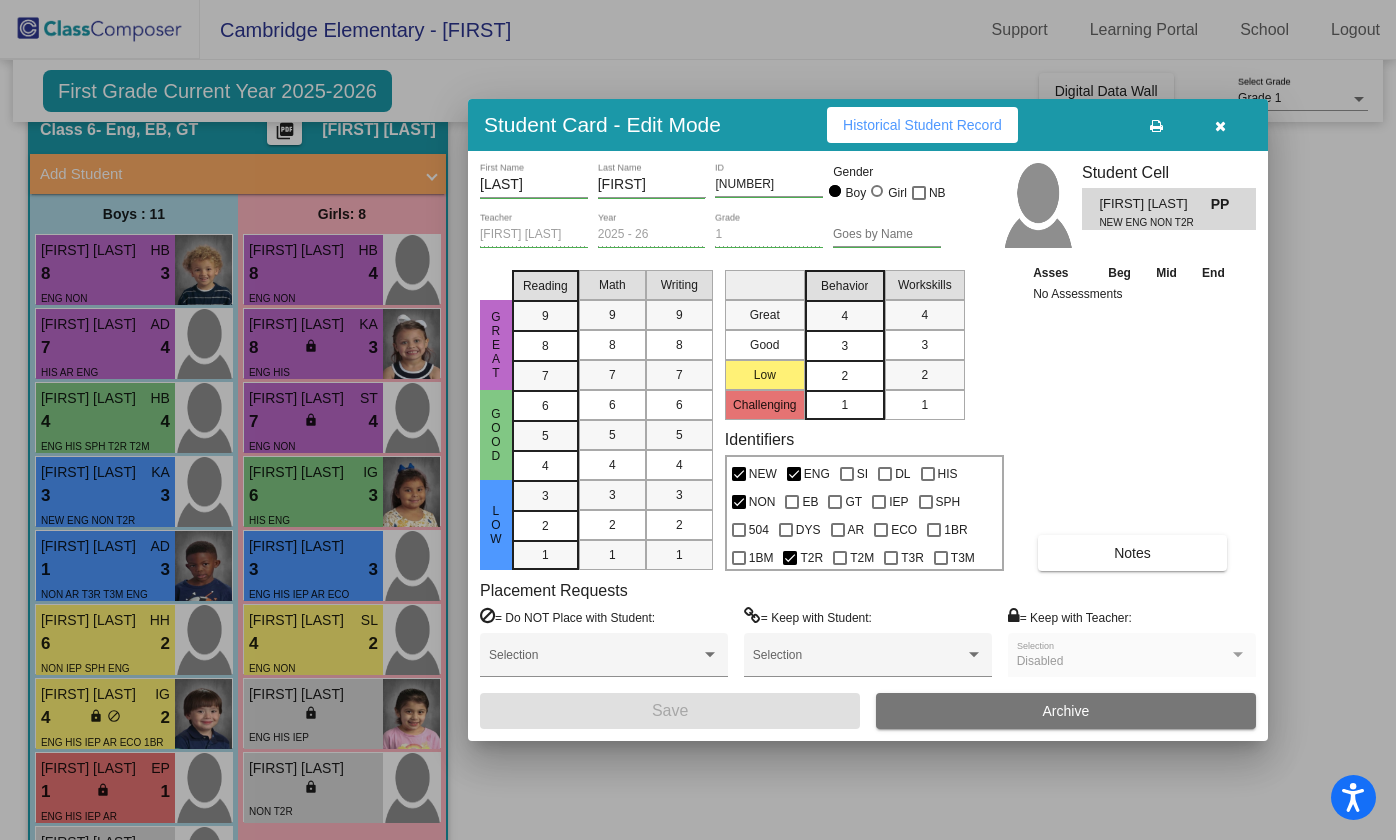 type 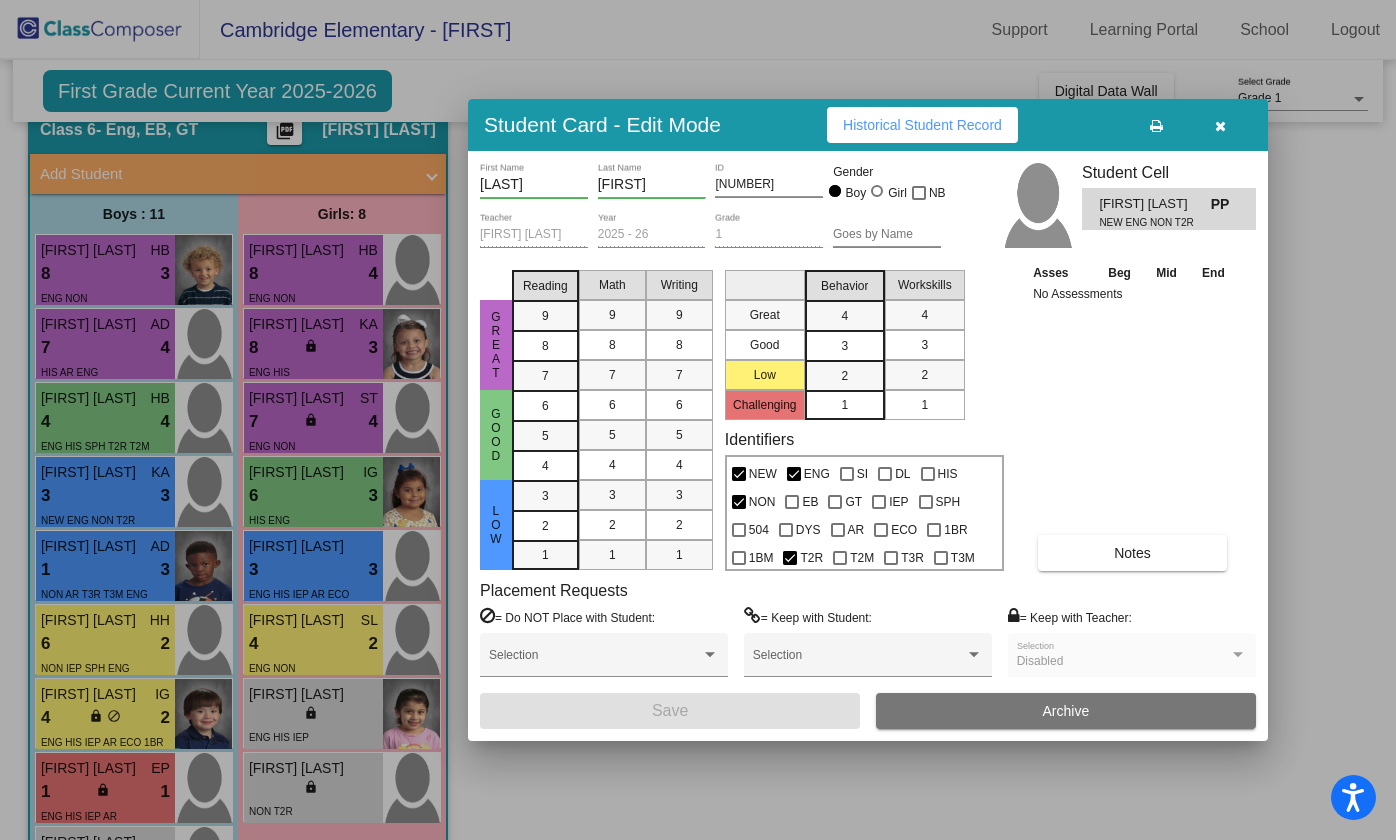 click at bounding box center [698, 420] 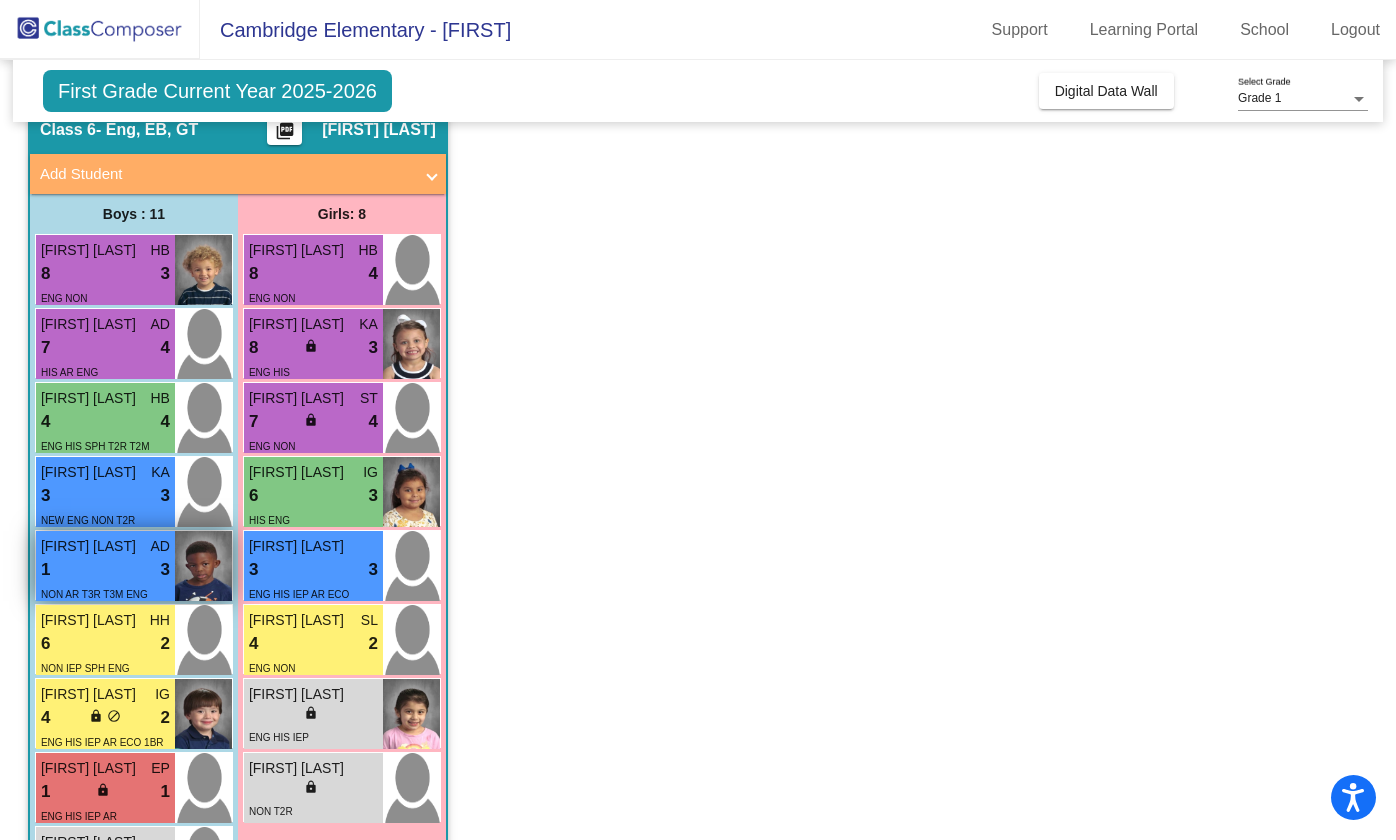 click on "1 lock do_not_disturb_alt 3" at bounding box center (105, 570) 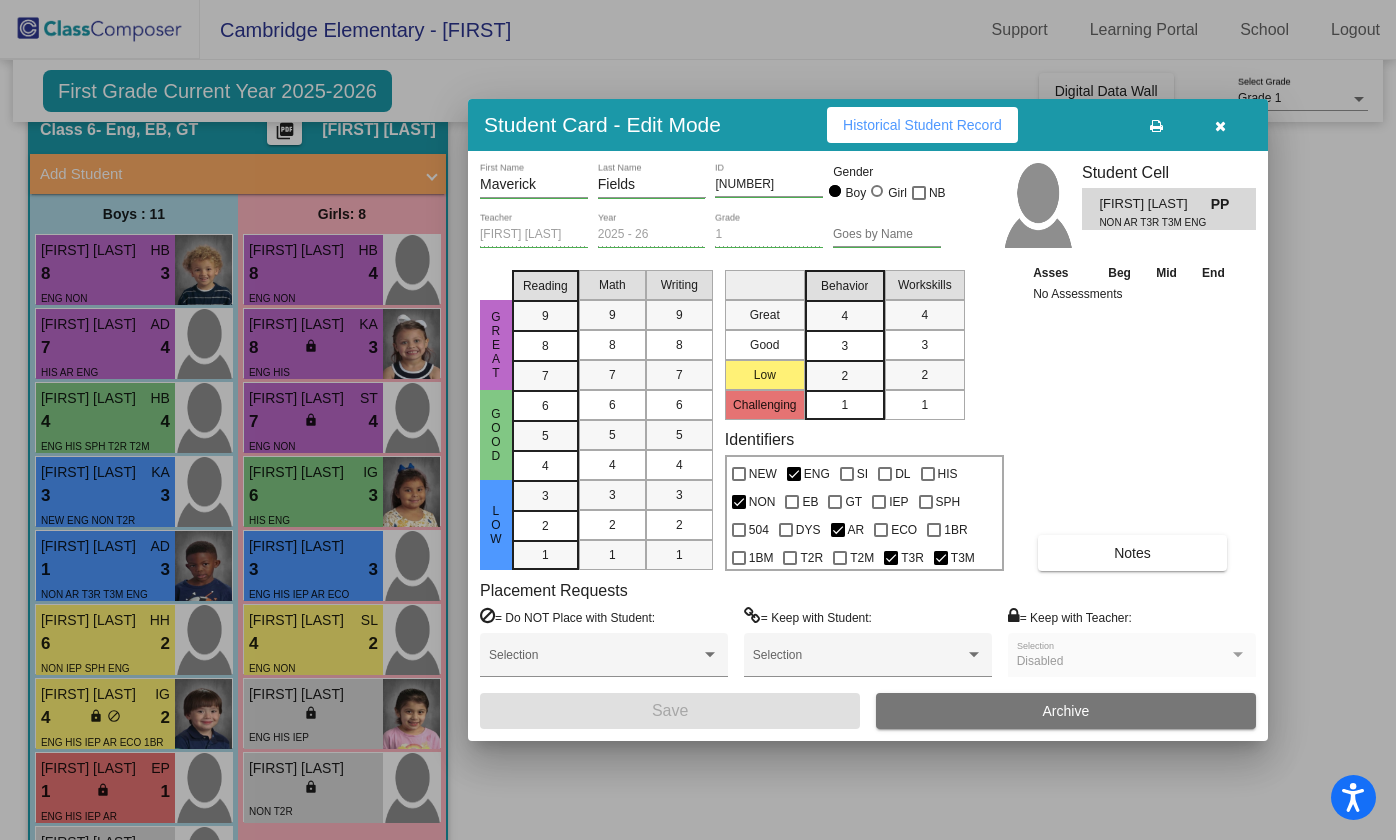 click on "Historical Student Record" at bounding box center (922, 125) 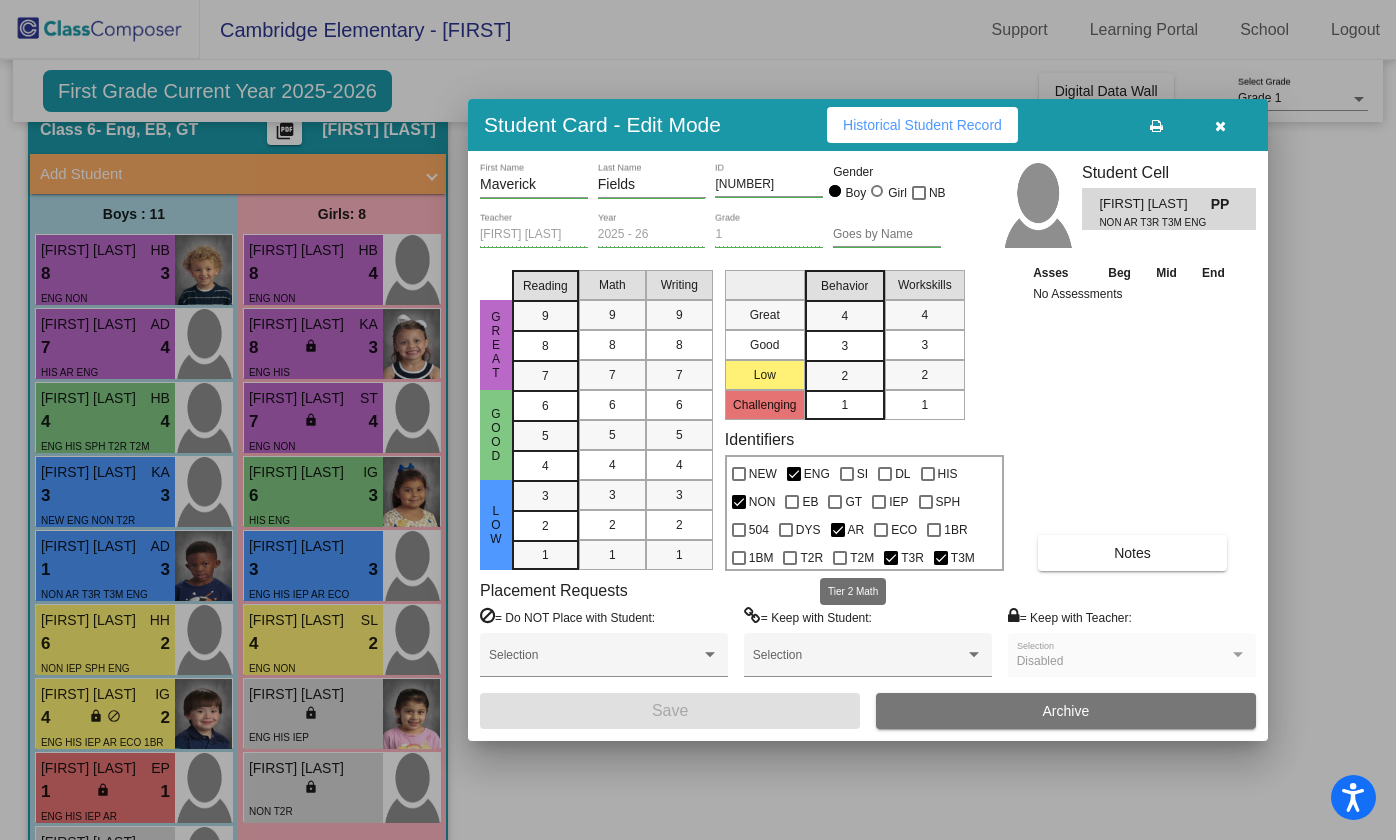 type 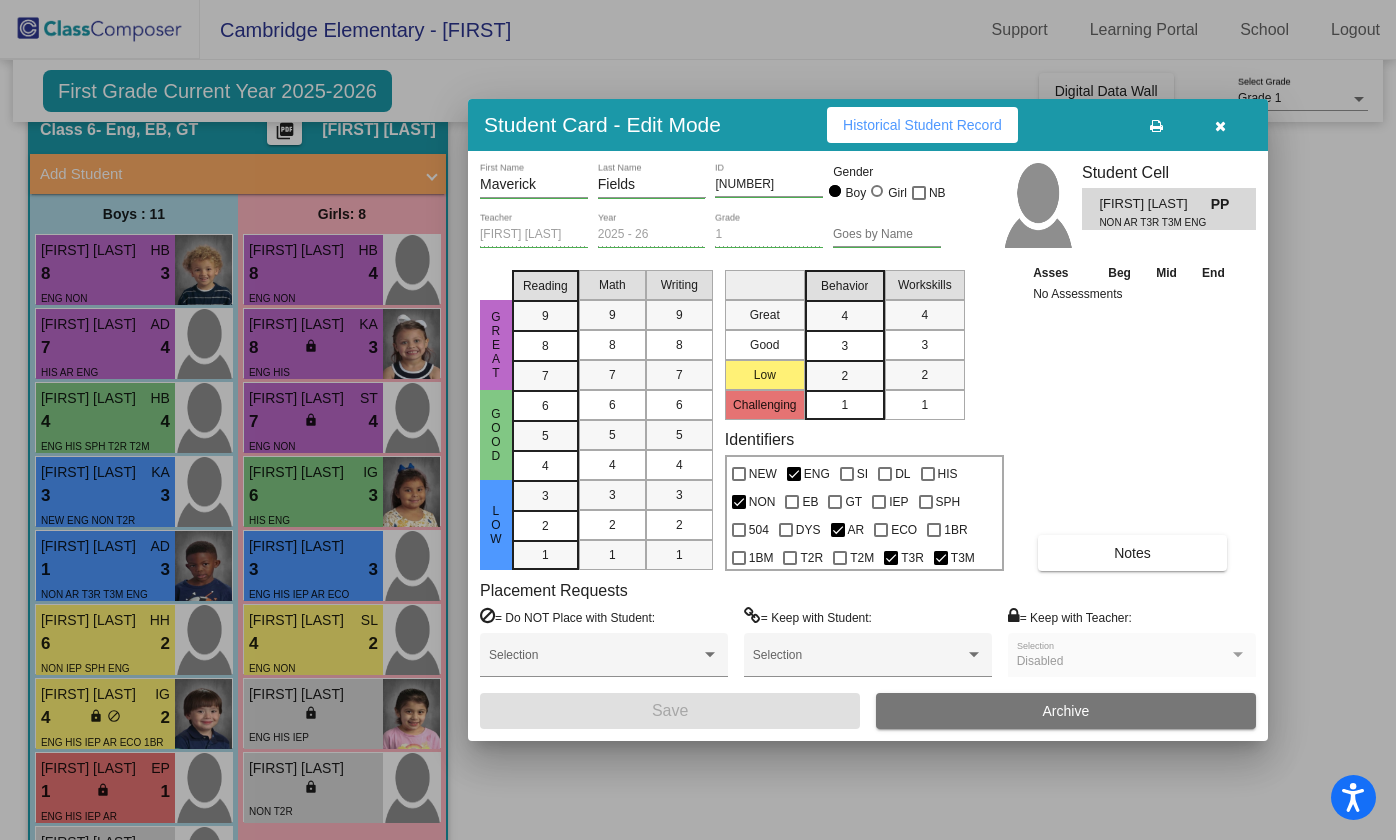 click at bounding box center [698, 420] 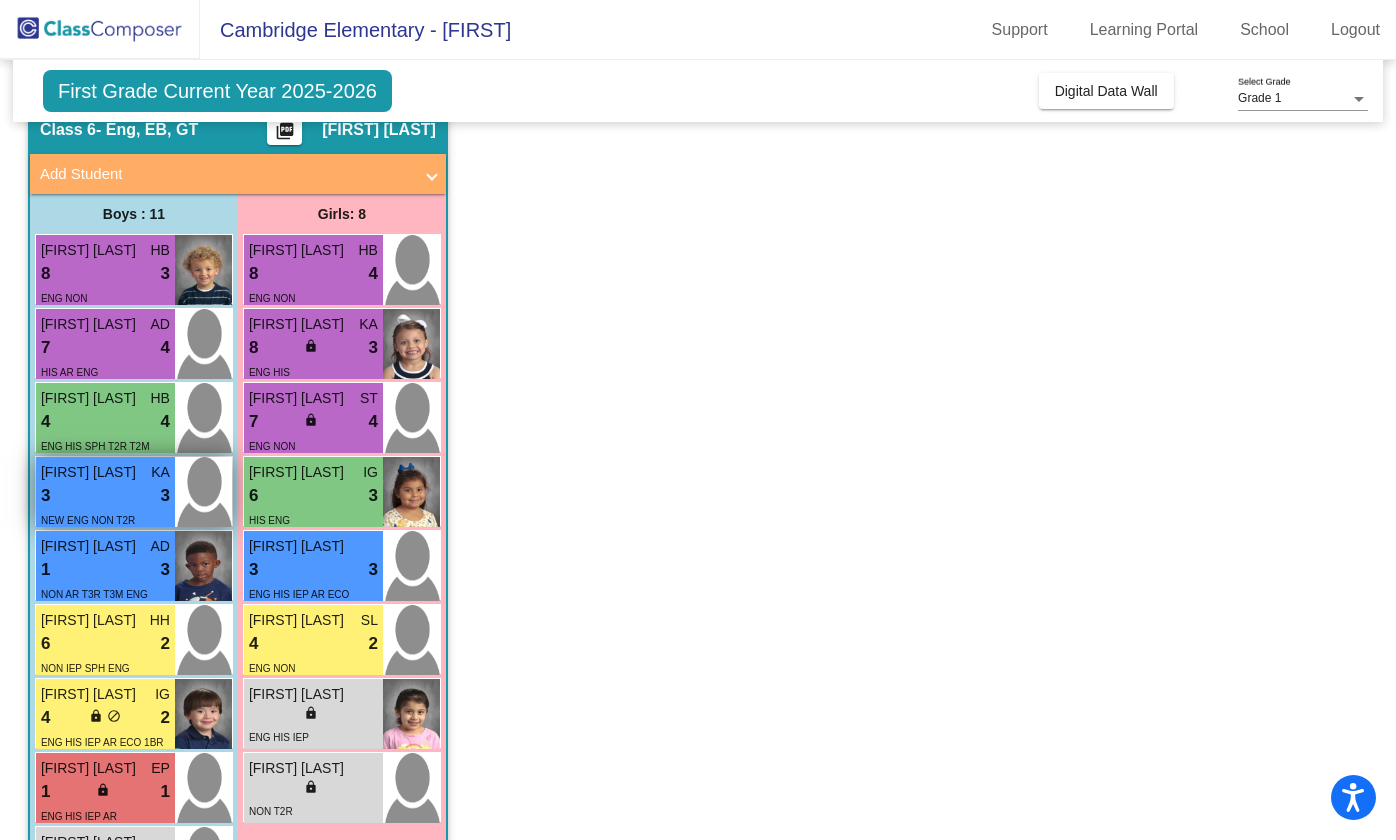 click on "[FIRST] [LAST]" at bounding box center (91, 472) 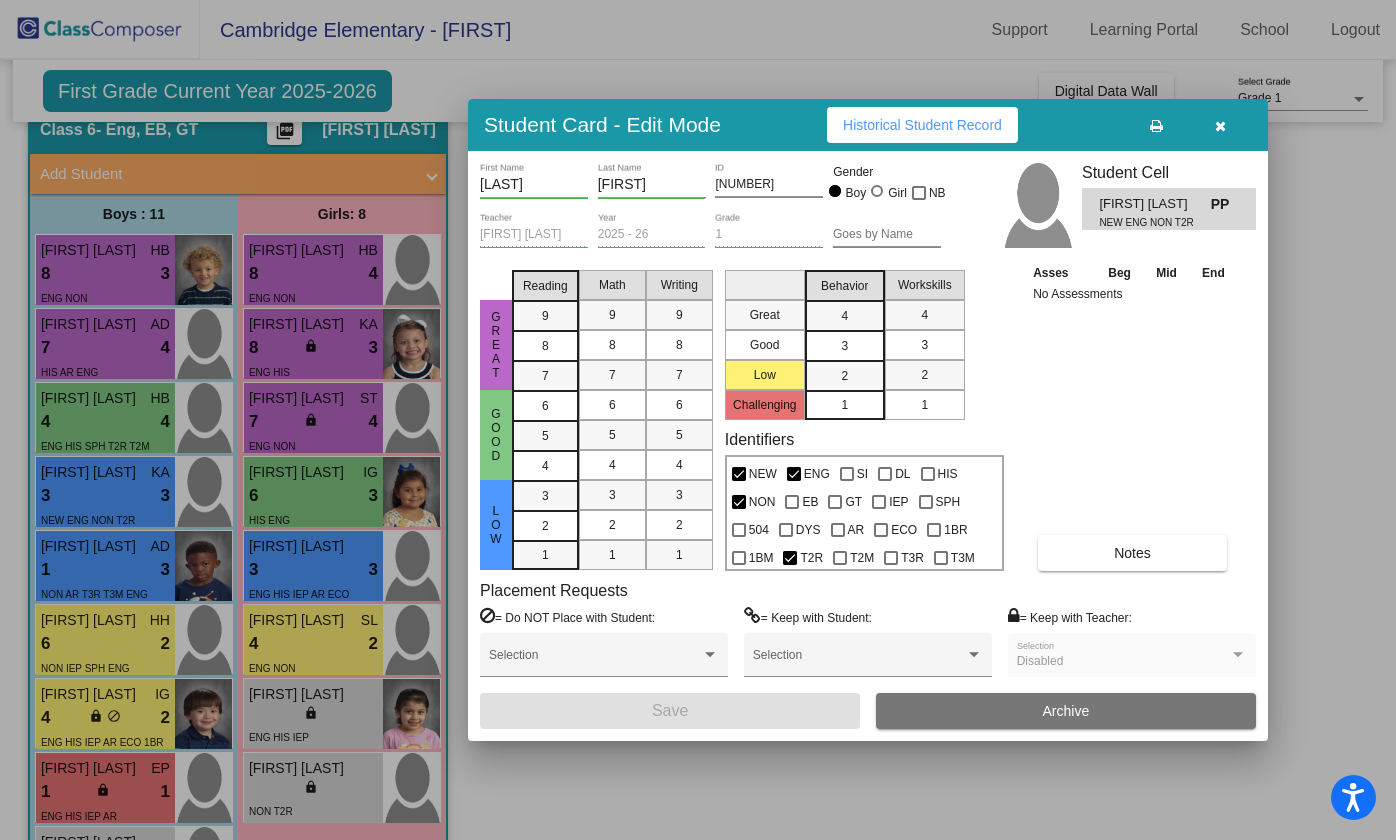 click on "Asses Beg Mid End No Assessments  Notes" at bounding box center [1133, 416] 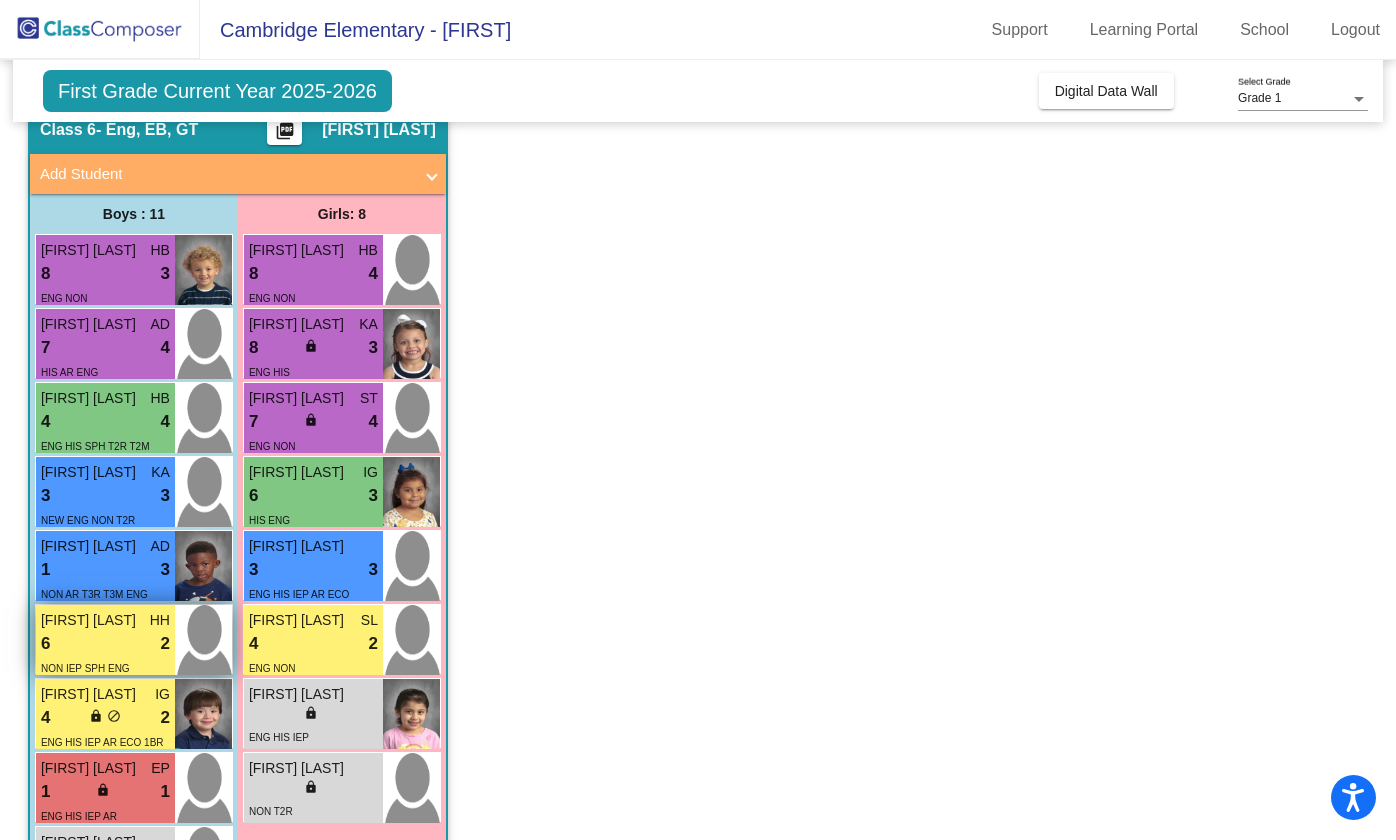 click on "[FIRST] [LAST]" at bounding box center [91, 620] 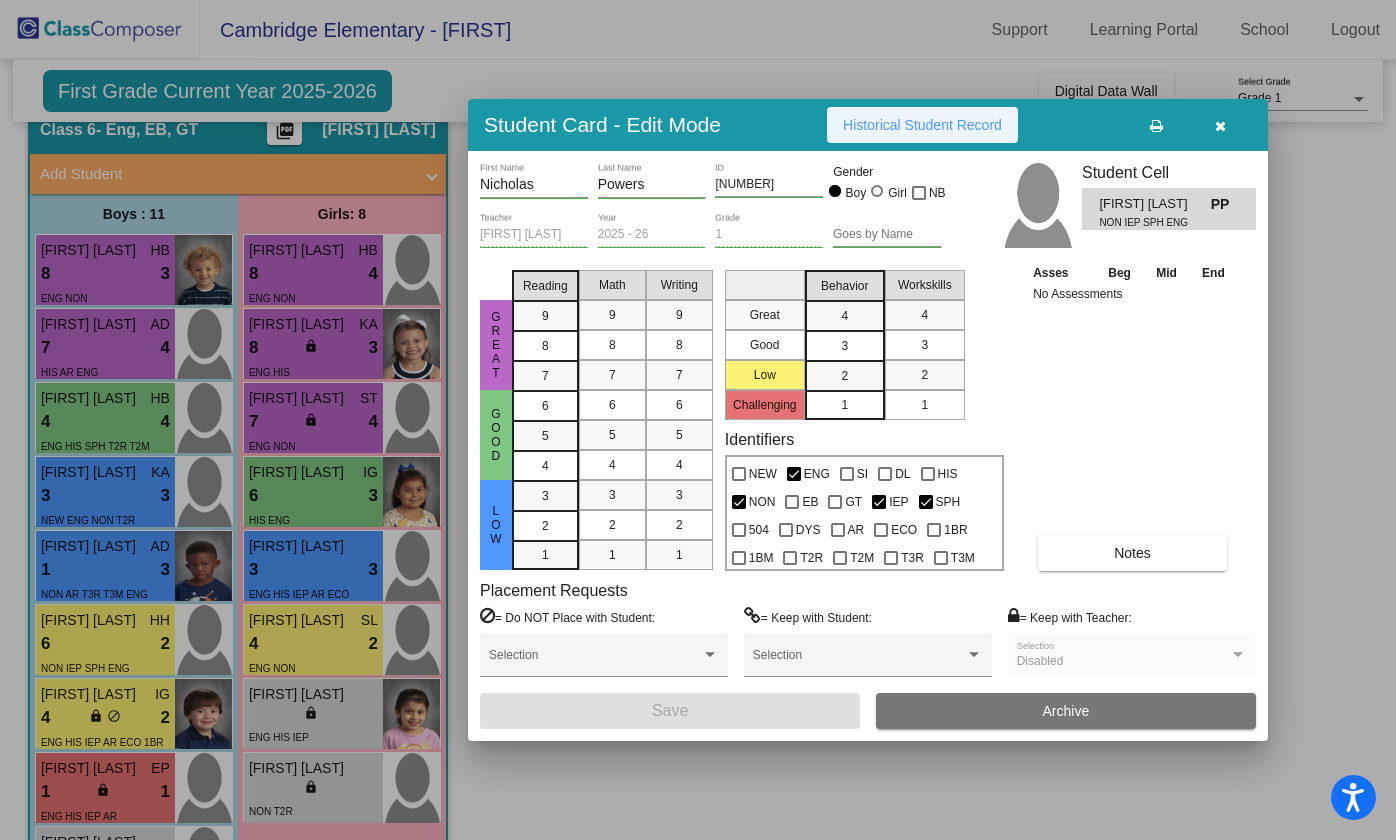 click on "Historical Student Record" at bounding box center [922, 125] 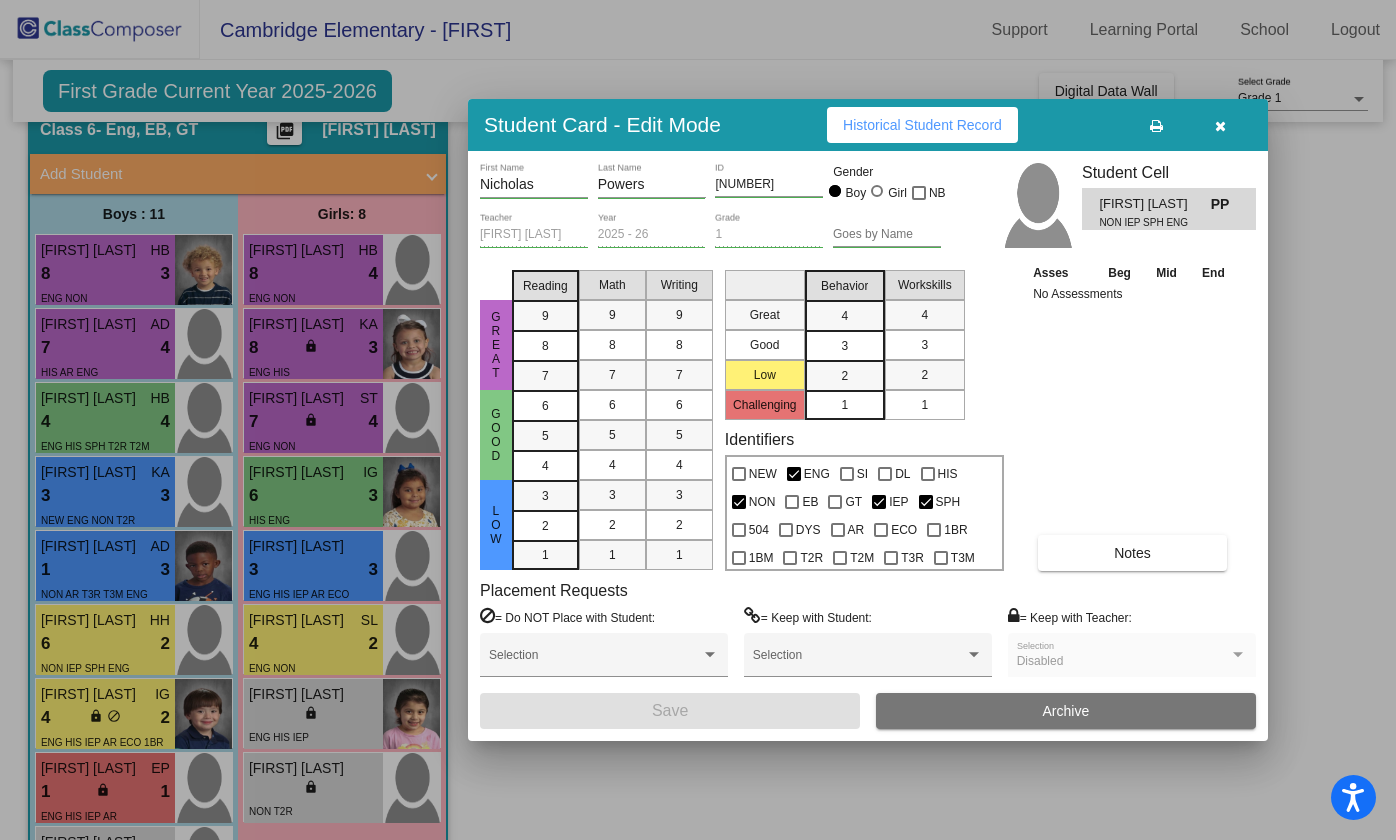 click at bounding box center (1220, 125) 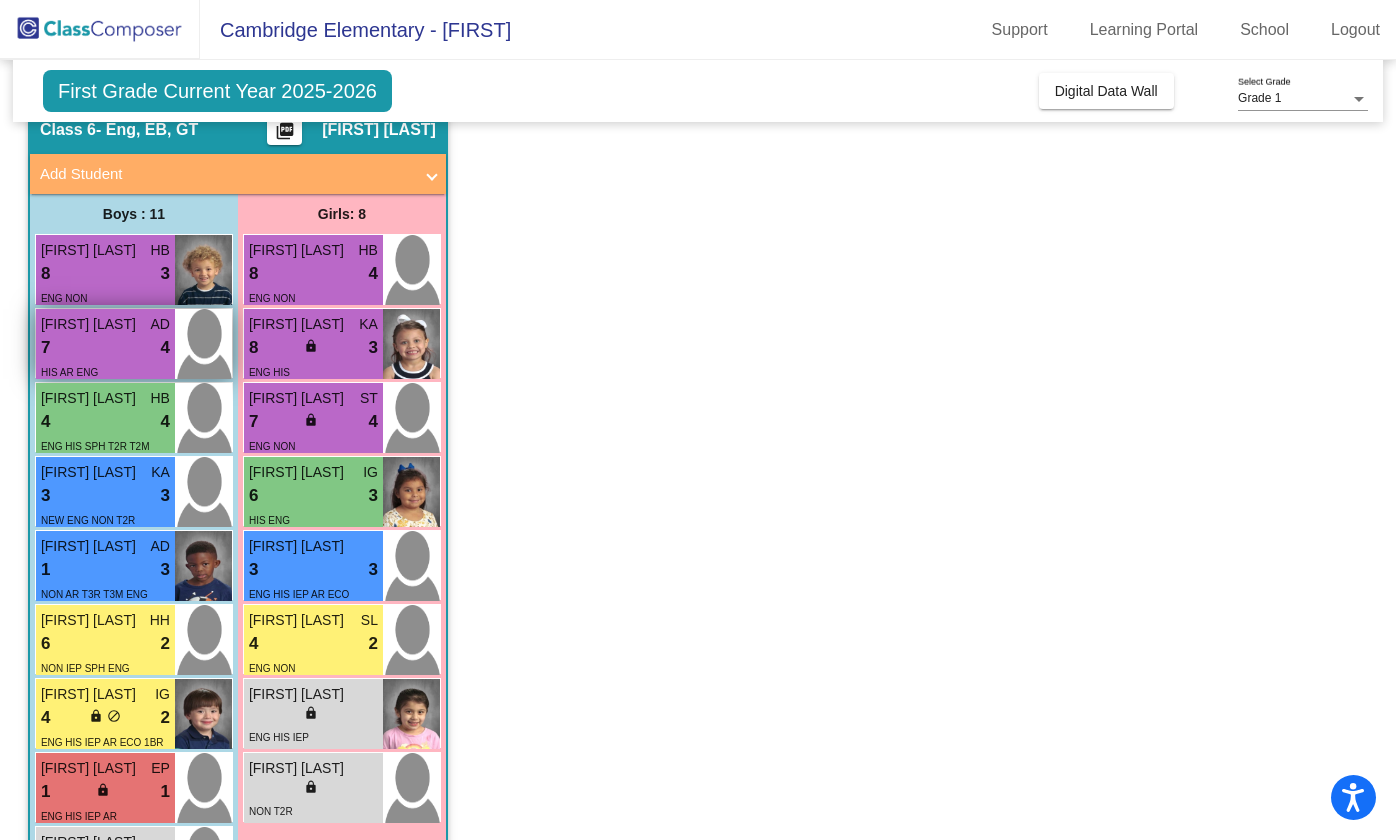click on "7 lock do_not_disturb_alt 4" at bounding box center [105, 348] 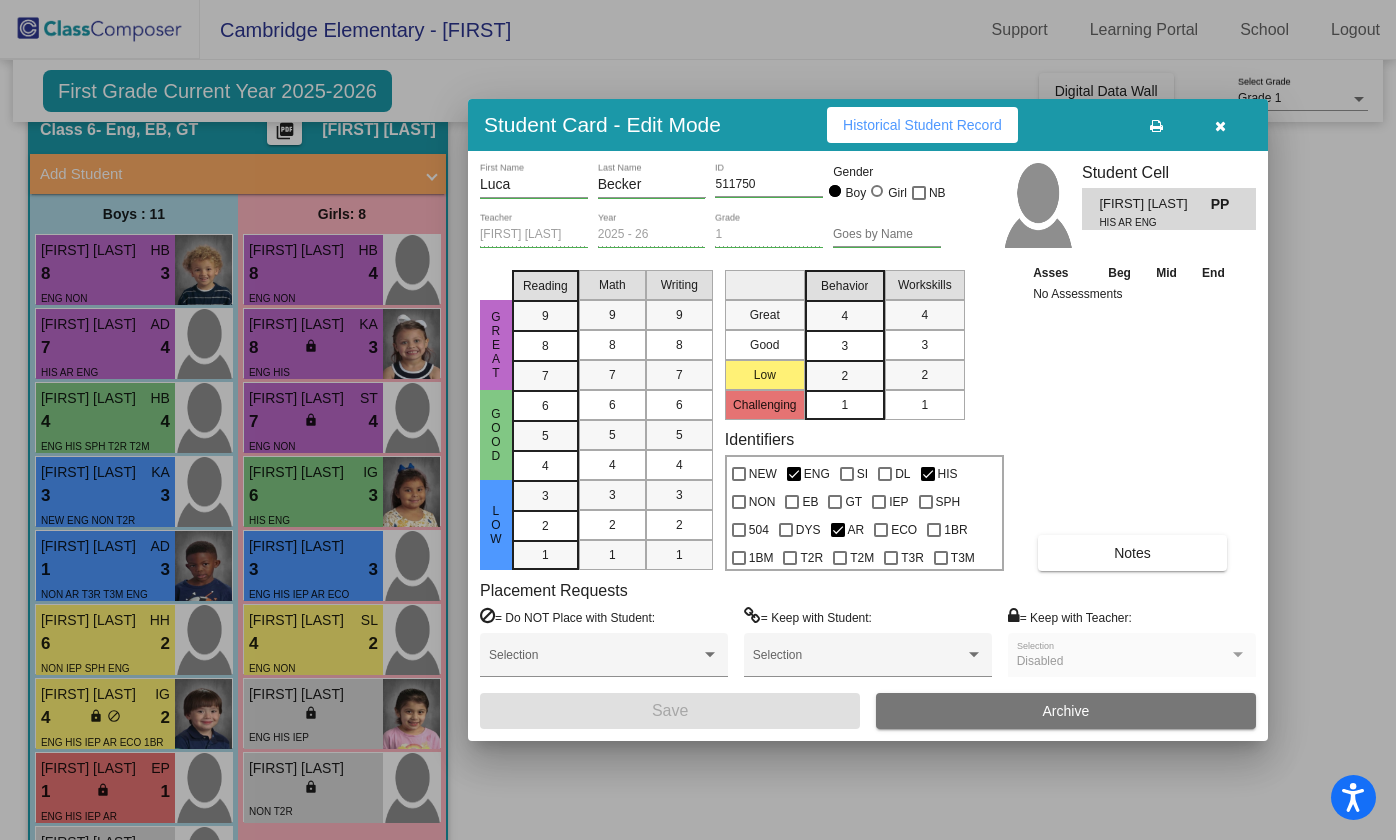 click on "Historical Student Record" at bounding box center [922, 125] 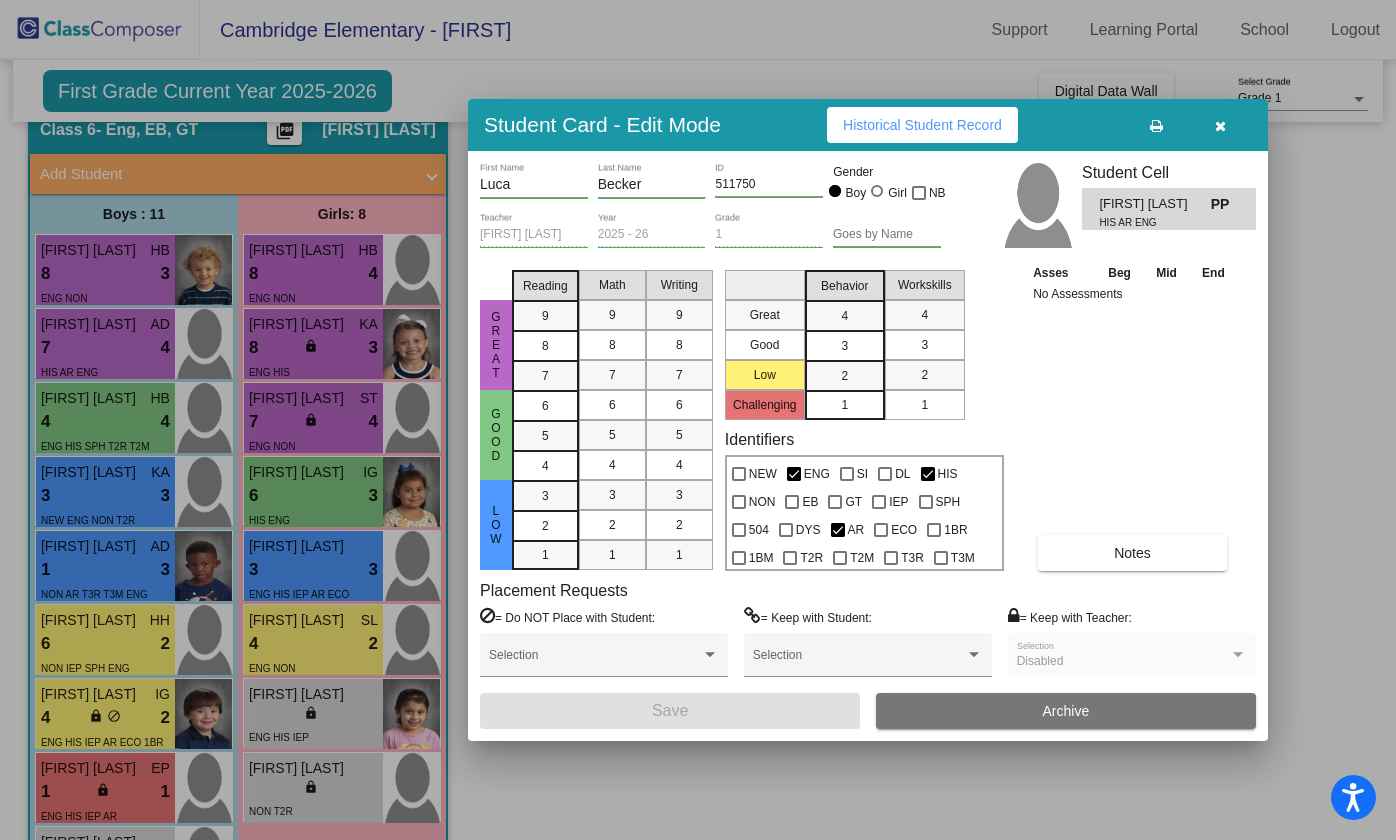 type 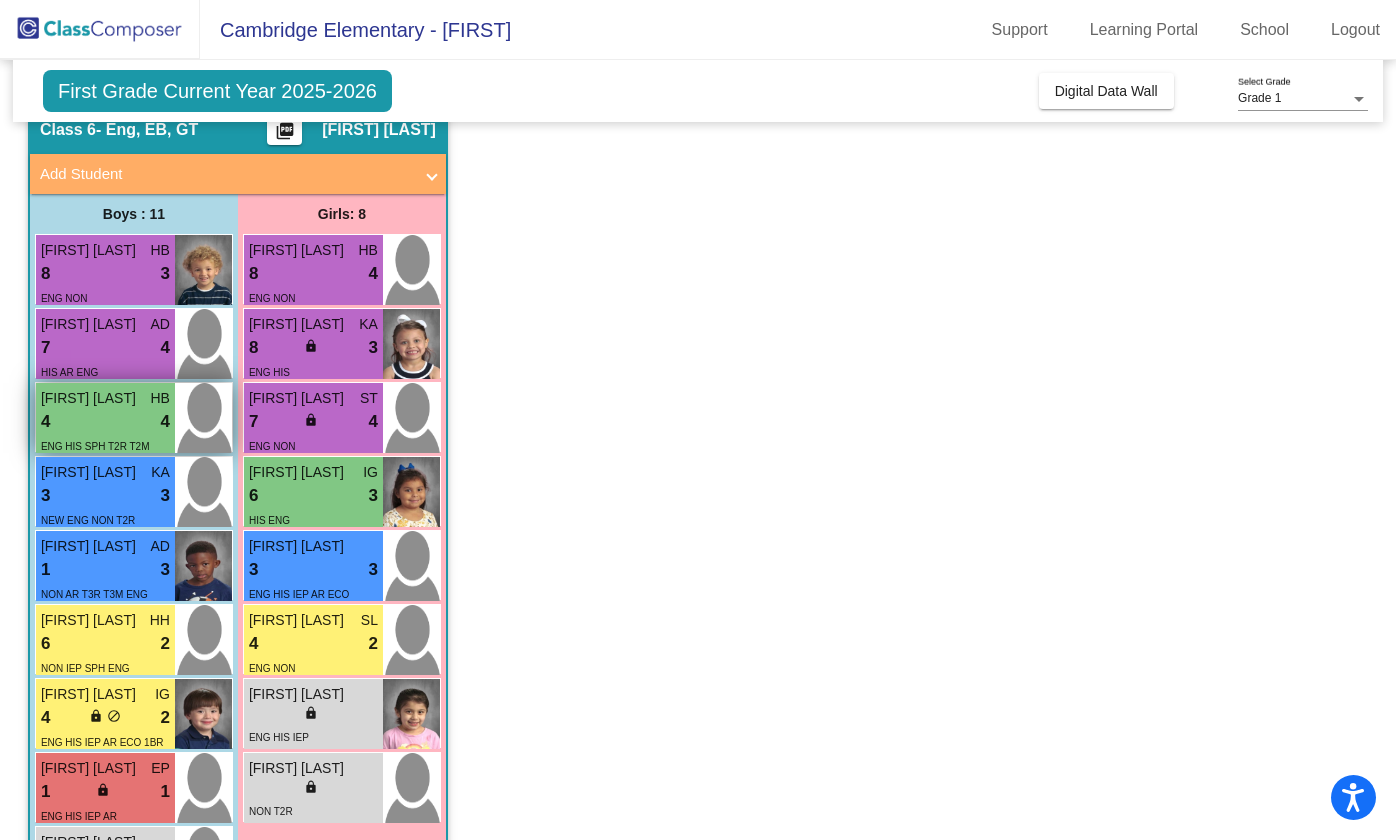 click on "[FIRST] [LAST]" at bounding box center (91, 398) 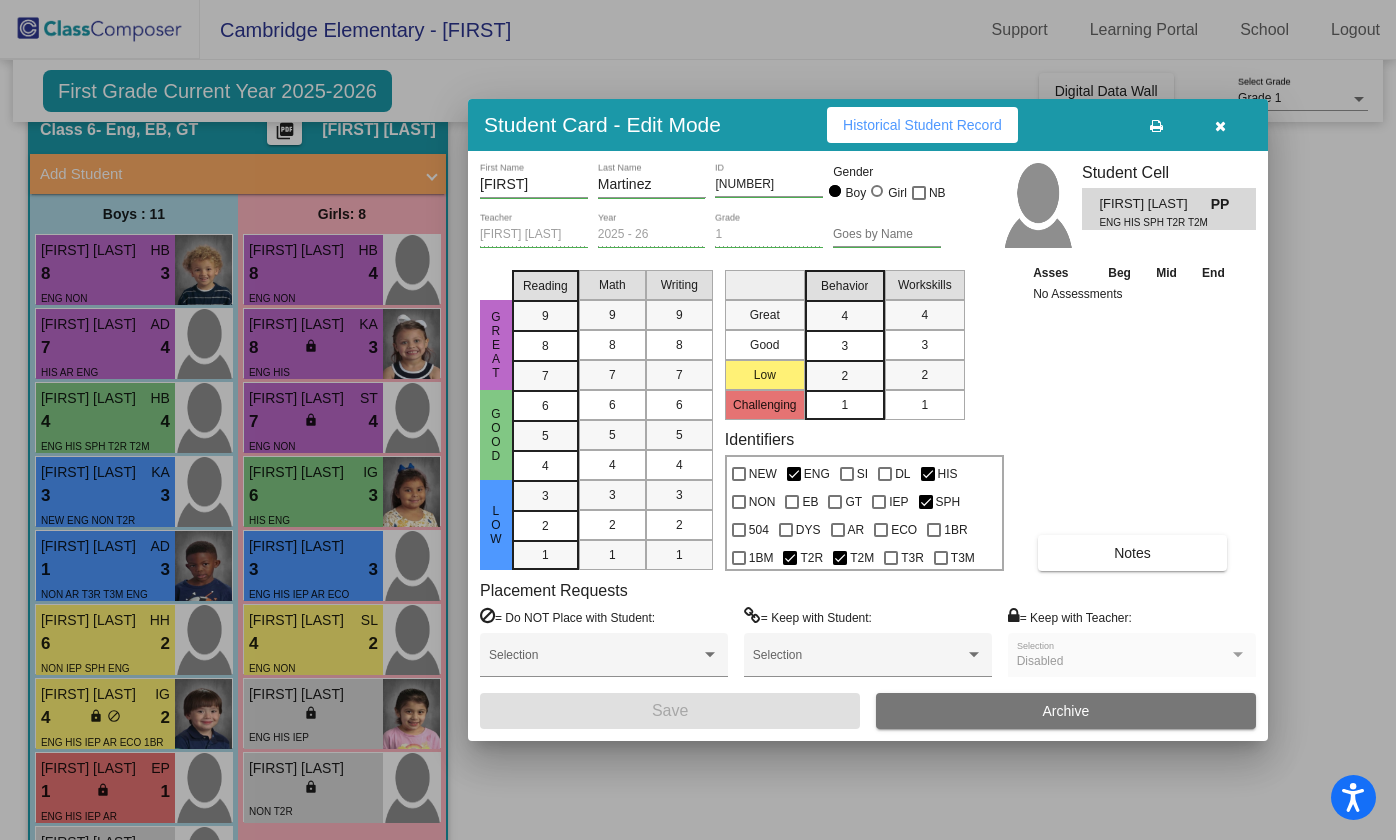 click at bounding box center (1220, 125) 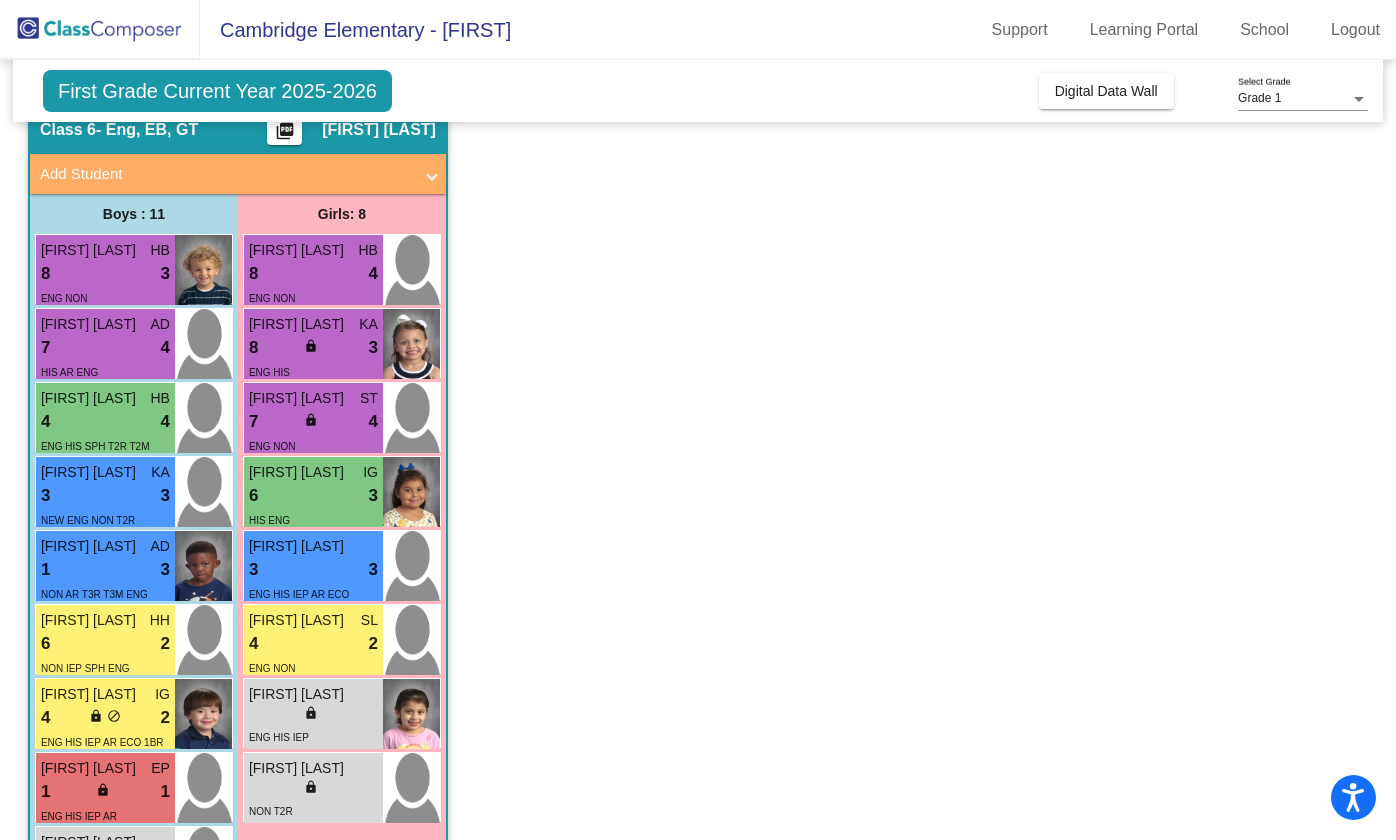 click on "Class 6   - Eng, EB, GT  picture_as_pdf [FIRST] [LAST]  Add Student  First Name Last Name Student Id  (Recommended)   Boy   Girl   Non Binary Add Close  Boys : 11  Archer Boom HB 8 lock do_not_disturb_alt 3 ENG NON Luca Becker AD 7 lock do_not_disturb_alt 4 ENG HIS SPH T2R T2M Zhou Samuel KA 3 lock do_not_disturb_alt 3 NEW ENG NON T2R Maverick Fields AD 1 lock do_not_disturb_alt 3 NON AR T3R T3M ENG Nicholas Powers HH 6 lock do_not_disturb_alt 2 NON IEP SPH ENG Jaxon Mata-Bernal IG 4 lock do_not_disturb_alt 2 ENG HIS IEP AR ECO 1BR Luke Guerrero EP 1 lock do_not_disturb_alt 1 ENG HIS IEP AR Caldwell Gish lock do_not_disturb_alt ENG Dominic Barron lock do_not_disturb_alt NEW HIS Hartman Caldwell lock do_not_disturb_alt NON SPH 1BR Girls: 8 Emersyn Krimmel HB 8 lock do_not_disturb_alt 4 ENG NON Piper Peters KA 8 lock do_not_disturb_alt 3 ENG HIS Clara Swantner ST 7 lock do_not_disturb_alt 4 ENG NON Amelia Cuapio IG 6 lock do_not_disturb_alt 3 HIS ENG 3 3" 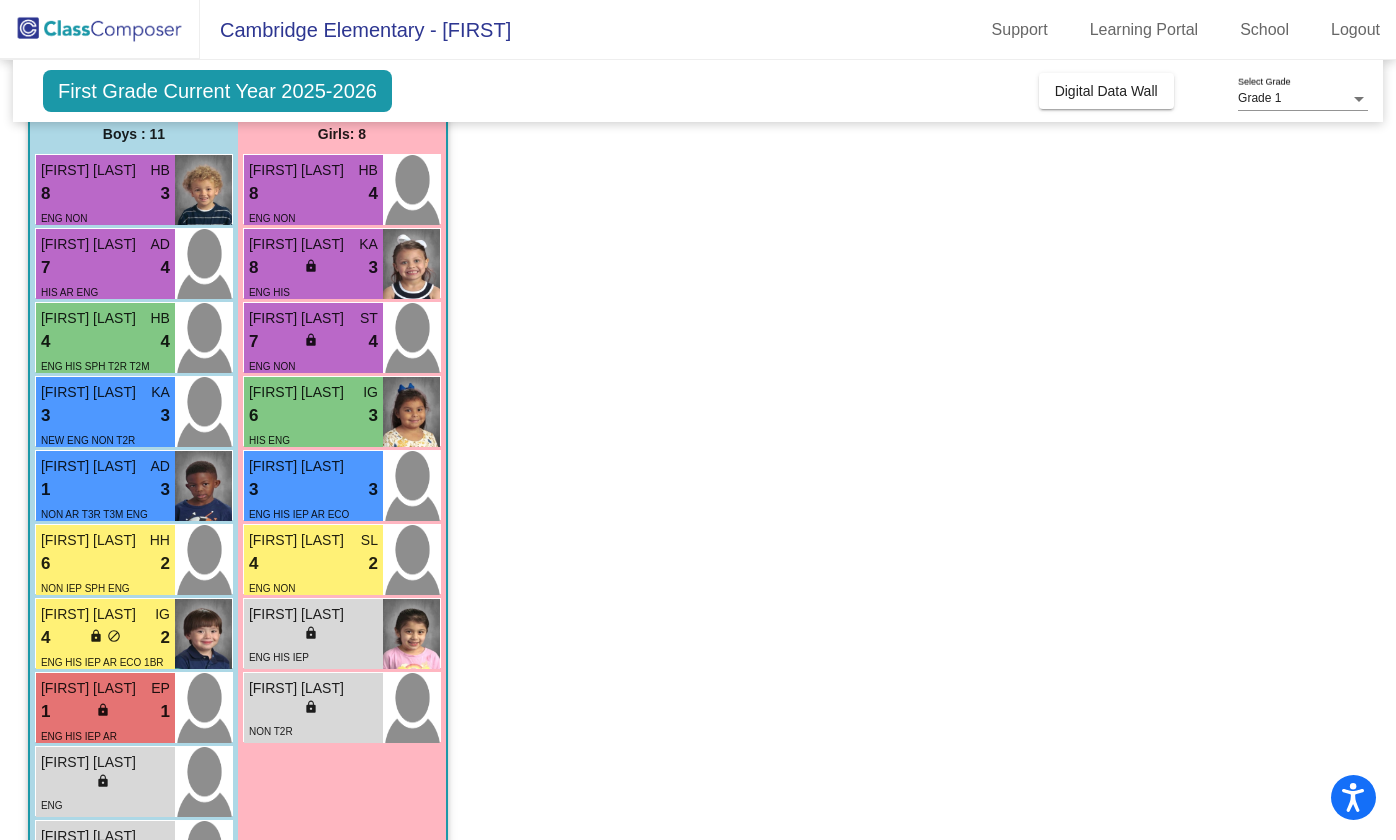 scroll, scrollTop: 126, scrollLeft: 0, axis: vertical 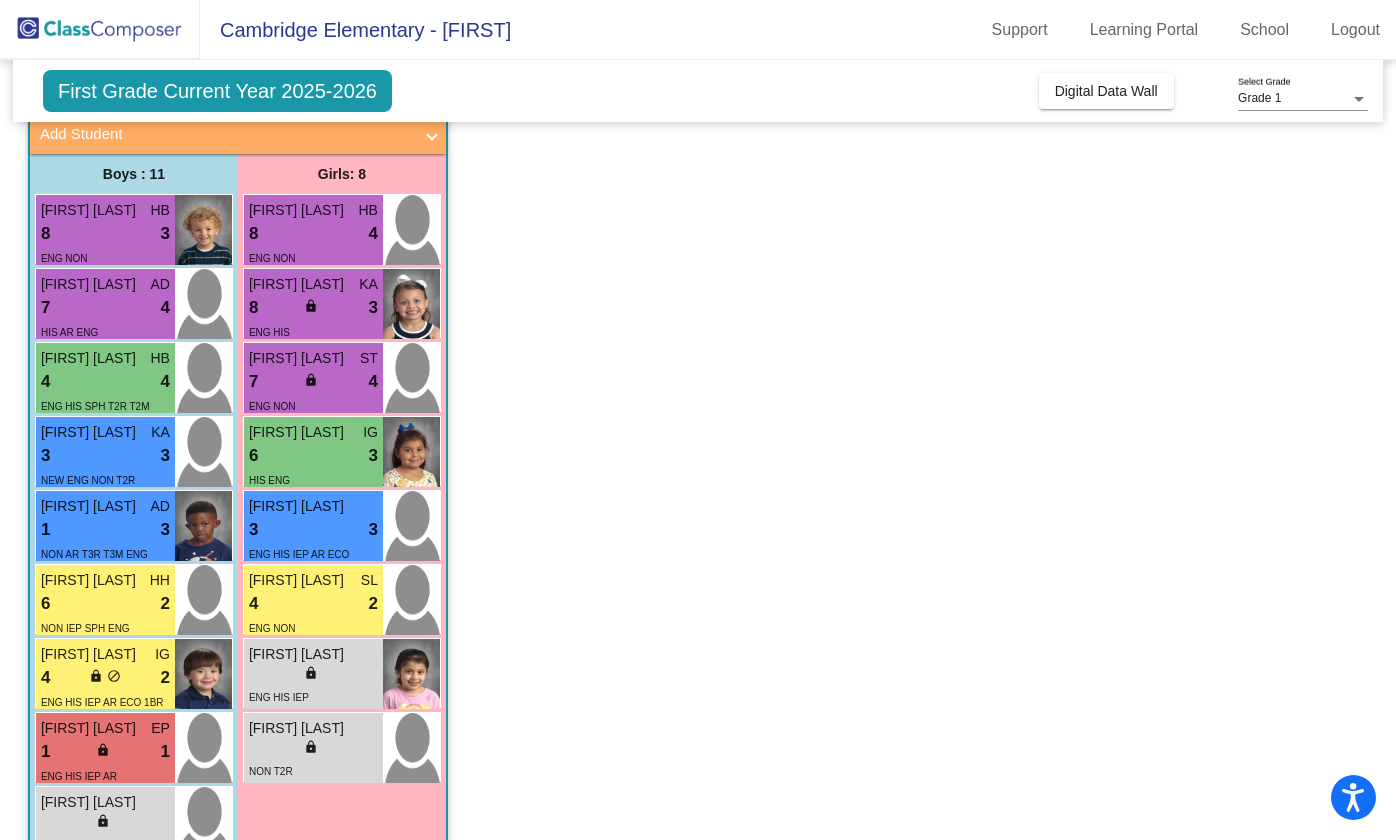 click on "Class 6   - Eng, EB, GT  picture_as_pdf [FIRST] [LAST]  Add Student  First Name Last Name Student Id  (Recommended)   Boy   Girl   Non Binary Add Close  Boys : 11  Archer Boom HB 8 lock do_not_disturb_alt 3 ENG NON Luca Becker AD 7 lock do_not_disturb_alt 4 ENG HIS SPH T2R T2M Zhou Samuel KA 3 lock do_not_disturb_alt 3 NEW ENG NON T2R Maverick Fields AD 1 lock do_not_disturb_alt 3 NON AR T3R T3M ENG Nicholas Powers HH 6 lock do_not_disturb_alt 2 NON IEP SPH ENG Jaxon Mata-Bernal IG 4 lock do_not_disturb_alt 2 ENG HIS IEP AR ECO 1BR Luke Guerrero EP 1 lock do_not_disturb_alt 1 ENG HIS IEP AR Caldwell Gish lock do_not_disturb_alt ENG Dominic Barron lock do_not_disturb_alt NEW HIS Hartman Caldwell lock do_not_disturb_alt NON SPH 1BR Girls: 8 Emersyn Krimmel HB 8 lock do_not_disturb_alt 4 ENG NON Piper Peters KA 8 lock do_not_disturb_alt 3 ENG HIS Clara Swantner ST 7 lock do_not_disturb_alt 4 ENG NON Amelia Cuapio IG 6 lock do_not_disturb_alt 3 HIS ENG 3 3" 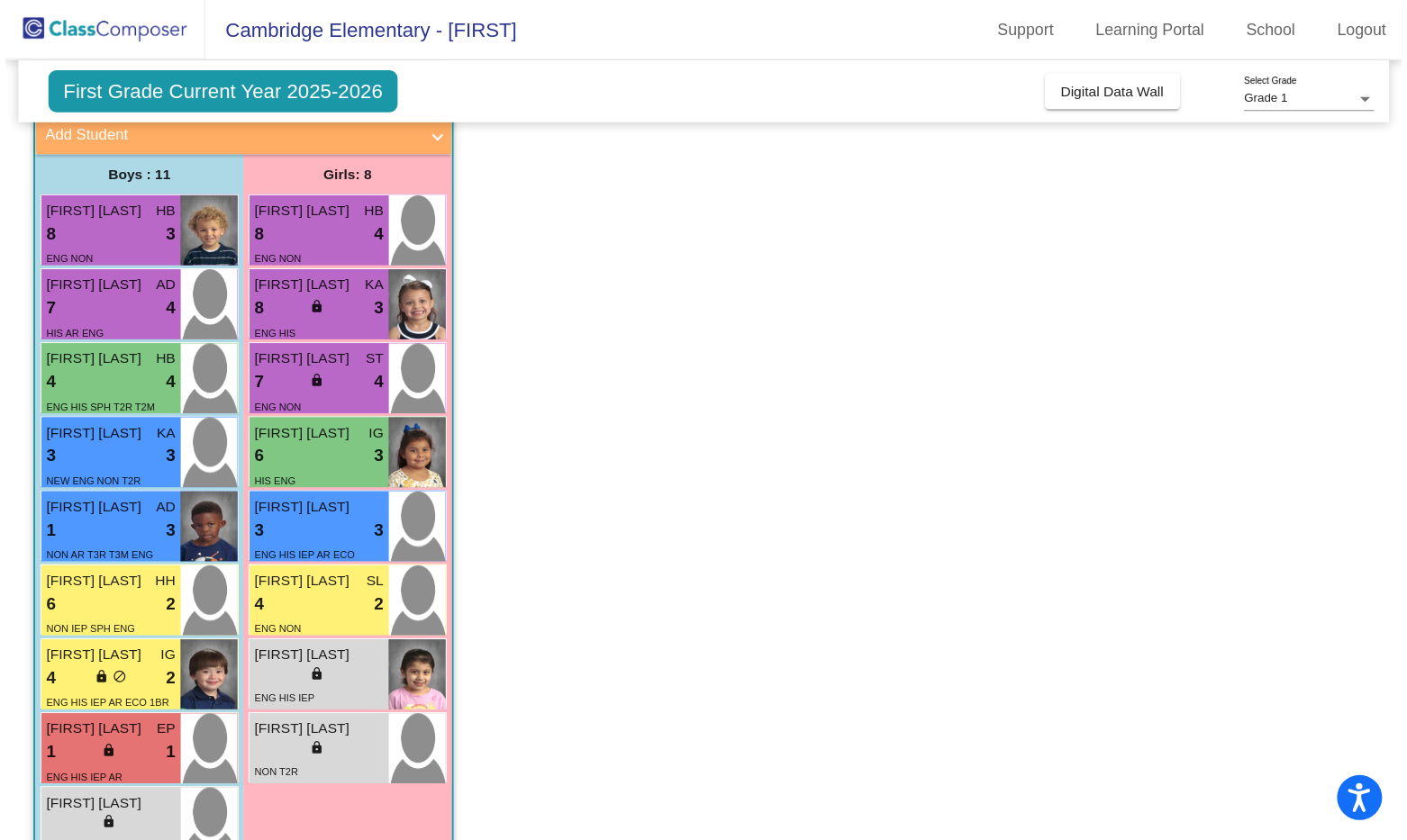 scroll, scrollTop: 0, scrollLeft: 0, axis: both 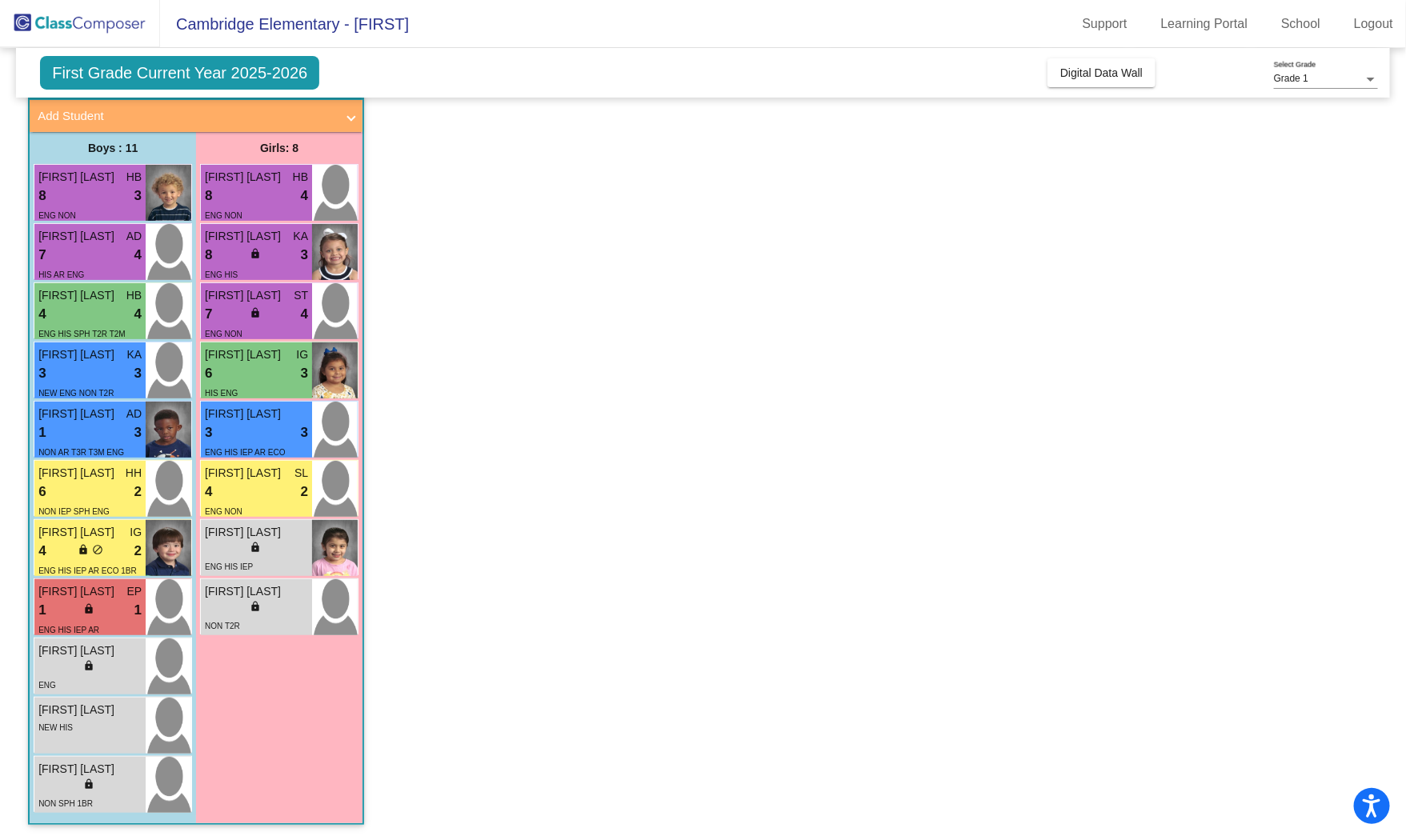 click on "Class 6   - Eng, EB, GT  picture_as_pdf [FIRST] [LAST]  Add Student  First Name Last Name Student Id  (Recommended)   Boy   Girl   Non Binary Add Close  Boys : 11  Archer Boom HB 8 lock do_not_disturb_alt 3 ENG NON Luca Becker AD 7 lock do_not_disturb_alt 4 ENG HIS SPH T2R T2M Zhou Samuel KA 3 lock do_not_disturb_alt 3 NEW ENG NON T2R Maverick Fields AD 1 lock do_not_disturb_alt 3 NON AR T3R T3M ENG Nicholas Powers HH 6 lock do_not_disturb_alt 2 NON IEP SPH ENG Jaxon Mata-Bernal IG 4 lock do_not_disturb_alt 2 ENG HIS IEP AR ECO 1BR Luke Guerrero EP 1 lock do_not_disturb_alt 1 ENG HIS IEP AR Caldwell Gish lock do_not_disturb_alt ENG Dominic Barron lock do_not_disturb_alt NEW HIS Hartman Caldwell lock do_not_disturb_alt NON SPH 1BR Girls: 8 Emersyn Krimmel HB 8 lock do_not_disturb_alt 4 ENG NON Piper Peters KA 8 lock do_not_disturb_alt 3 ENG HIS Clara Swantner ST 7 lock do_not_disturb_alt 4 ENG NON Amelia Cuapio IG 6 lock do_not_disturb_alt 3 HIS ENG 3 3" 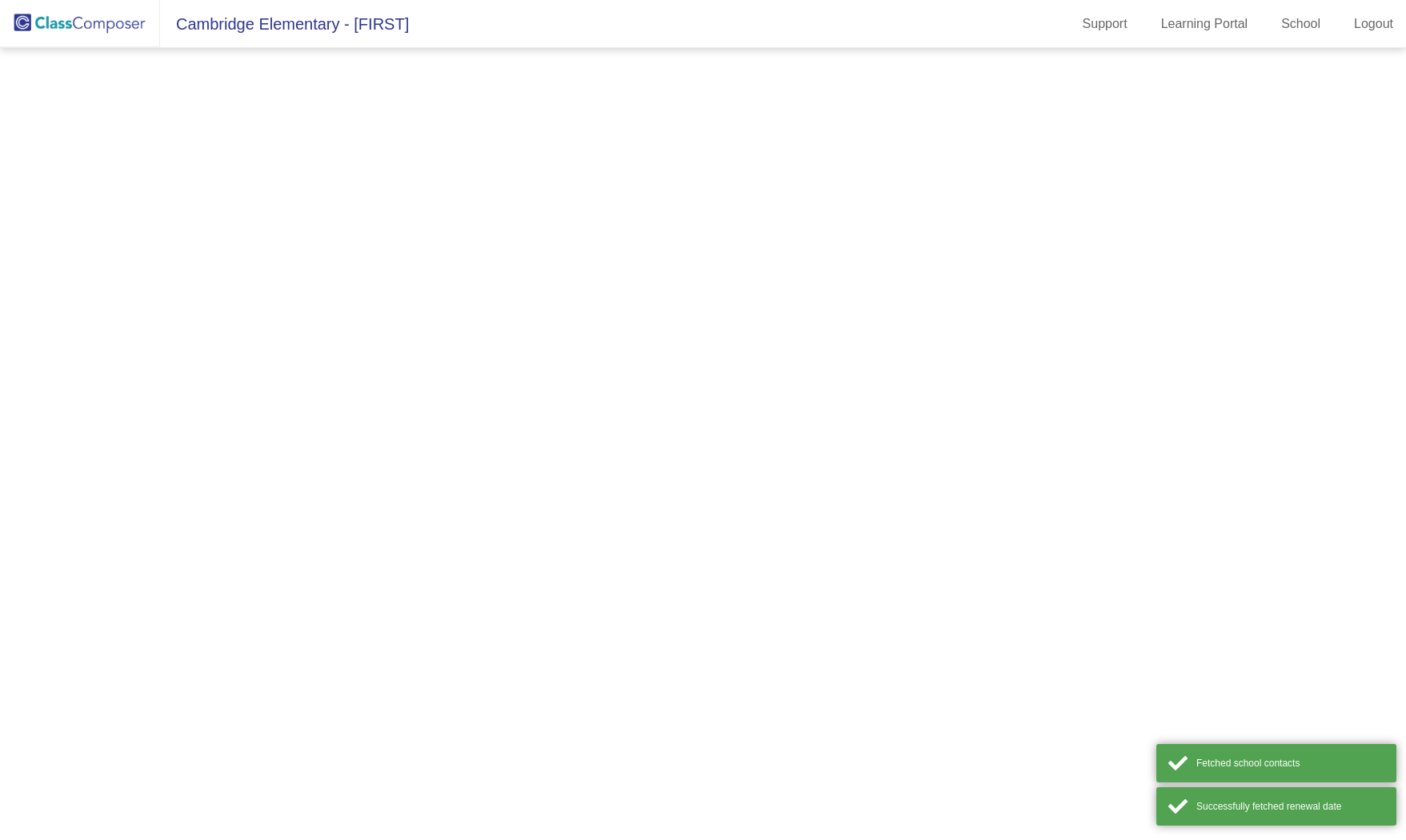 scroll, scrollTop: 0, scrollLeft: 0, axis: both 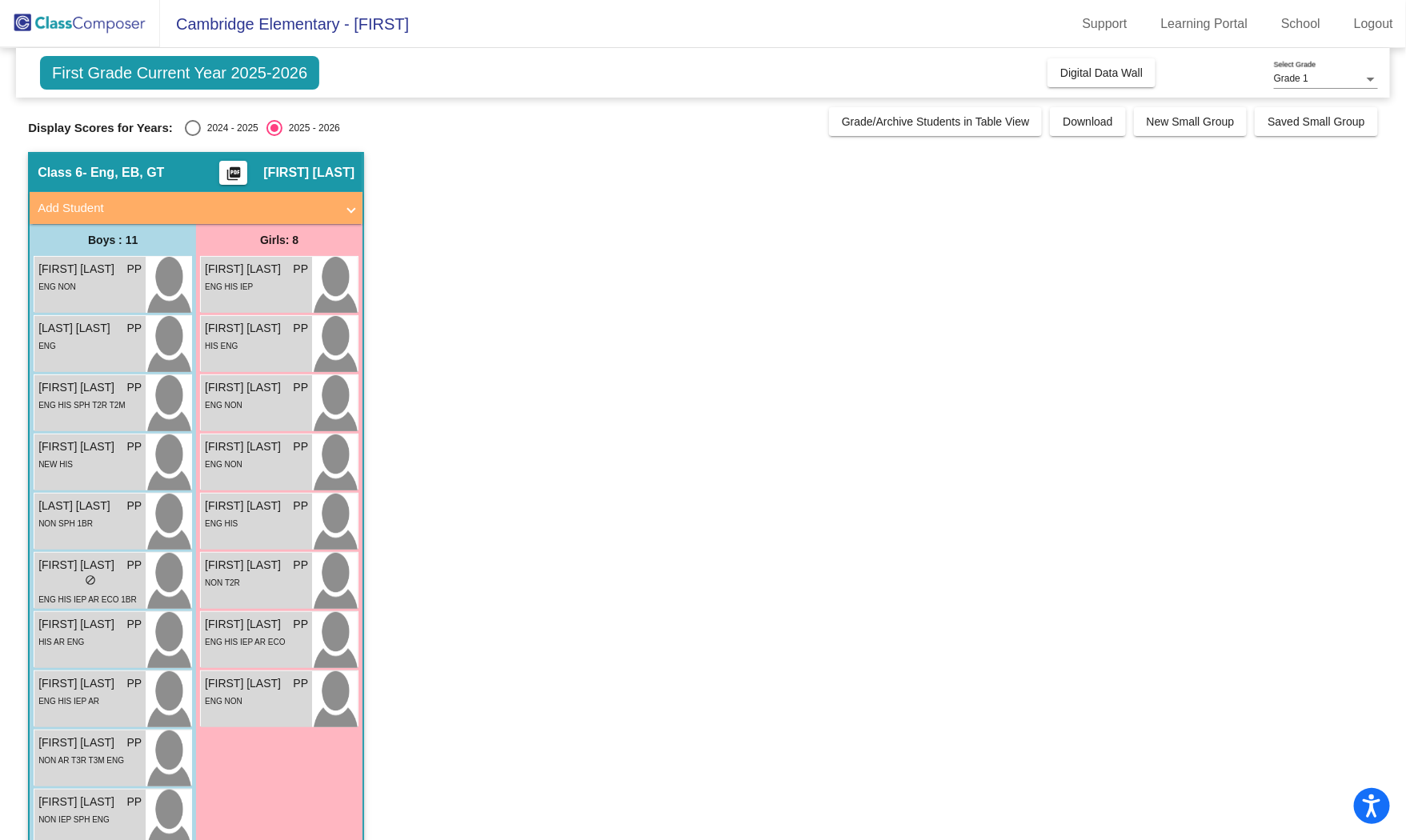 click on "Display Scores for Years:   2024 - 2025   2025 - 2026  Grade/Archive Students in Table View   Download   New Small Group   Saved Small Group" 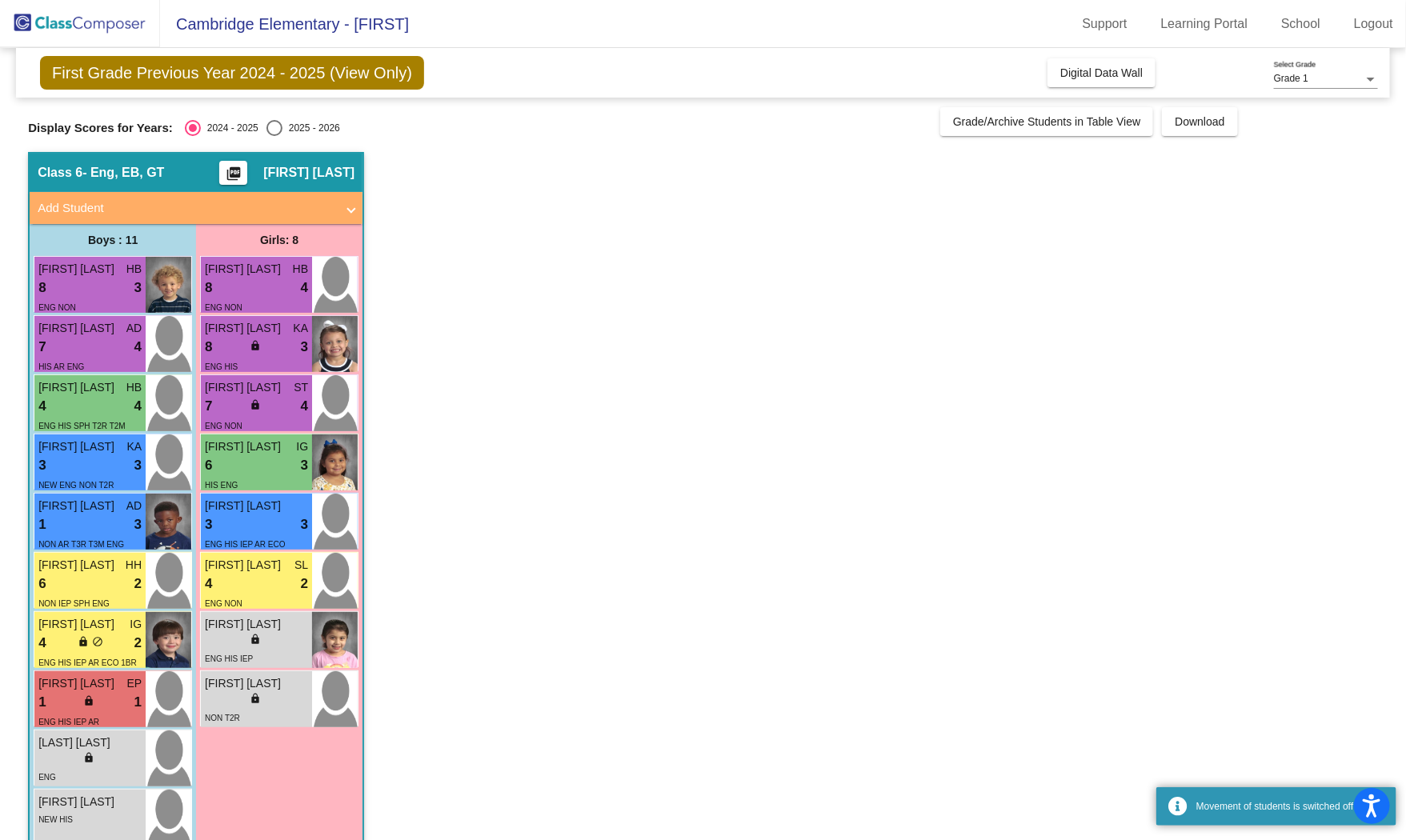 click on "Class 6   - Eng, EB, GT  picture_as_pdf [FIRST] [LAST]  Add Student  First Name Last Name Student Id  (Recommended)   Boy   Girl   Non Binary Add Close  Boys : 11  Archer Boom HB 8 lock do_not_disturb_alt 3 ENG NON Luca Becker AD 7 lock do_not_disturb_alt 4 ENG HIS SPH T2R T2M Zhou Samuel KA 3 lock do_not_disturb_alt 3 NEW ENG NON T2R Maverick Fields AD 1 lock do_not_disturb_alt 3 NON AR T3R T3M ENG Nicholas Powers HH 6 lock do_not_disturb_alt 2 NON IEP SPH ENG Jaxon Mata-Bernal IG 4 lock do_not_disturb_alt 2 ENG HIS IEP AR ECO 1BR Luke Guerrero EP 1 lock do_not_disturb_alt 1 ENG HIS IEP AR Caldwell Gish lock do_not_disturb_alt ENG Dominic Barron lock do_not_disturb_alt NEW HIS Hartman Caldwell lock do_not_disturb_alt NON SPH 1BR Girls: 8 Emersyn Krimmel HB 8 lock do_not_disturb_alt 4 ENG NON Piper Peters KA 8 lock do_not_disturb_alt 3 ENG HIS Clara Swantner ST 7 lock do_not_disturb_alt 4 ENG NON Amelia Cuapio IG 6 lock do_not_disturb_alt 3 HIS ENG 3 3" 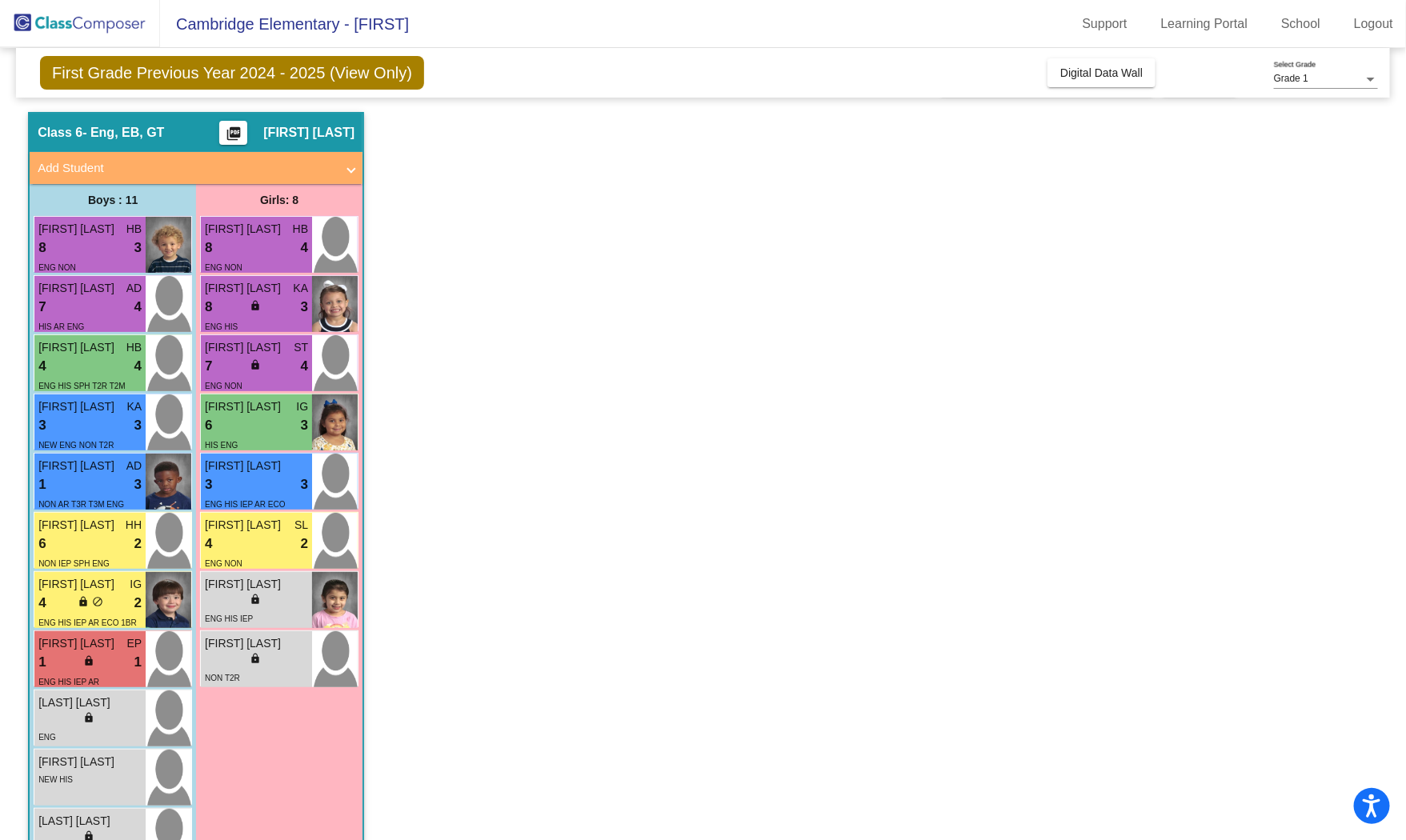 scroll, scrollTop: 80, scrollLeft: 0, axis: vertical 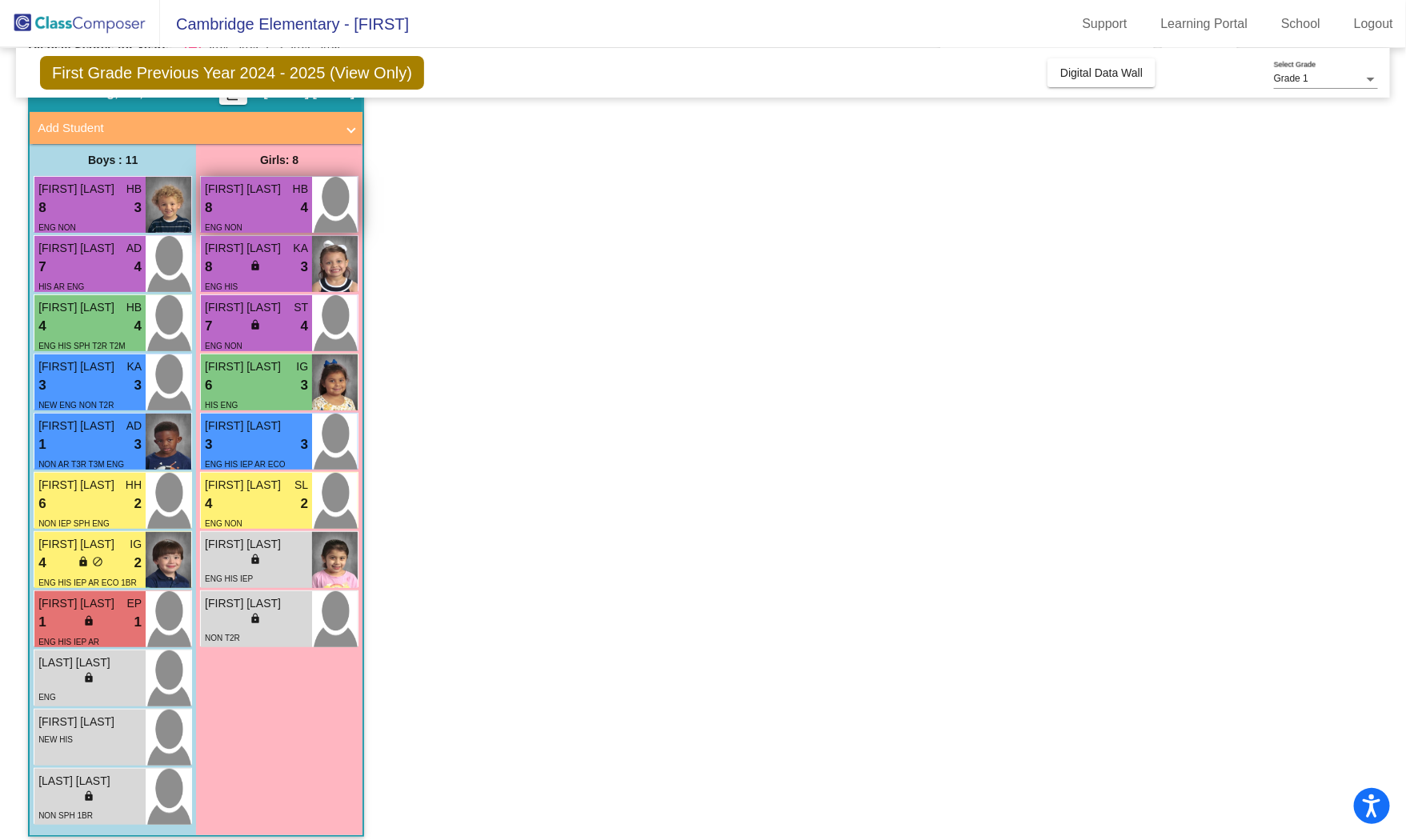 click on "[FIRST] [LAST]" at bounding box center (245, 189) 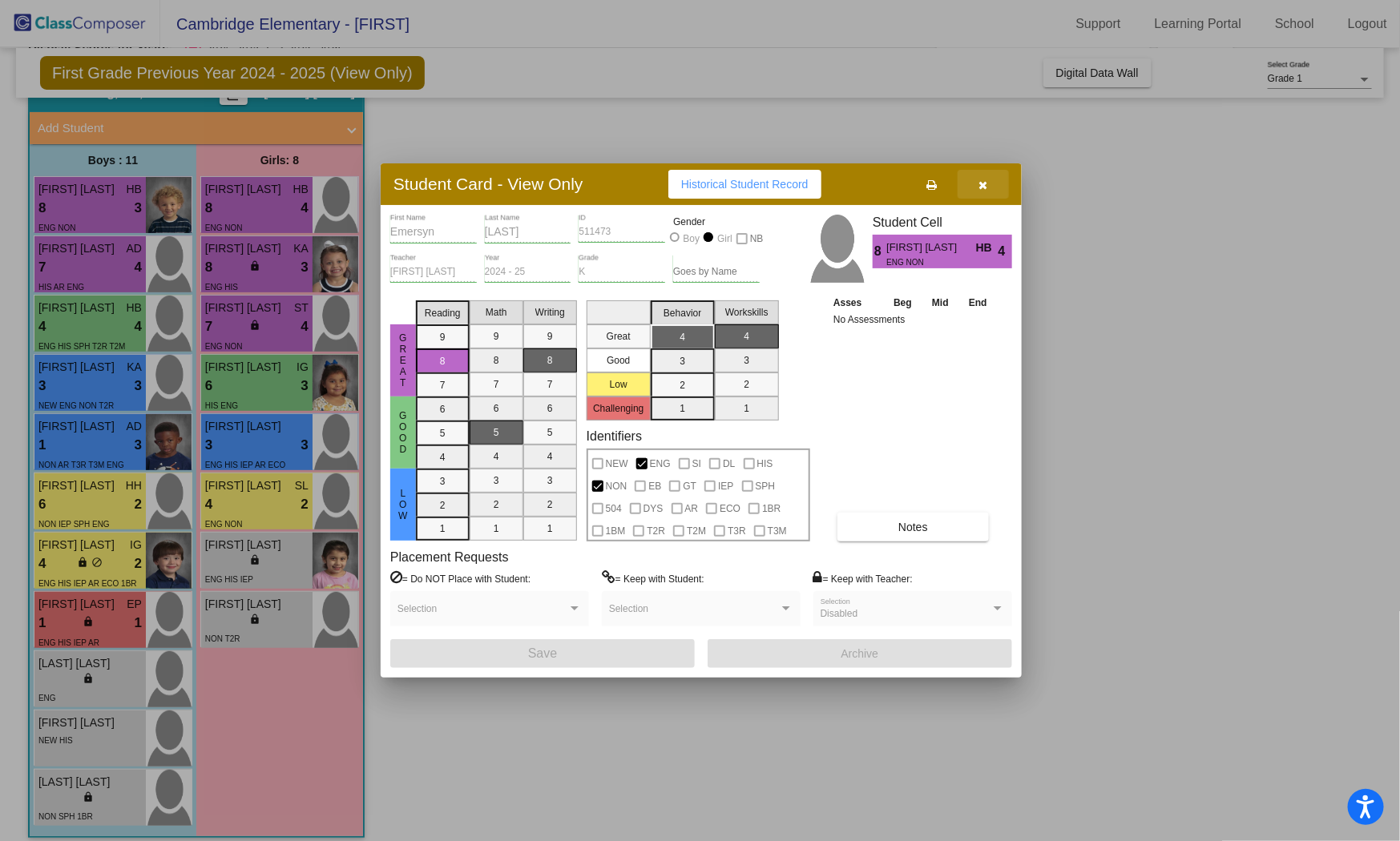 click at bounding box center (983, 184) 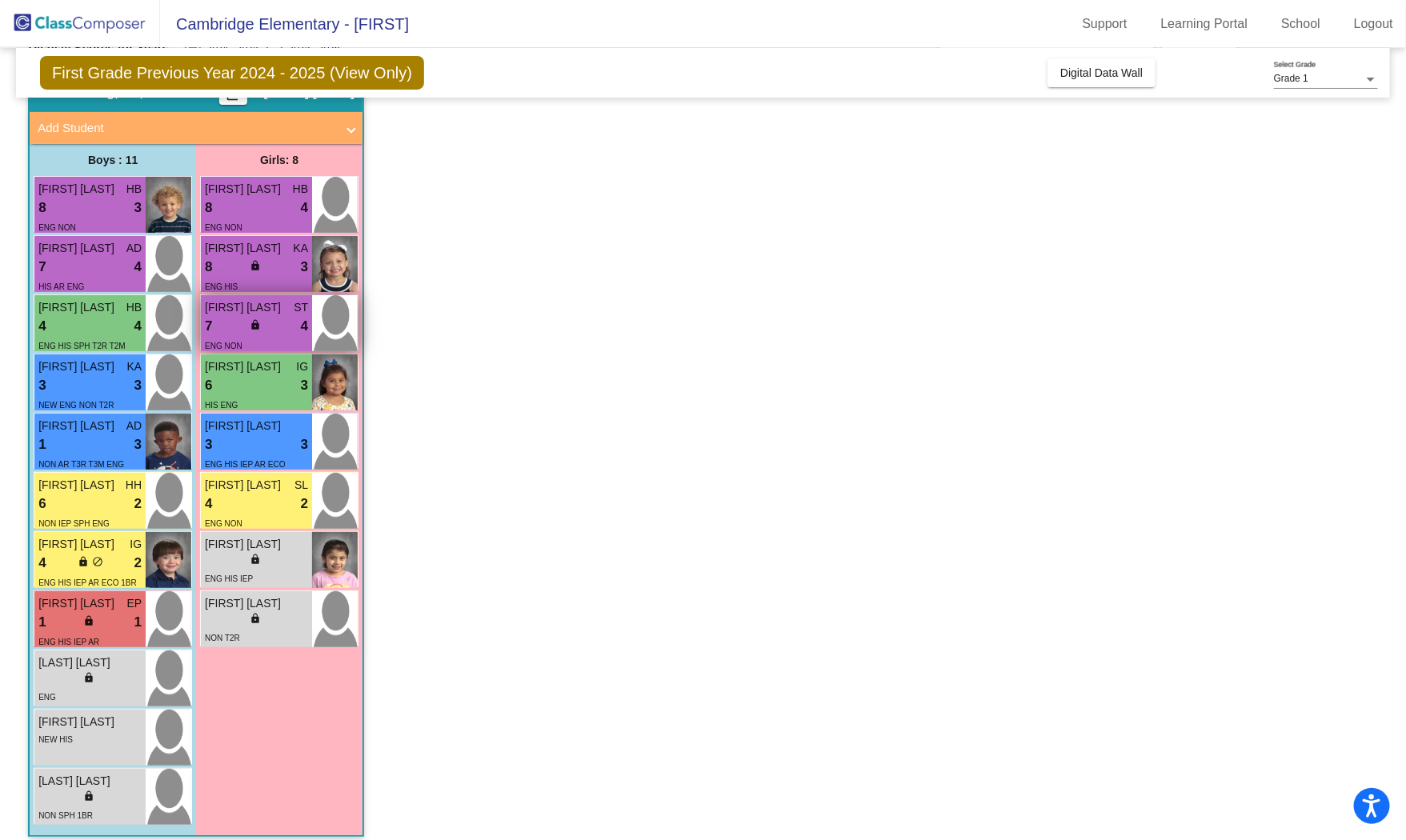 click on "7 lock do_not_disturb_alt 4" at bounding box center [256, 326] 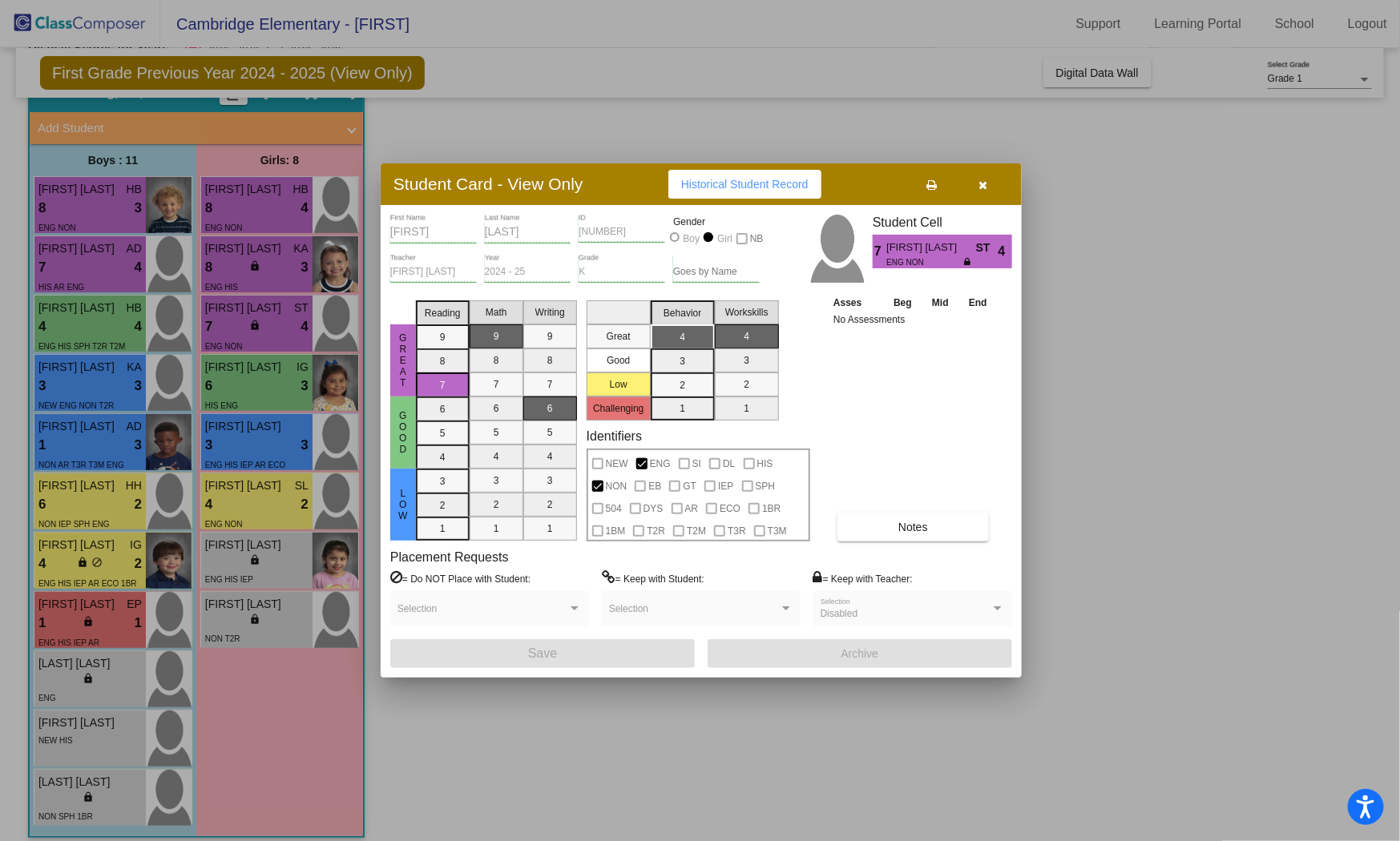 click at bounding box center [983, 185] 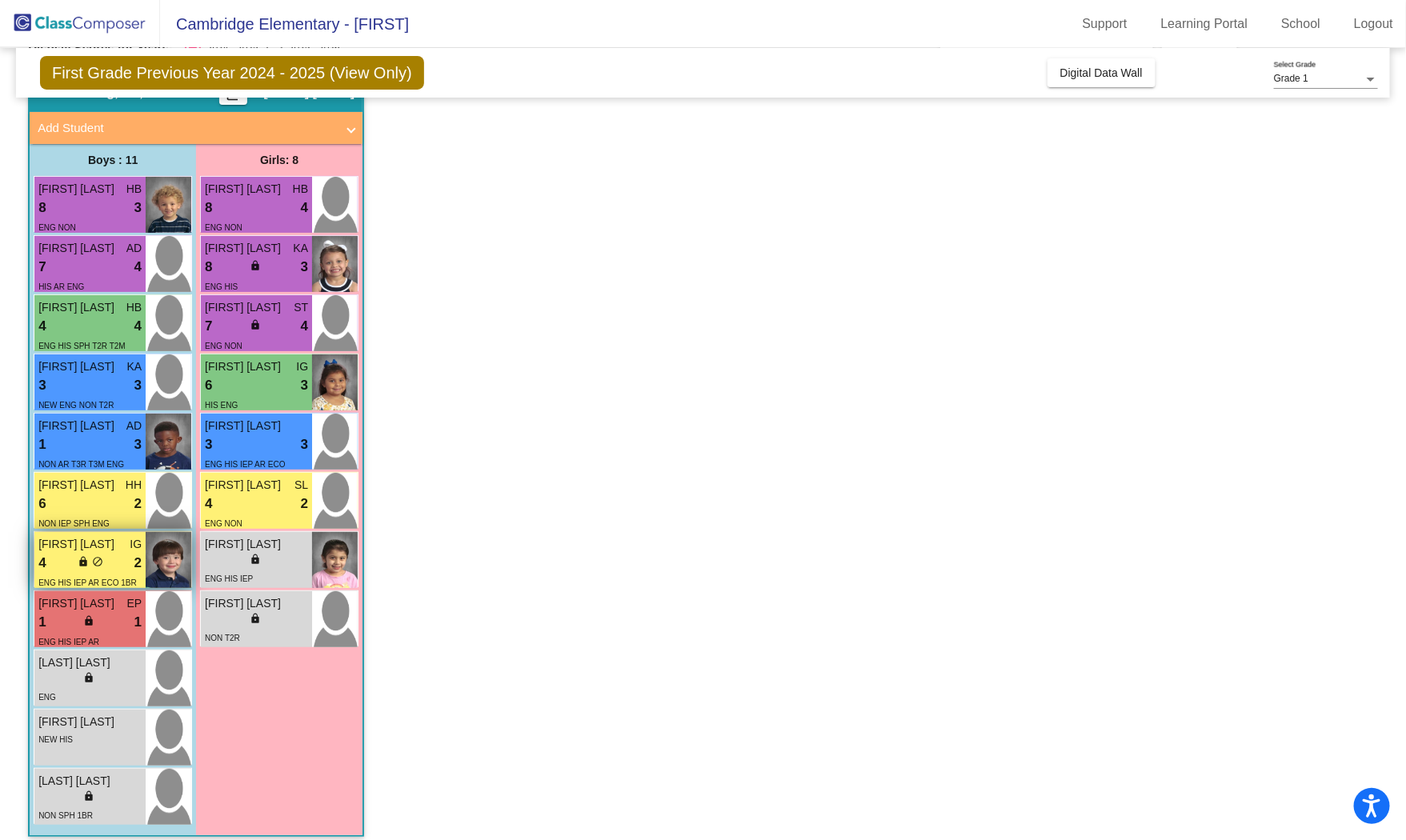 click on "4 lock do_not_disturb_alt 2" at bounding box center (90, 563) 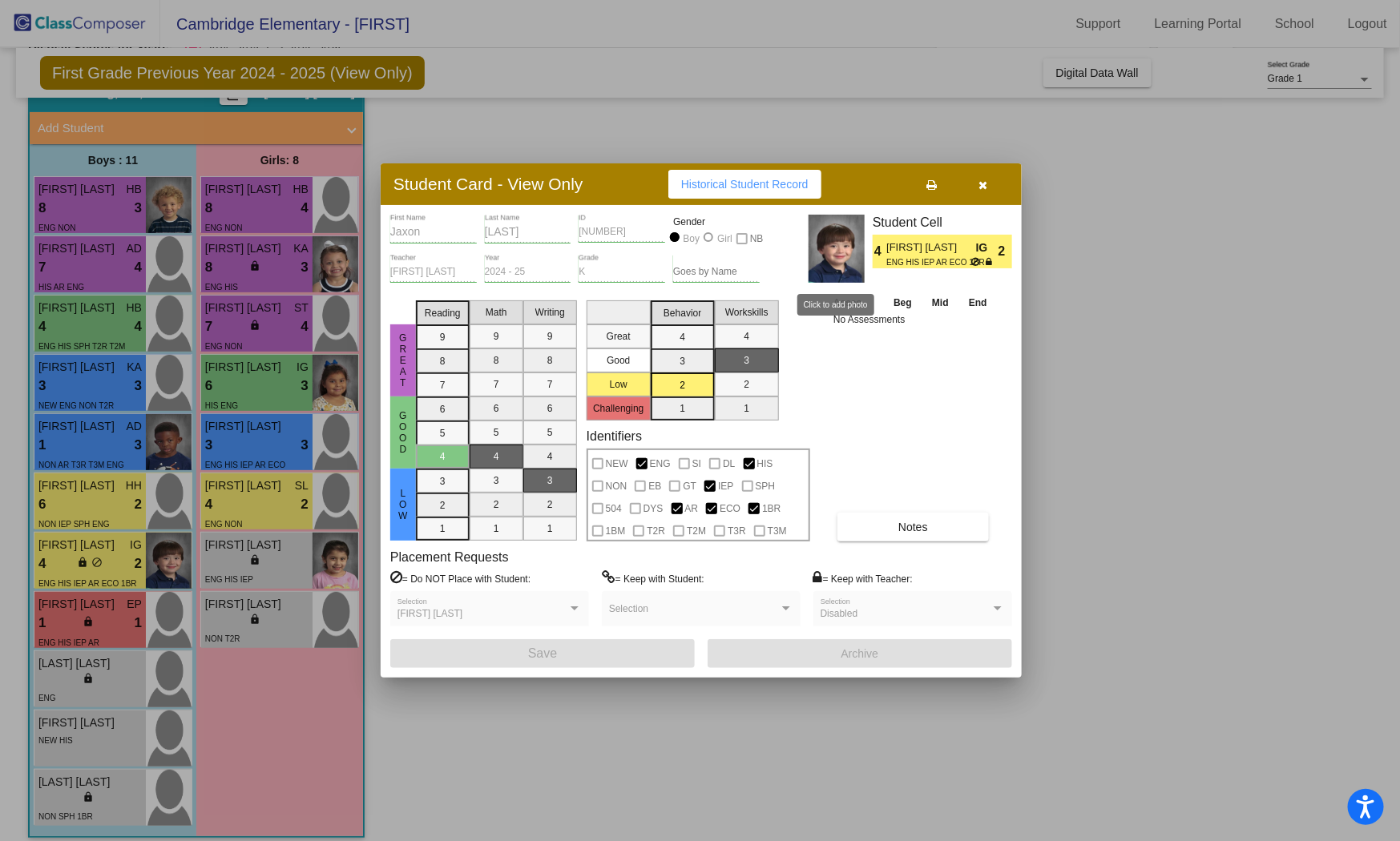 click at bounding box center (837, 248) 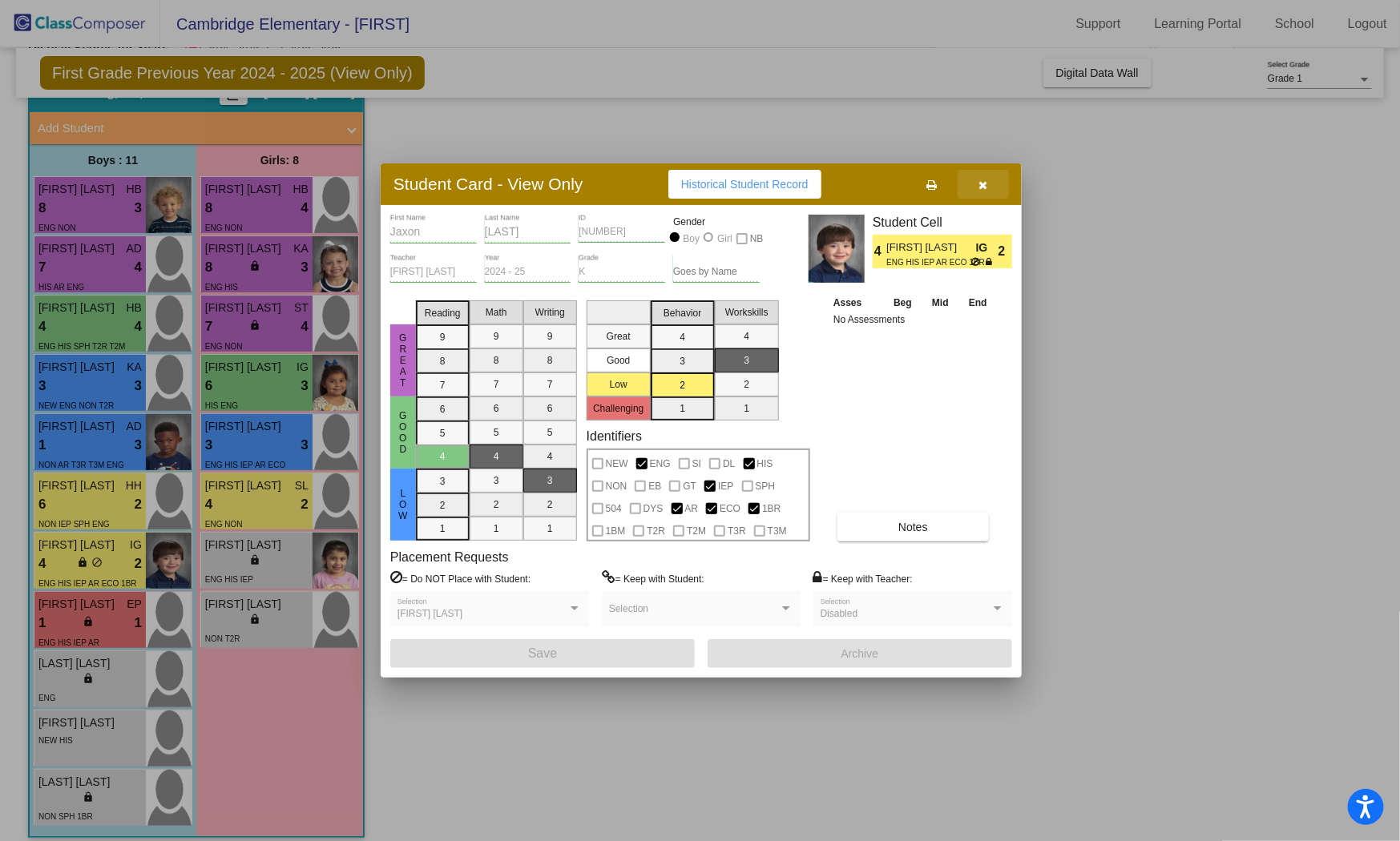 click at bounding box center [983, 184] 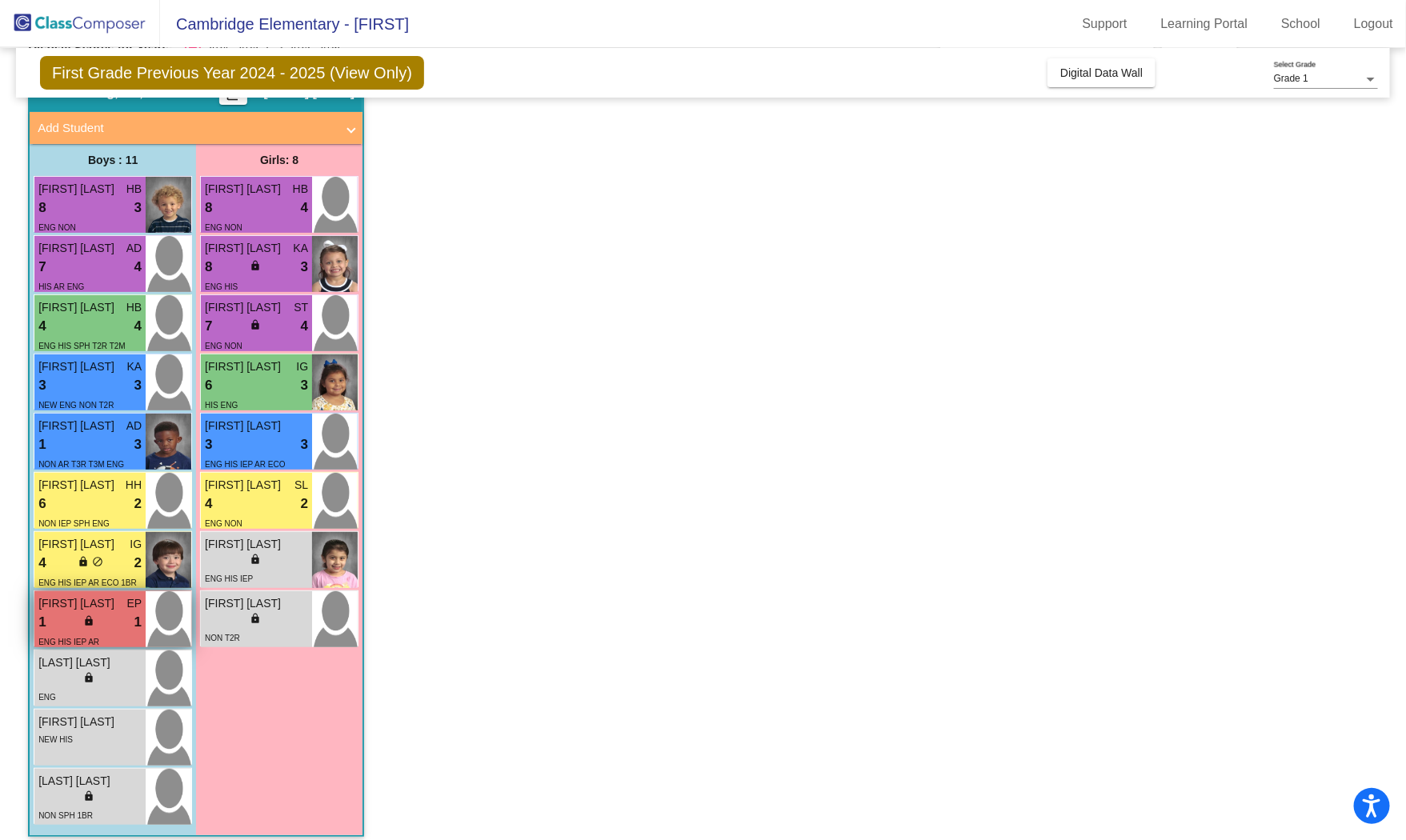 click on "EP" at bounding box center [134, 603] 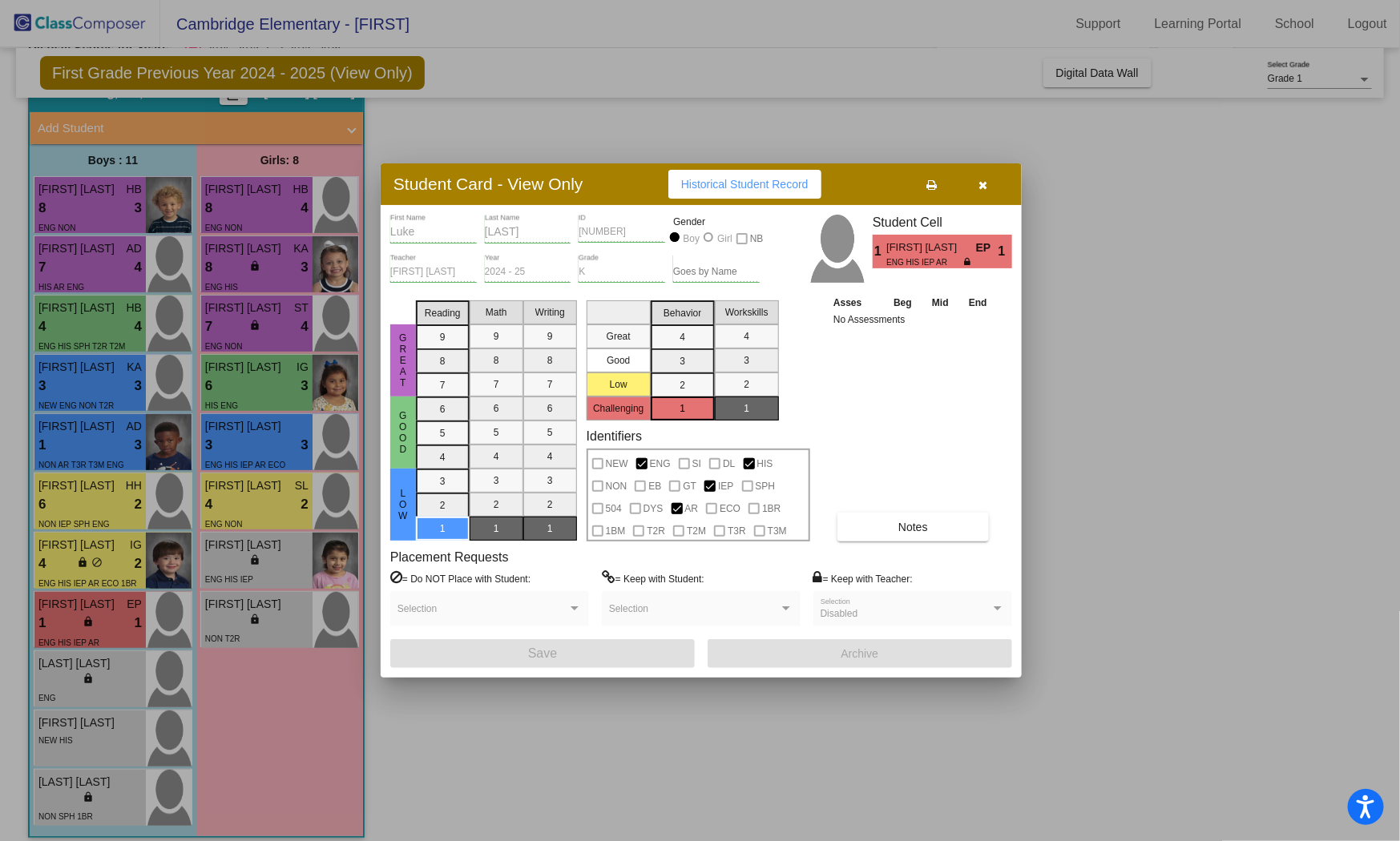 click at bounding box center [983, 185] 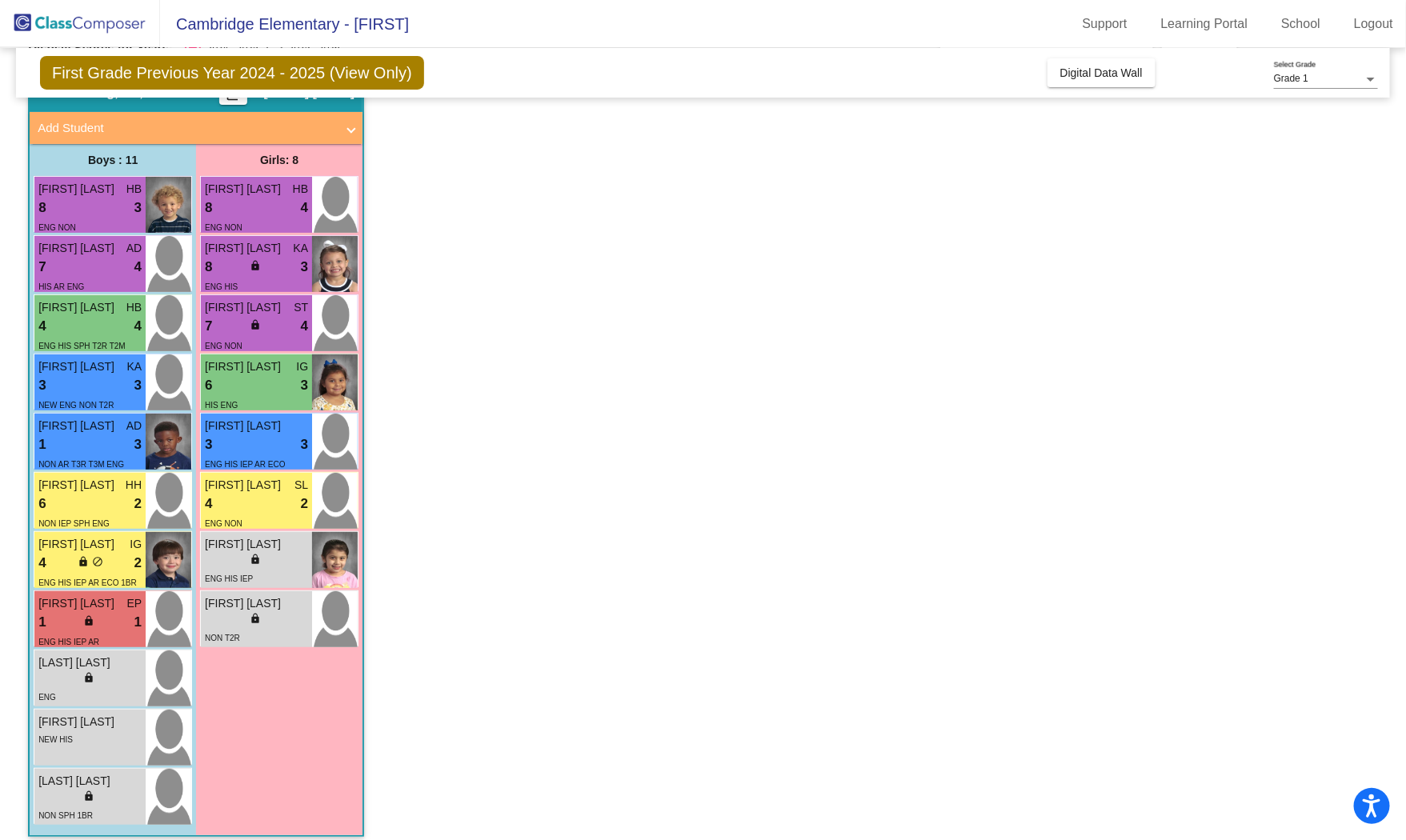 click on "Class 6   - Eng, EB, GT  picture_as_pdf [FIRST] [LAST]  Add Student  First Name Last Name Student Id  (Recommended)   Boy   Girl   Non Binary Add Close  Boys : 11  Archer Boom HB 8 lock do_not_disturb_alt 3 ENG NON Luca Becker AD 7 lock do_not_disturb_alt 4 ENG HIS SPH T2R T2M Zhou Samuel KA 3 lock do_not_disturb_alt 3 NEW ENG NON T2R Maverick Fields AD 1 lock do_not_disturb_alt 3 NON AR T3R T3M ENG Nicholas Powers HH 6 lock do_not_disturb_alt 2 NON IEP SPH ENG Jaxon Mata-Bernal IG 4 lock do_not_disturb_alt 2 ENG HIS IEP AR ECO 1BR Luke Guerrero EP 1 lock do_not_disturb_alt 1 ENG HIS IEP AR Caldwell Gish lock do_not_disturb_alt ENG Dominic Barron lock do_not_disturb_alt NEW HIS Hartman Caldwell lock do_not_disturb_alt NON SPH 1BR Girls: 8 Emersyn Krimmel HB 8 lock do_not_disturb_alt 4 ENG NON Piper Peters KA 8 lock do_not_disturb_alt 3 ENG HIS Clara Swantner ST 7 lock do_not_disturb_alt 4 ENG NON Amelia Cuapio IG 6 lock do_not_disturb_alt 3 HIS ENG 3 3" 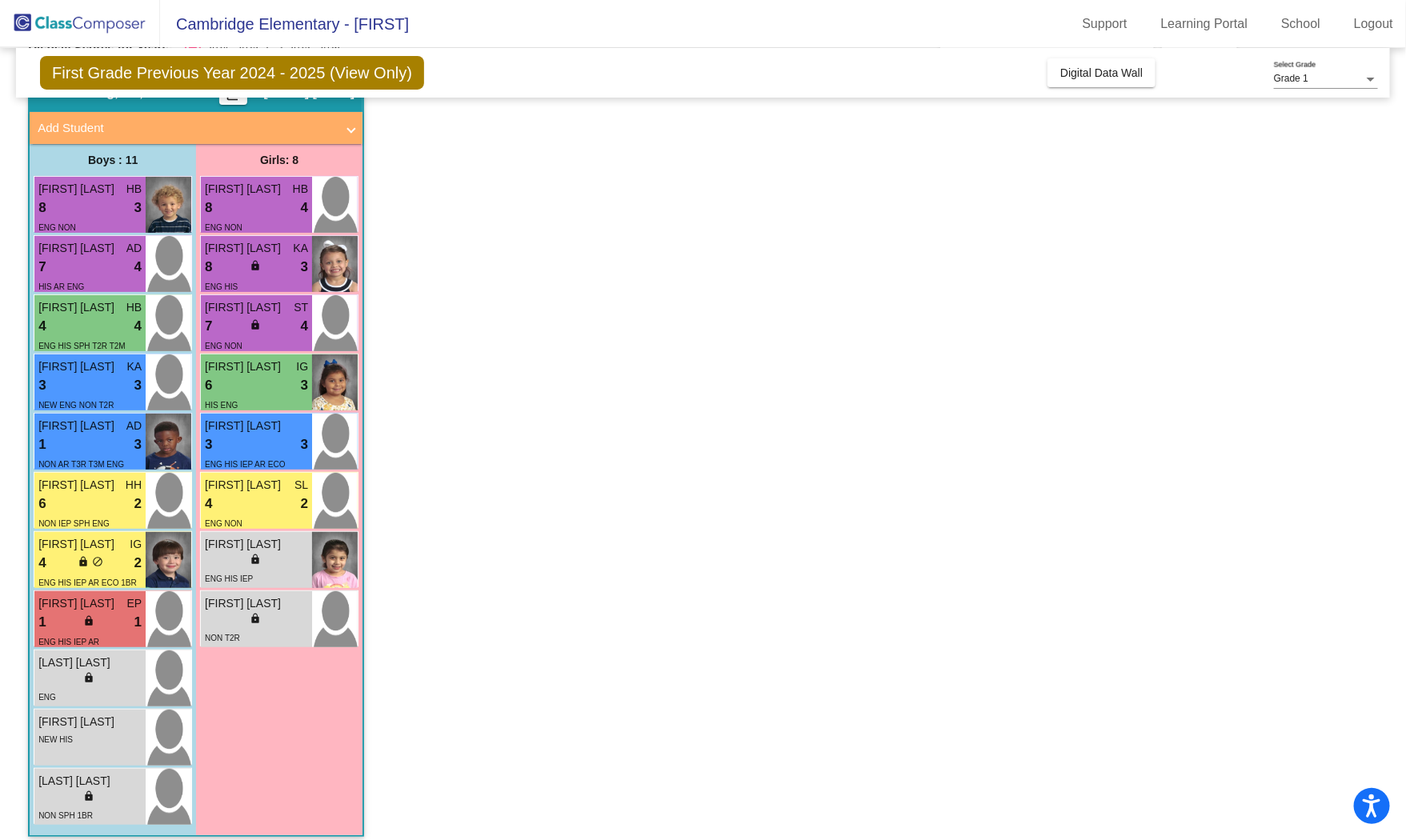 click on "Class 6   - Eng, EB, GT  picture_as_pdf [FIRST] [LAST]  Add Student  First Name Last Name Student Id  (Recommended)   Boy   Girl   Non Binary Add Close  Boys : 11  Archer Boom HB 8 lock do_not_disturb_alt 3 ENG NON Luca Becker AD 7 lock do_not_disturb_alt 4 ENG HIS SPH T2R T2M Zhou Samuel KA 3 lock do_not_disturb_alt 3 NEW ENG NON T2R Maverick Fields AD 1 lock do_not_disturb_alt 3 NON AR T3R T3M ENG Nicholas Powers HH 6 lock do_not_disturb_alt 2 NON IEP SPH ENG Jaxon Mata-Bernal IG 4 lock do_not_disturb_alt 2 ENG HIS IEP AR ECO 1BR Luke Guerrero EP 1 lock do_not_disturb_alt 1 ENG HIS IEP AR Caldwell Gish lock do_not_disturb_alt ENG Dominic Barron lock do_not_disturb_alt NEW HIS Hartman Caldwell lock do_not_disturb_alt NON SPH 1BR Girls: 8 Emersyn Krimmel HB 8 lock do_not_disturb_alt 4 ENG NON Piper Peters KA 8 lock do_not_disturb_alt 3 ENG HIS Clara Swantner ST 7 lock do_not_disturb_alt 4 ENG NON Amelia Cuapio IG 6 lock do_not_disturb_alt 3 HIS ENG 3 3" 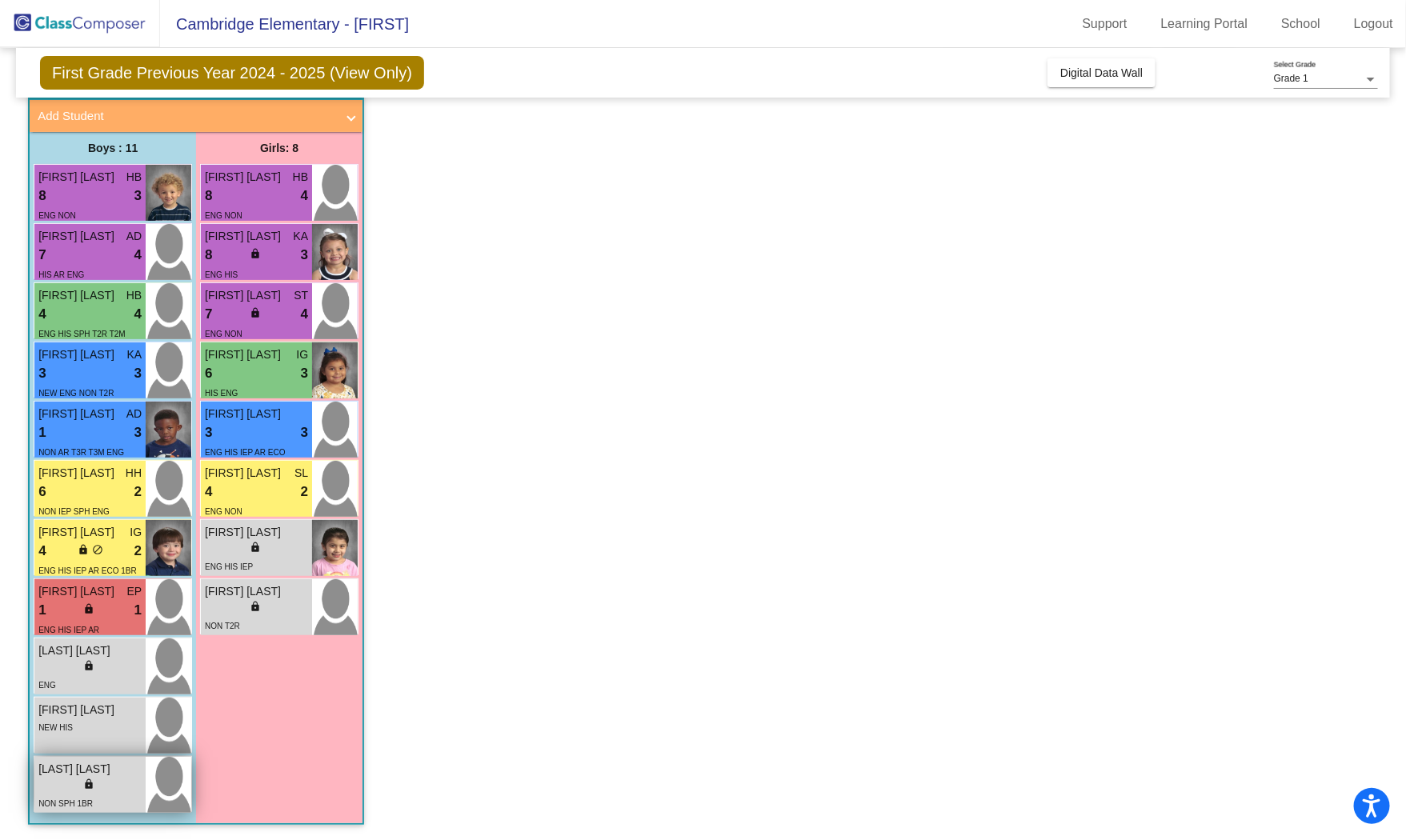 click on "NON SPH 1BR" at bounding box center [90, 802] 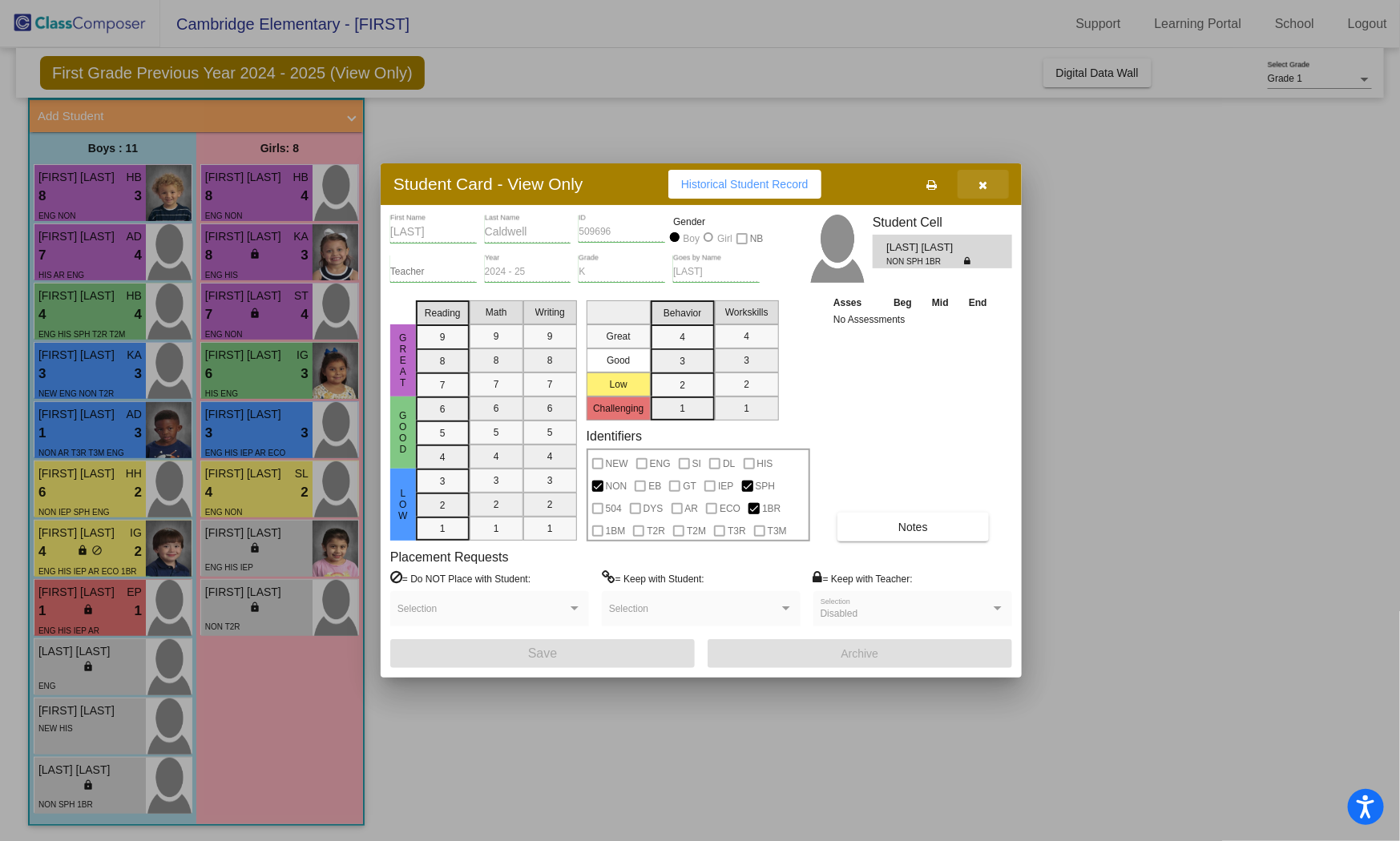 click at bounding box center (983, 185) 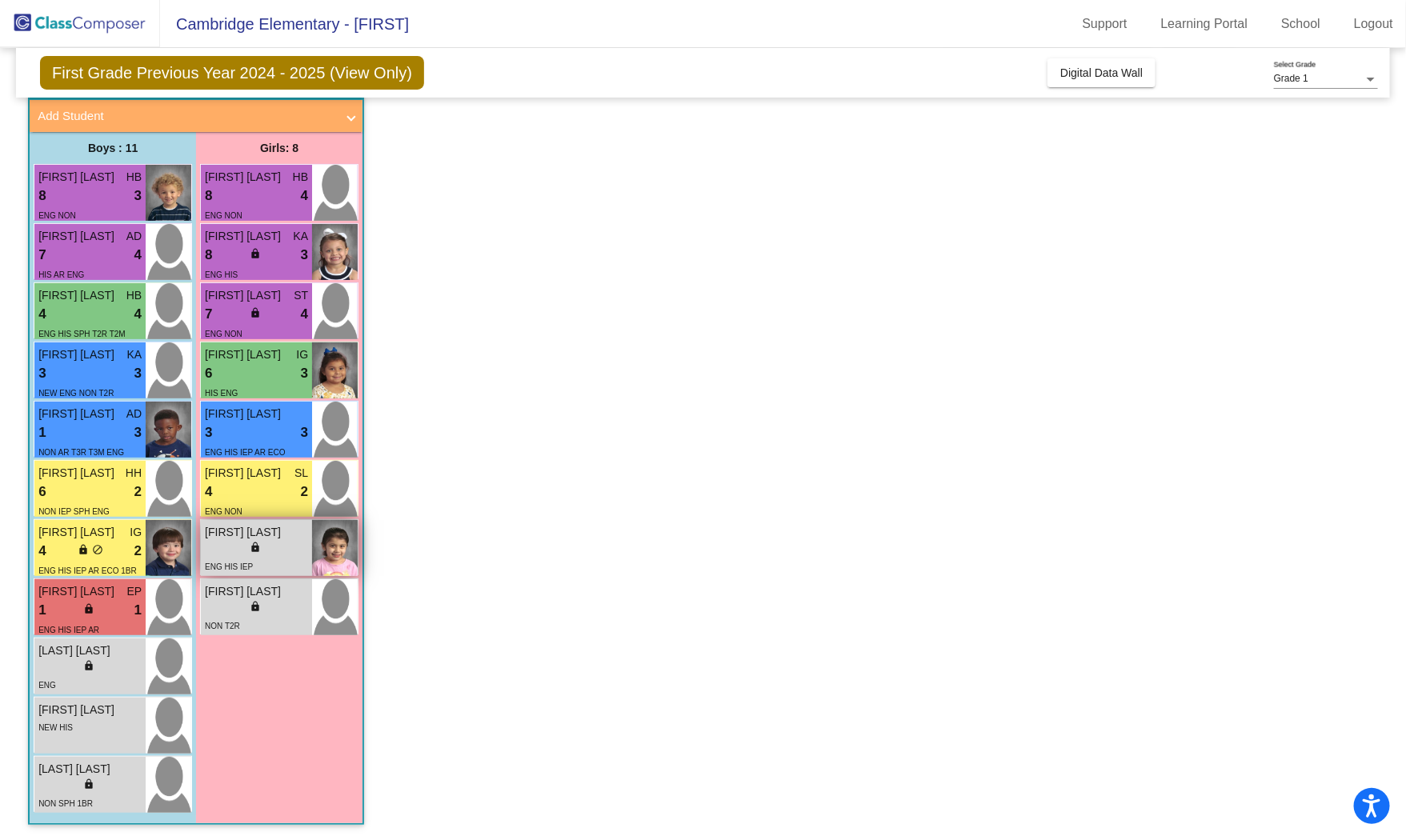 click on "ENG HIS IEP" at bounding box center [256, 566] 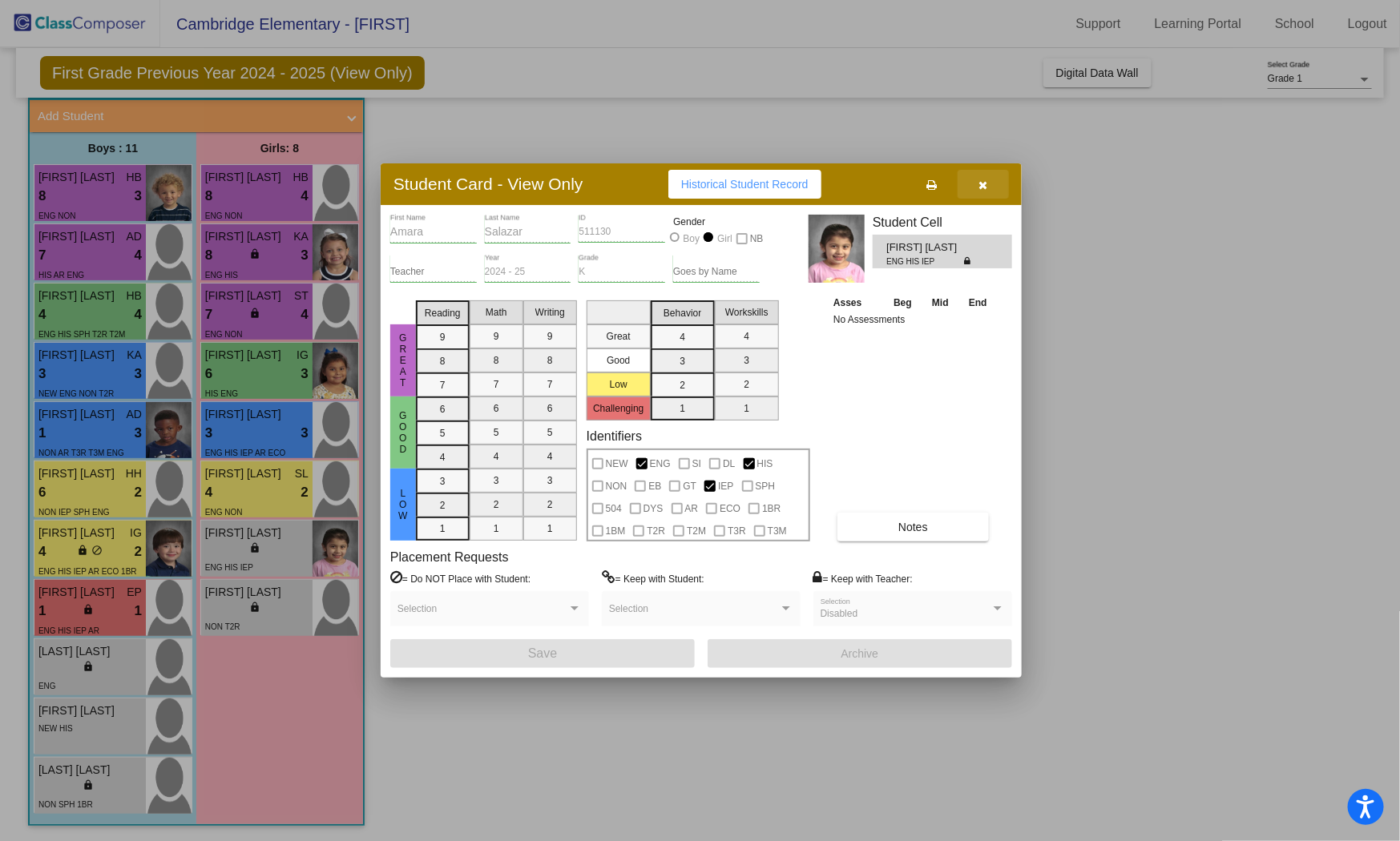 click at bounding box center [983, 184] 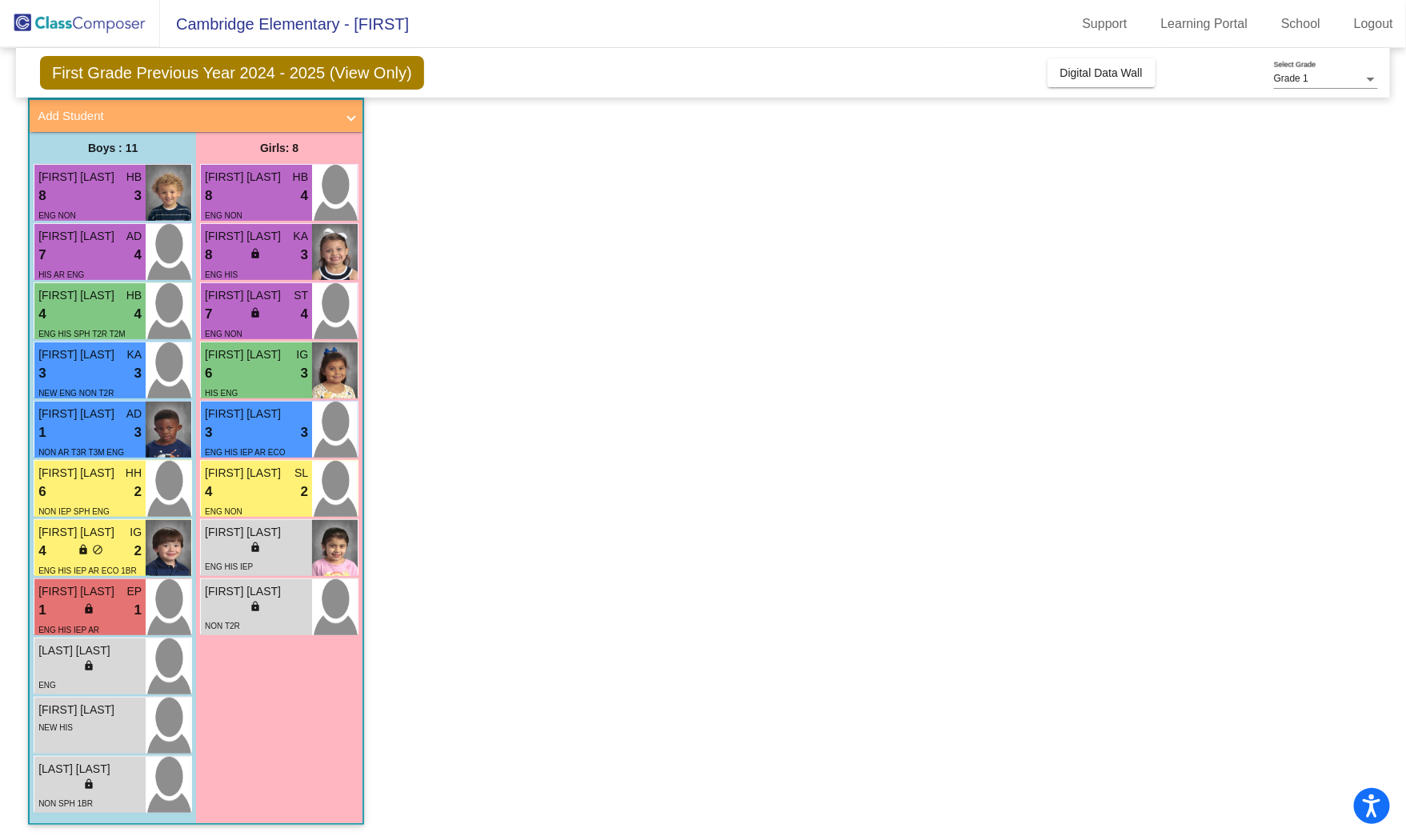 click on "Class 6   - Eng, EB, GT  picture_as_pdf [FIRST] [LAST]  Add Student  First Name Last Name Student Id  (Recommended)   Boy   Girl   Non Binary Add Close  Boys : 11  Archer Boom HB 8 lock do_not_disturb_alt 3 ENG NON Luca Becker AD 7 lock do_not_disturb_alt 4 ENG HIS SPH T2R T2M Zhou Samuel KA 3 lock do_not_disturb_alt 3 NEW ENG NON T2R Maverick Fields AD 1 lock do_not_disturb_alt 3 NON AR T3R T3M ENG Nicholas Powers HH 6 lock do_not_disturb_alt 2 NON IEP SPH ENG Jaxon Mata-Bernal IG 4 lock do_not_disturb_alt 2 ENG HIS IEP AR ECO 1BR Luke Guerrero EP 1 lock do_not_disturb_alt 1 ENG HIS IEP AR Caldwell Gish lock do_not_disturb_alt ENG Dominic Barron lock do_not_disturb_alt NEW HIS Hartman Caldwell lock do_not_disturb_alt NON SPH 1BR Girls: 8 Emersyn Krimmel HB 8 lock do_not_disturb_alt 4 ENG NON Piper Peters KA 8 lock do_not_disturb_alt 3 ENG HIS Clara Swantner ST 7 lock do_not_disturb_alt 4 ENG NON Amelia Cuapio IG 6 lock do_not_disturb_alt 3 HIS ENG 3 3" 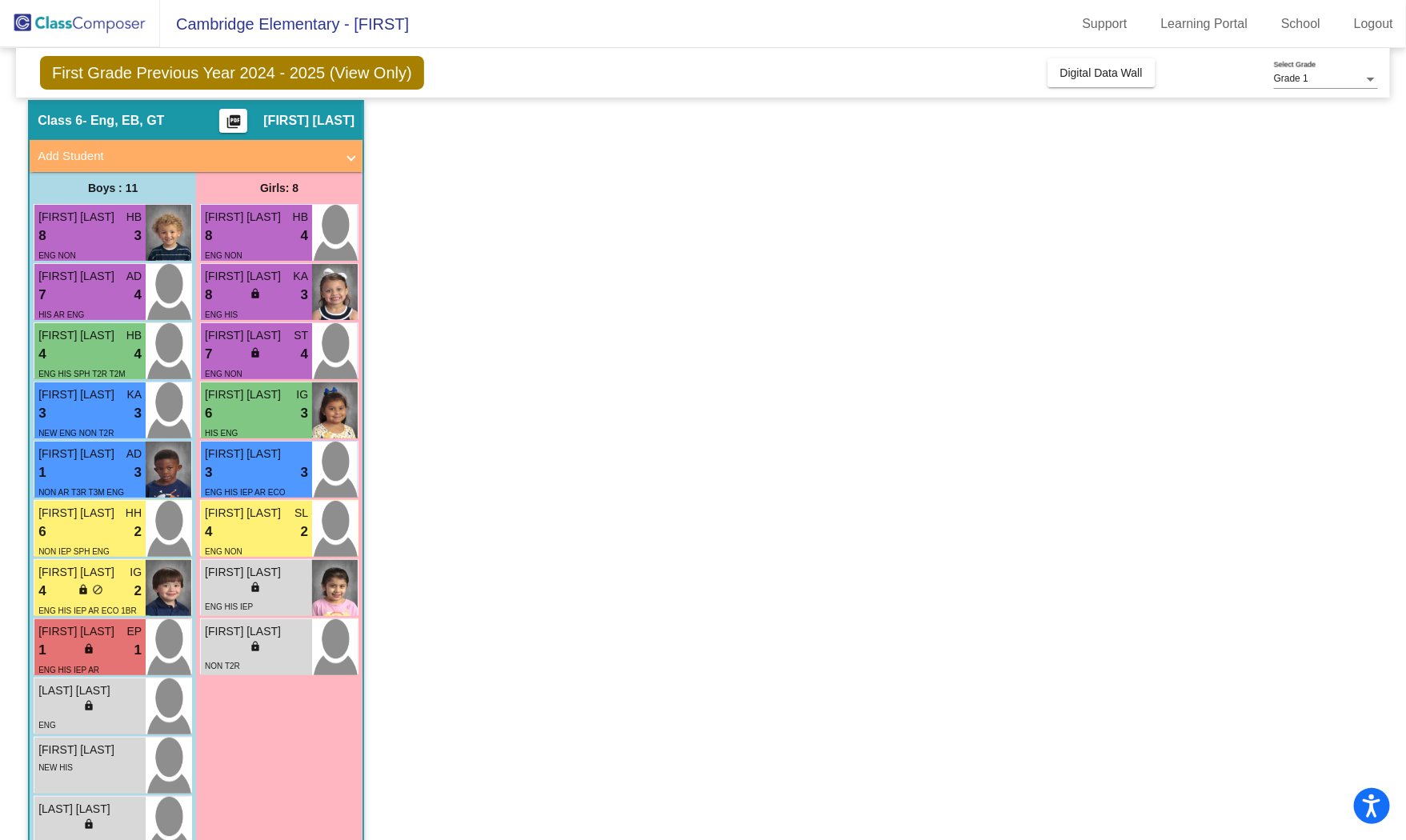 scroll, scrollTop: 92, scrollLeft: 0, axis: vertical 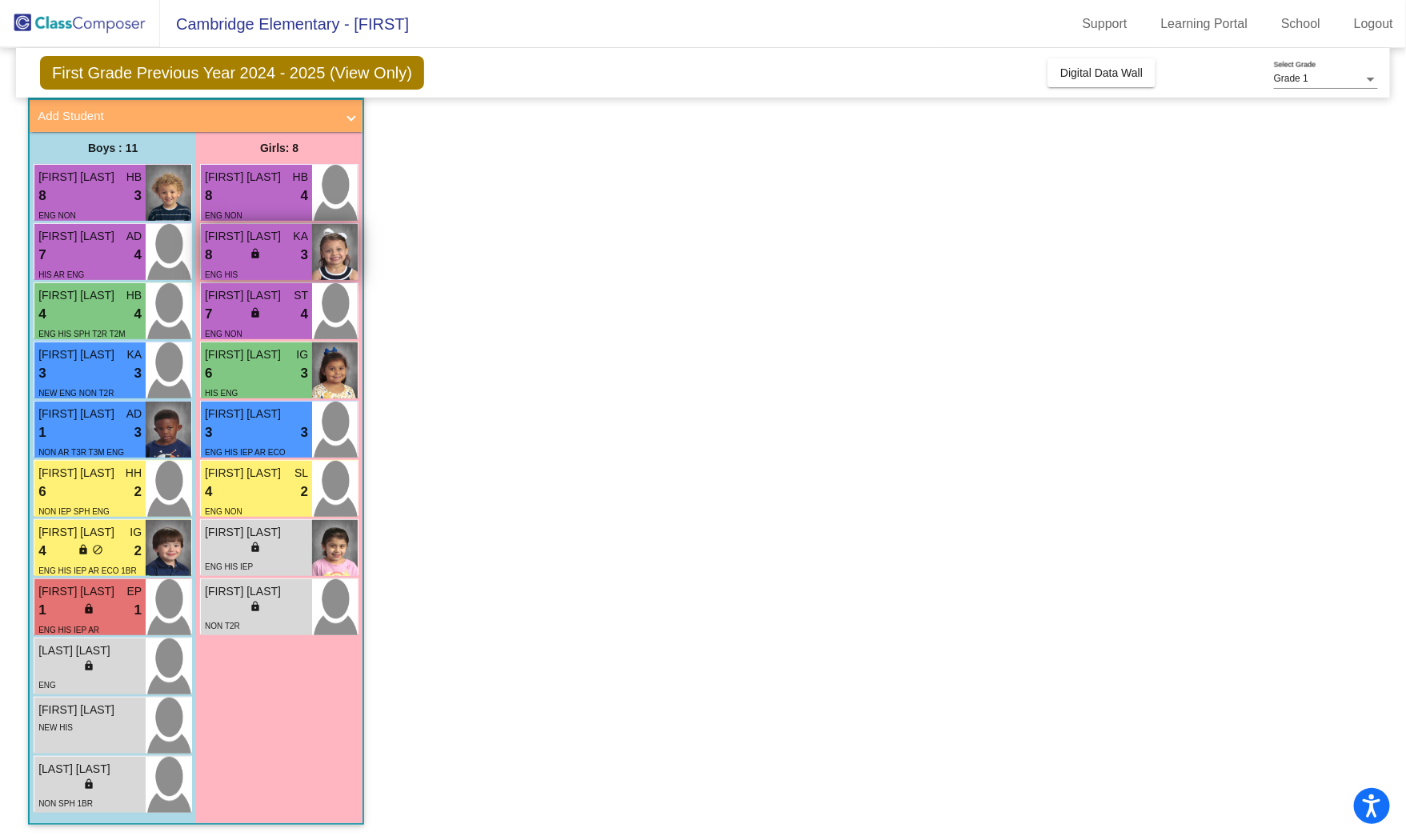 click on "8 lock do_not_disturb_alt 3" at bounding box center (256, 255) 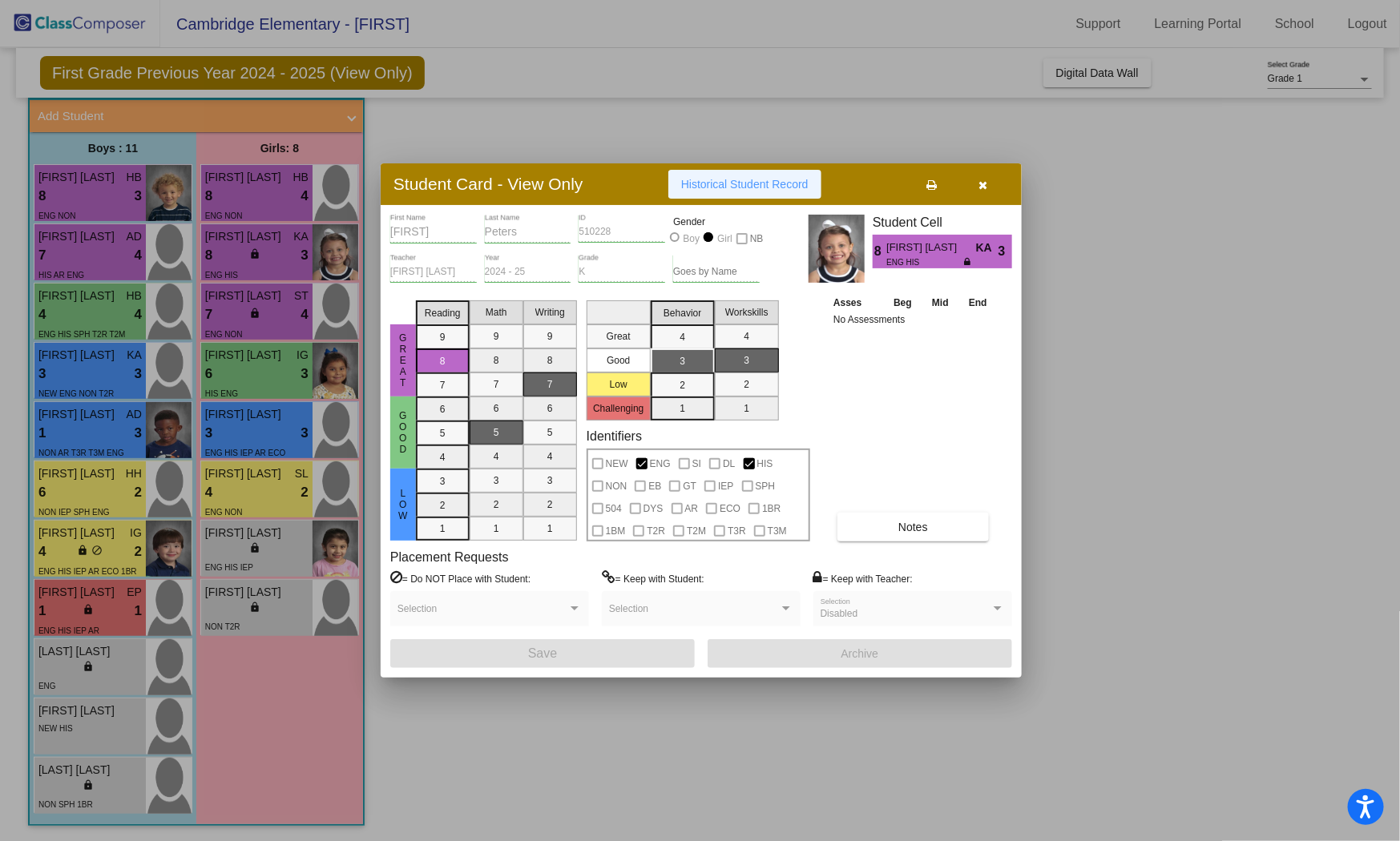click on "Historical Student Record" at bounding box center [744, 184] 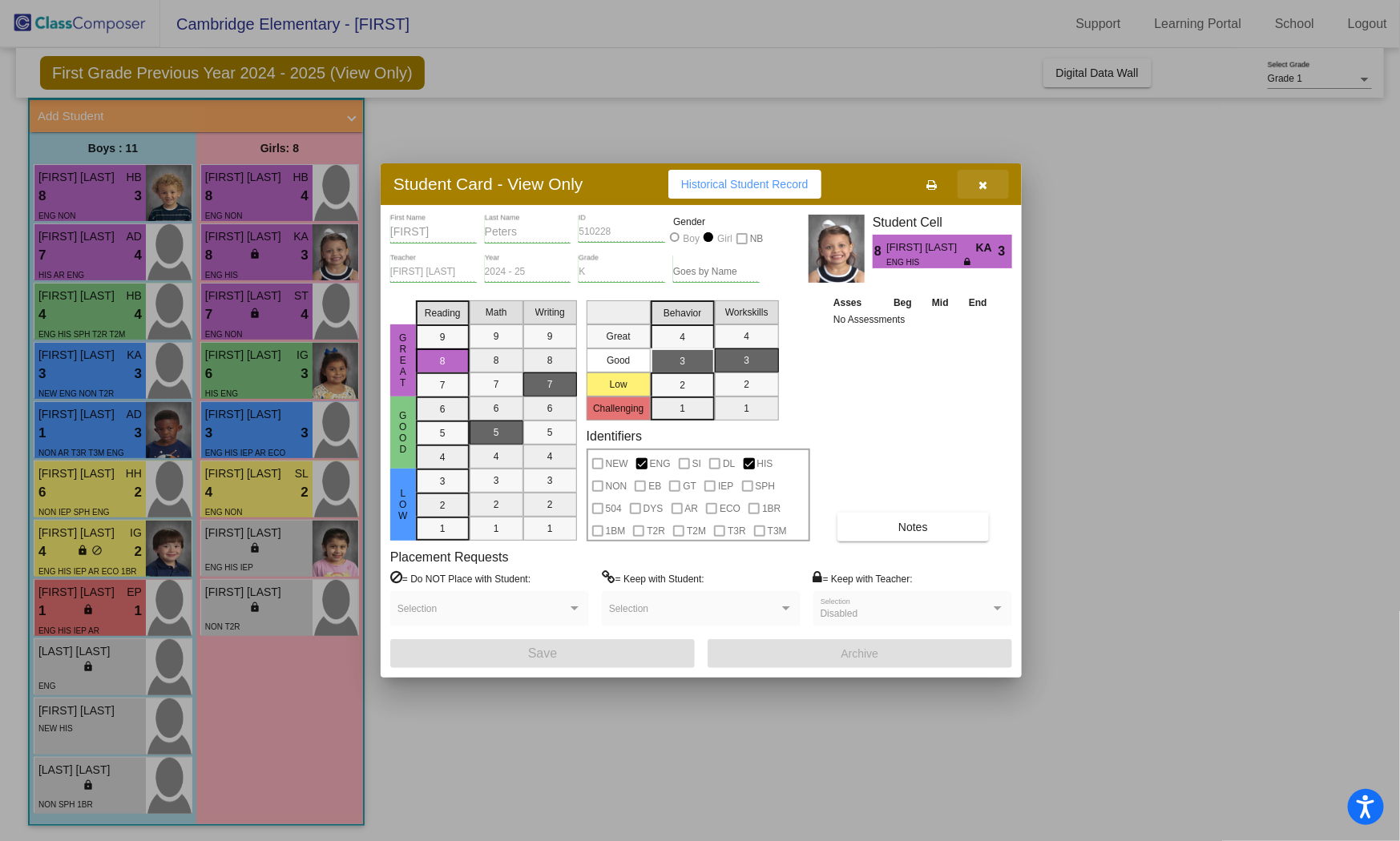 click at bounding box center [983, 184] 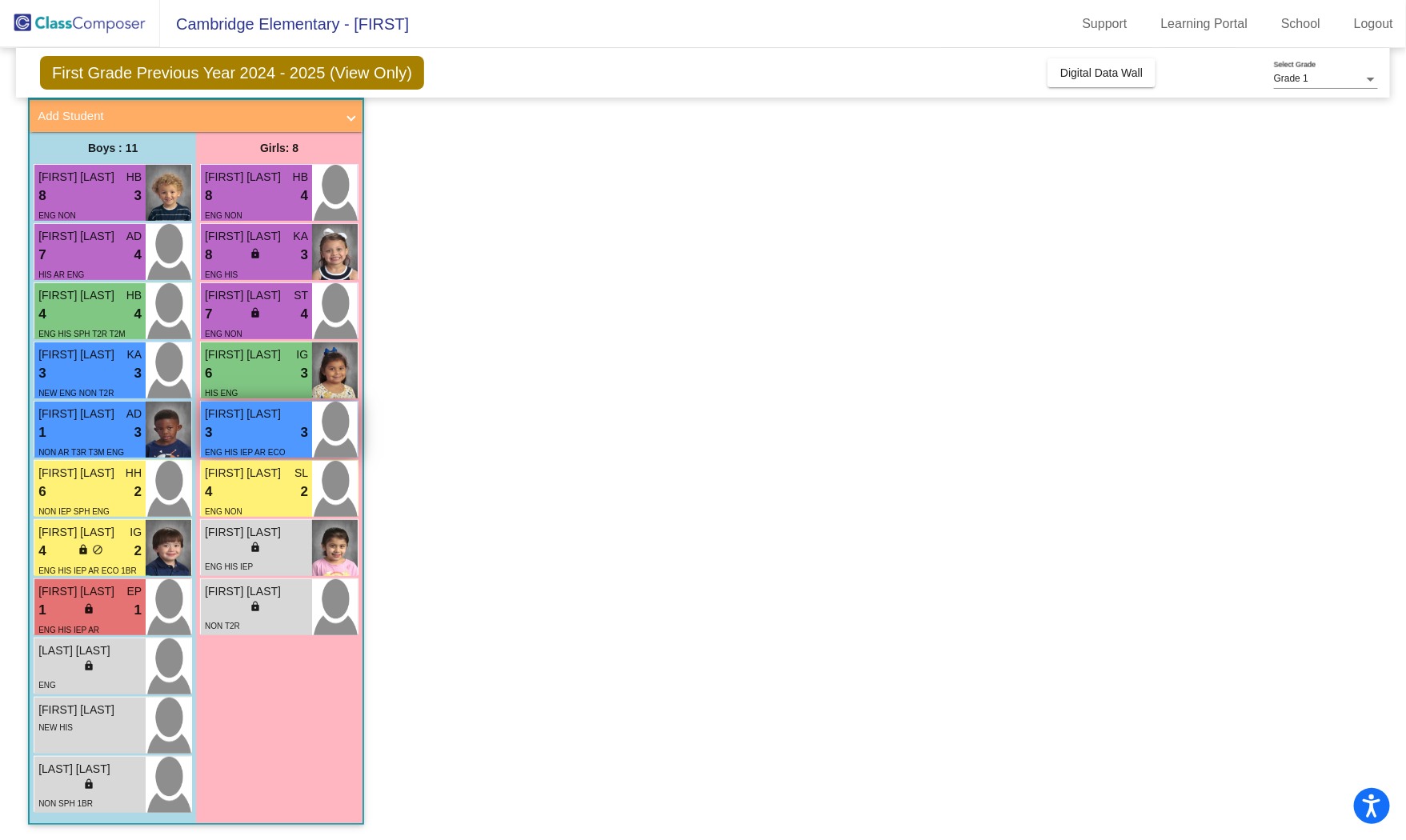click at bounding box center (334, 430) 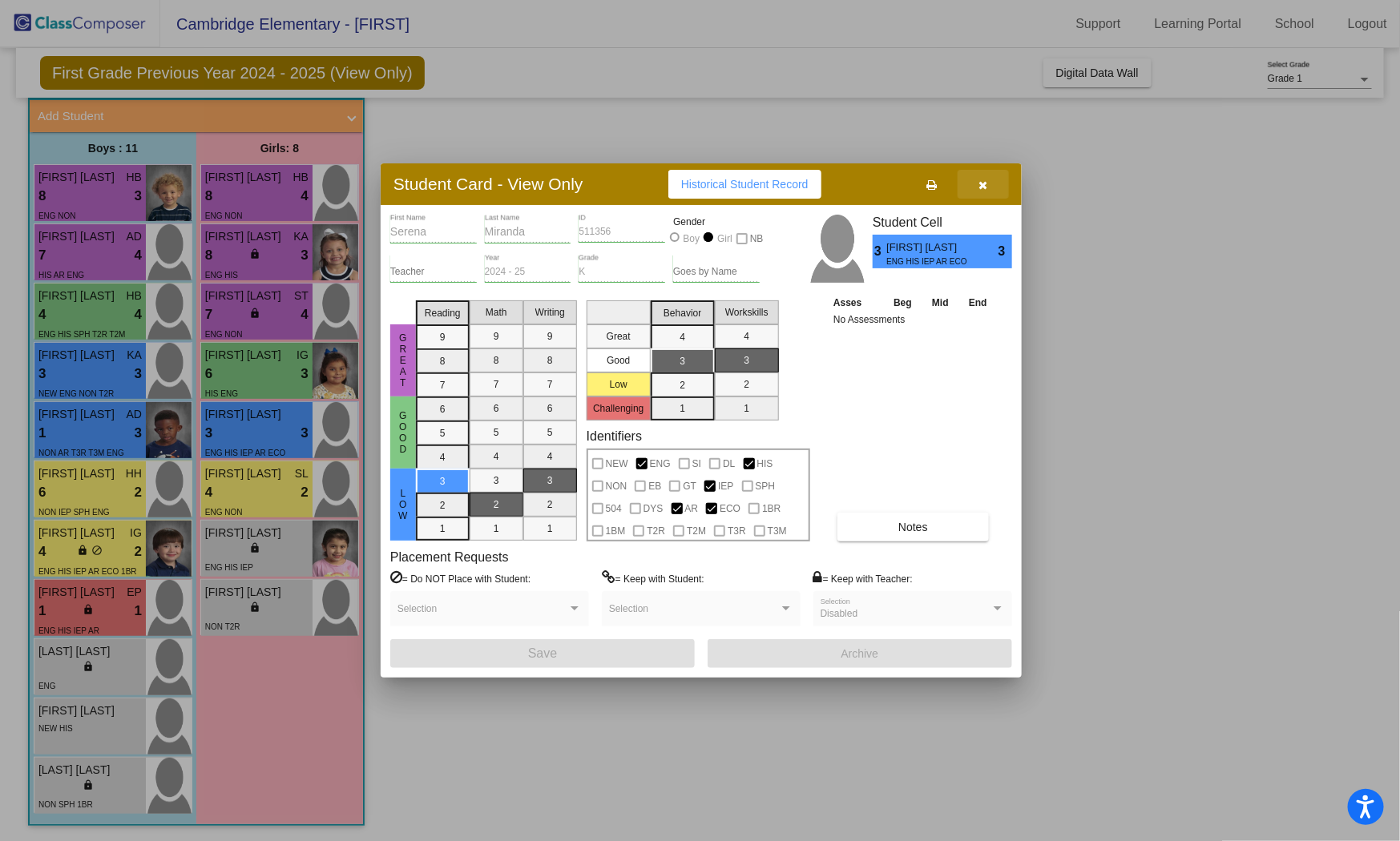 click at bounding box center [983, 184] 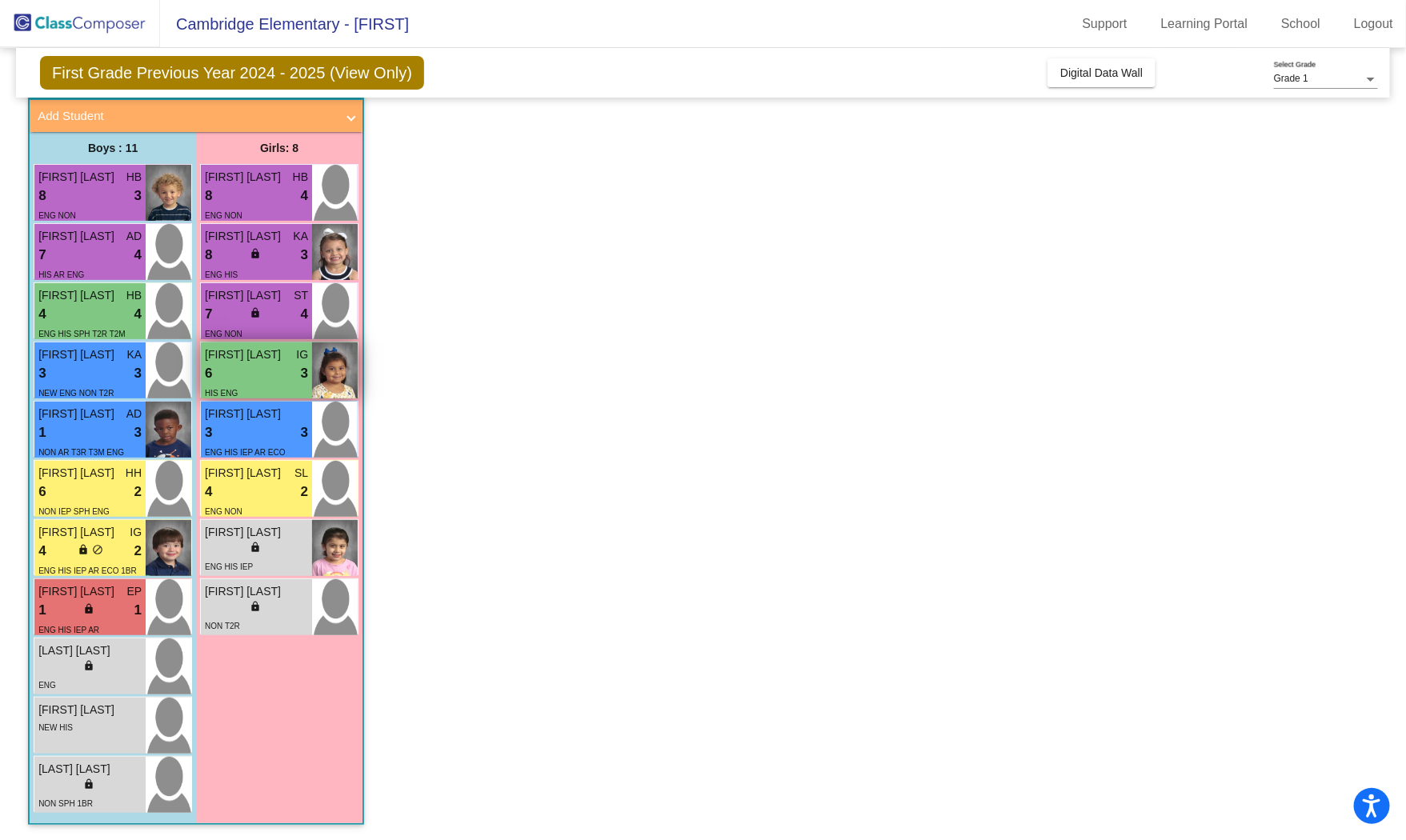 click on "[FIRST] [LAST]" at bounding box center [245, 354] 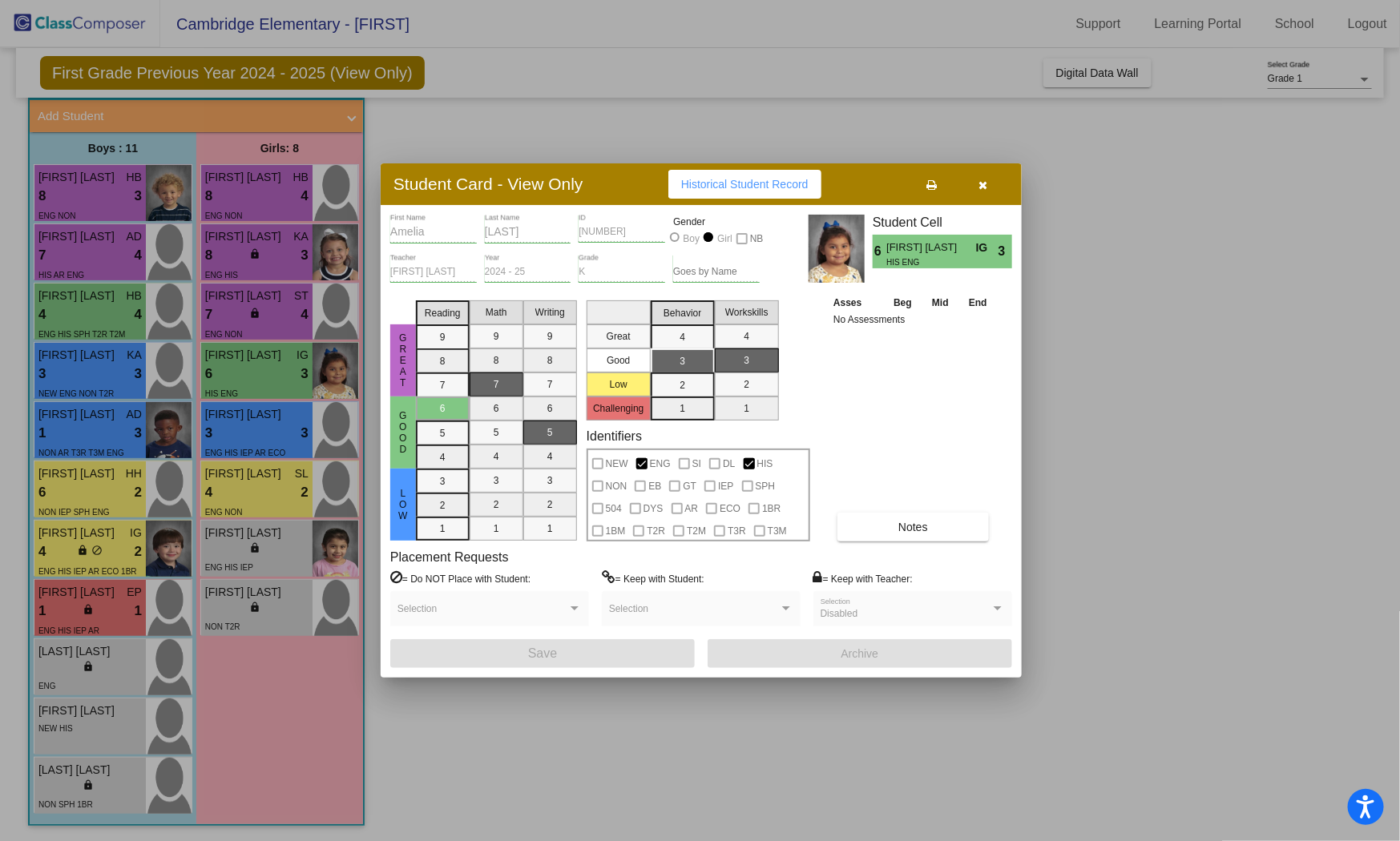 click at bounding box center (983, 185) 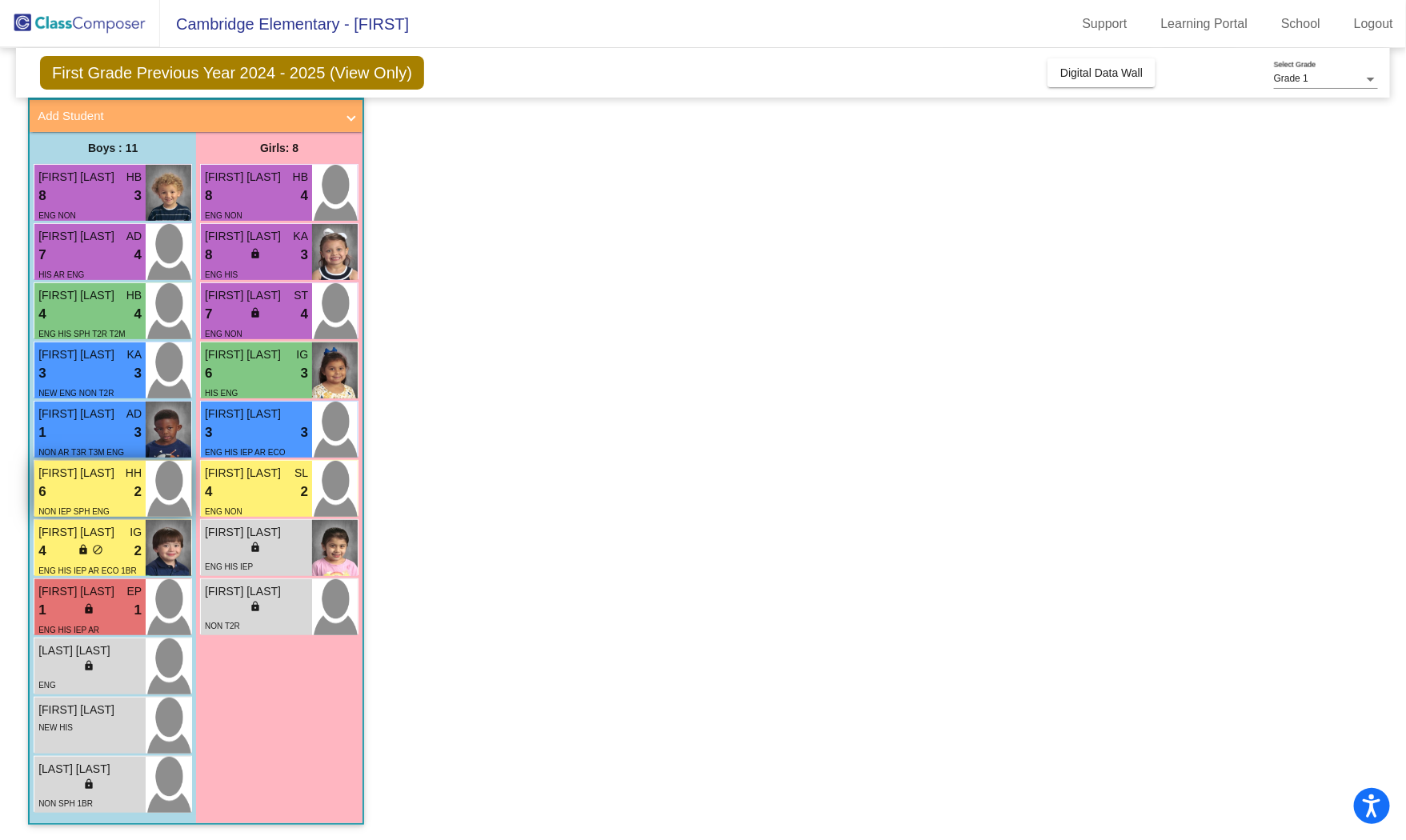 click on "[FIRST] [LAST]" at bounding box center [78, 473] 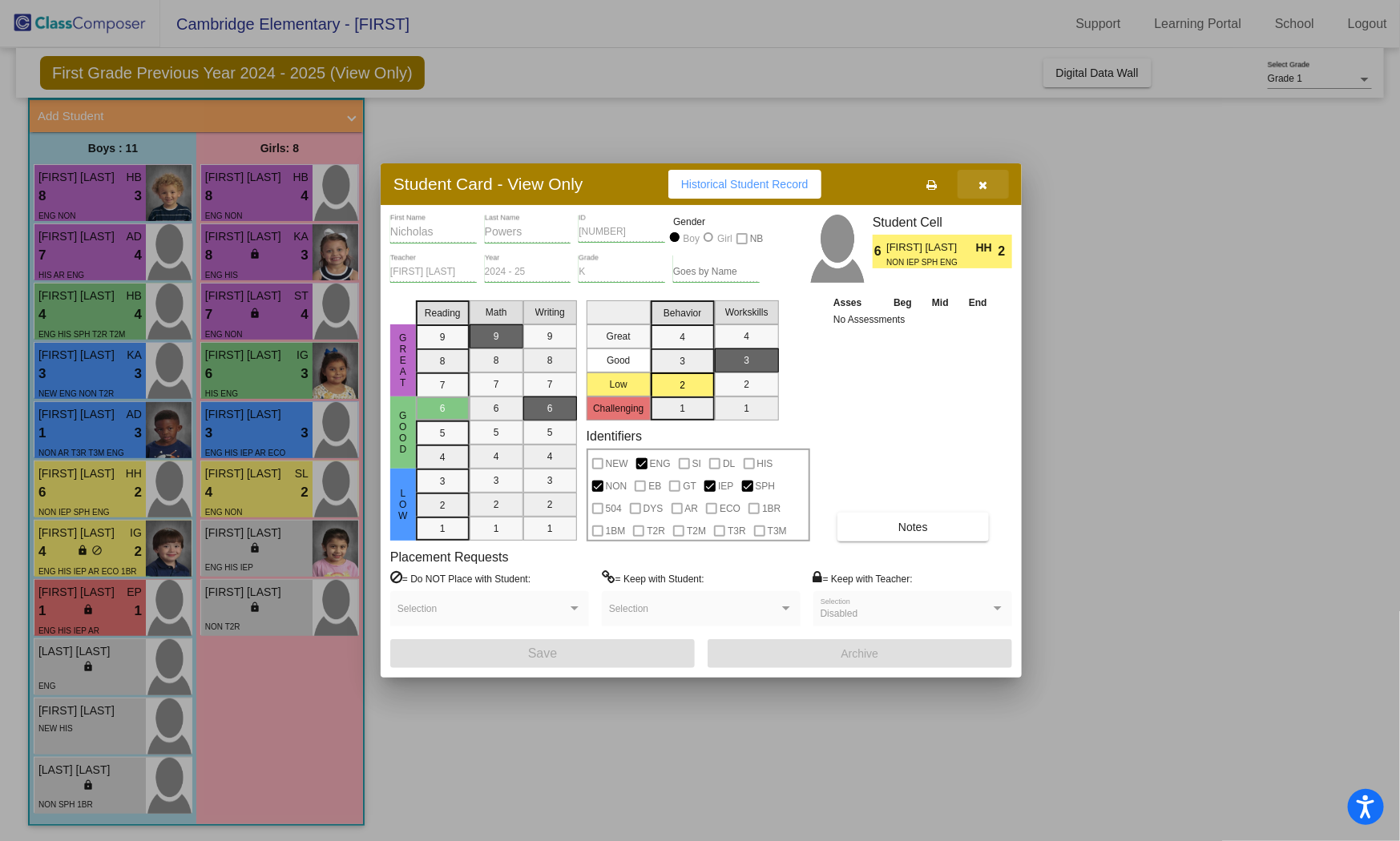click at bounding box center (983, 184) 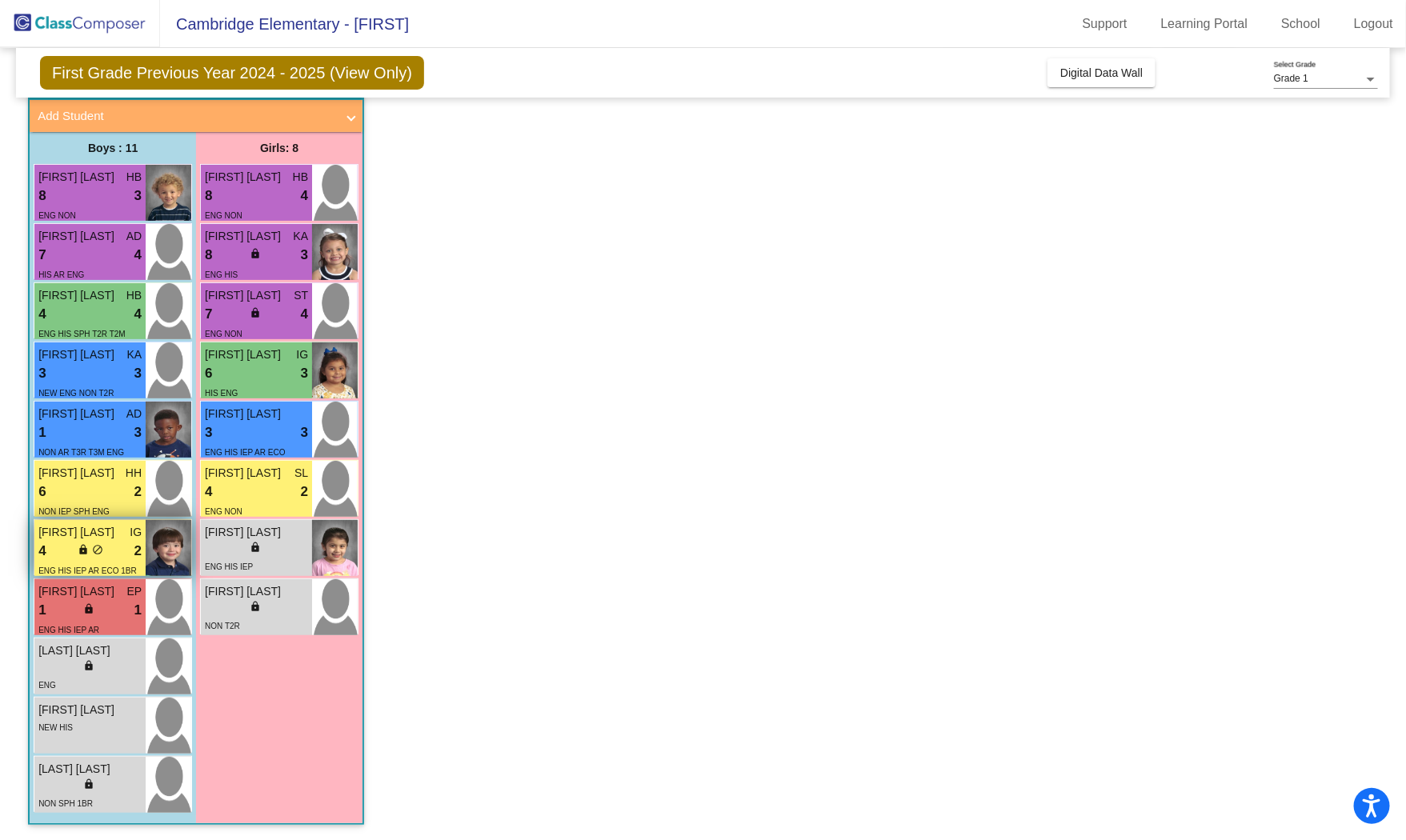 click on "Jaxon Mata-Bernal IG" at bounding box center [90, 532] 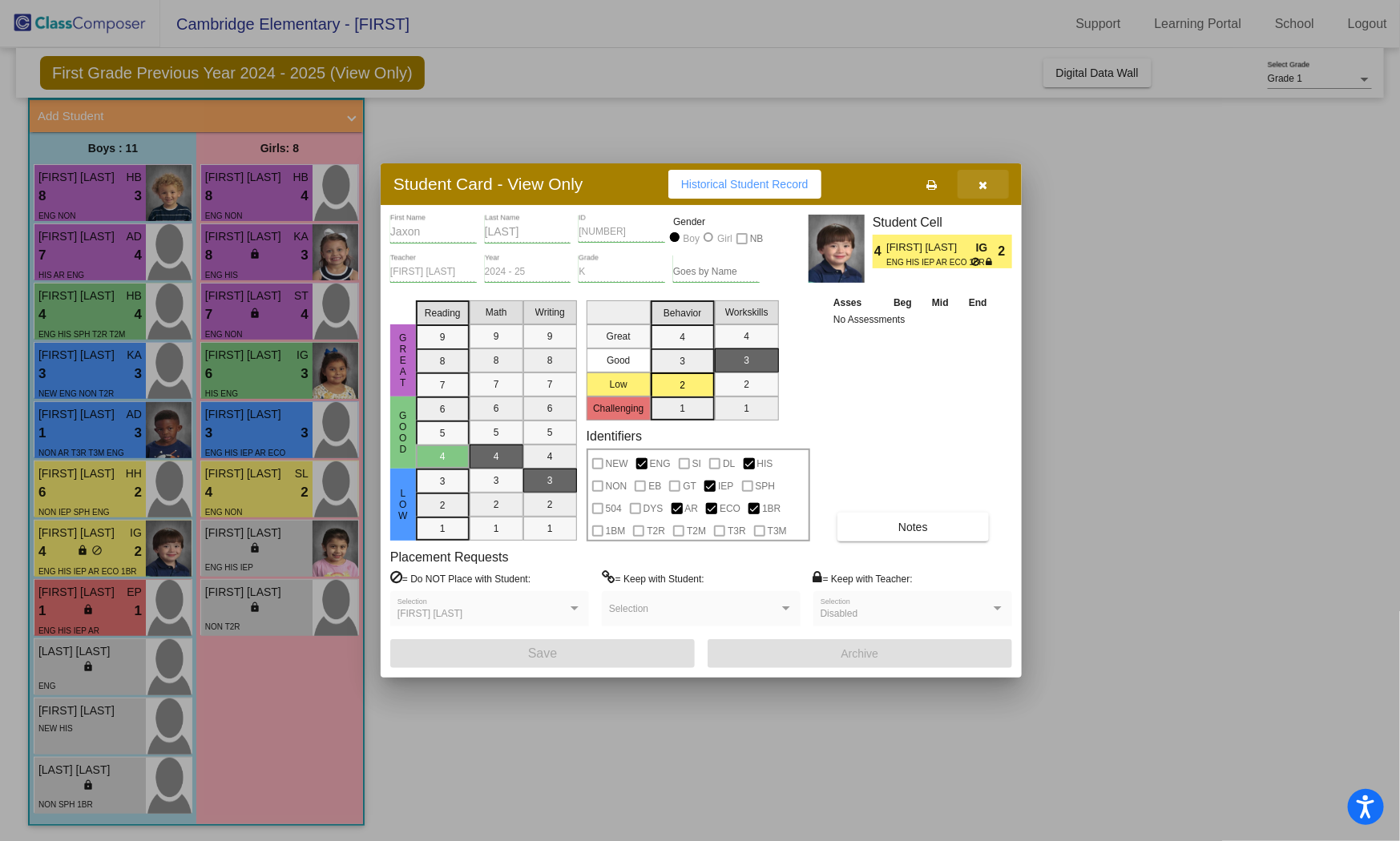 click at bounding box center [983, 185] 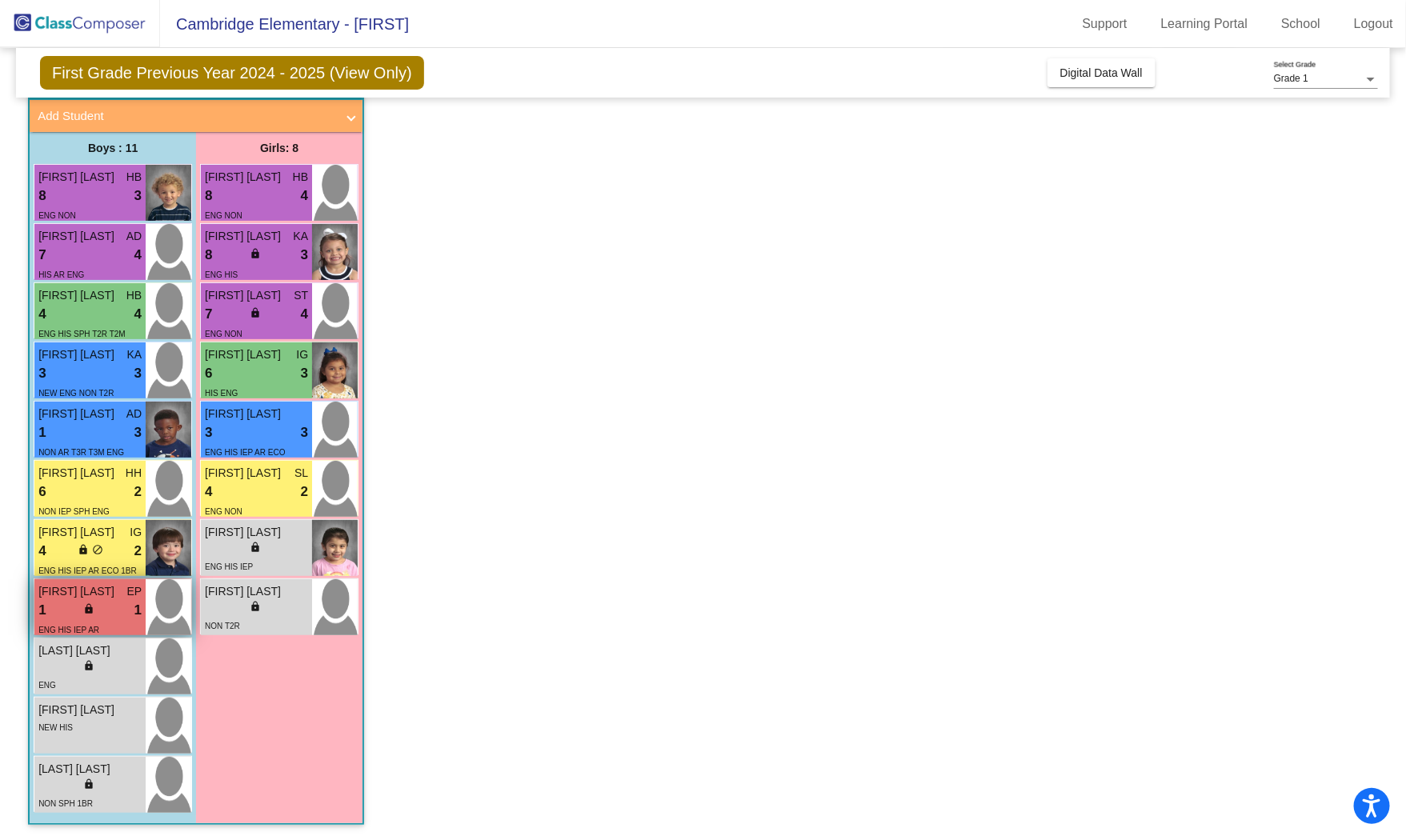 click on "[FIRST] [LAST]" at bounding box center [78, 591] 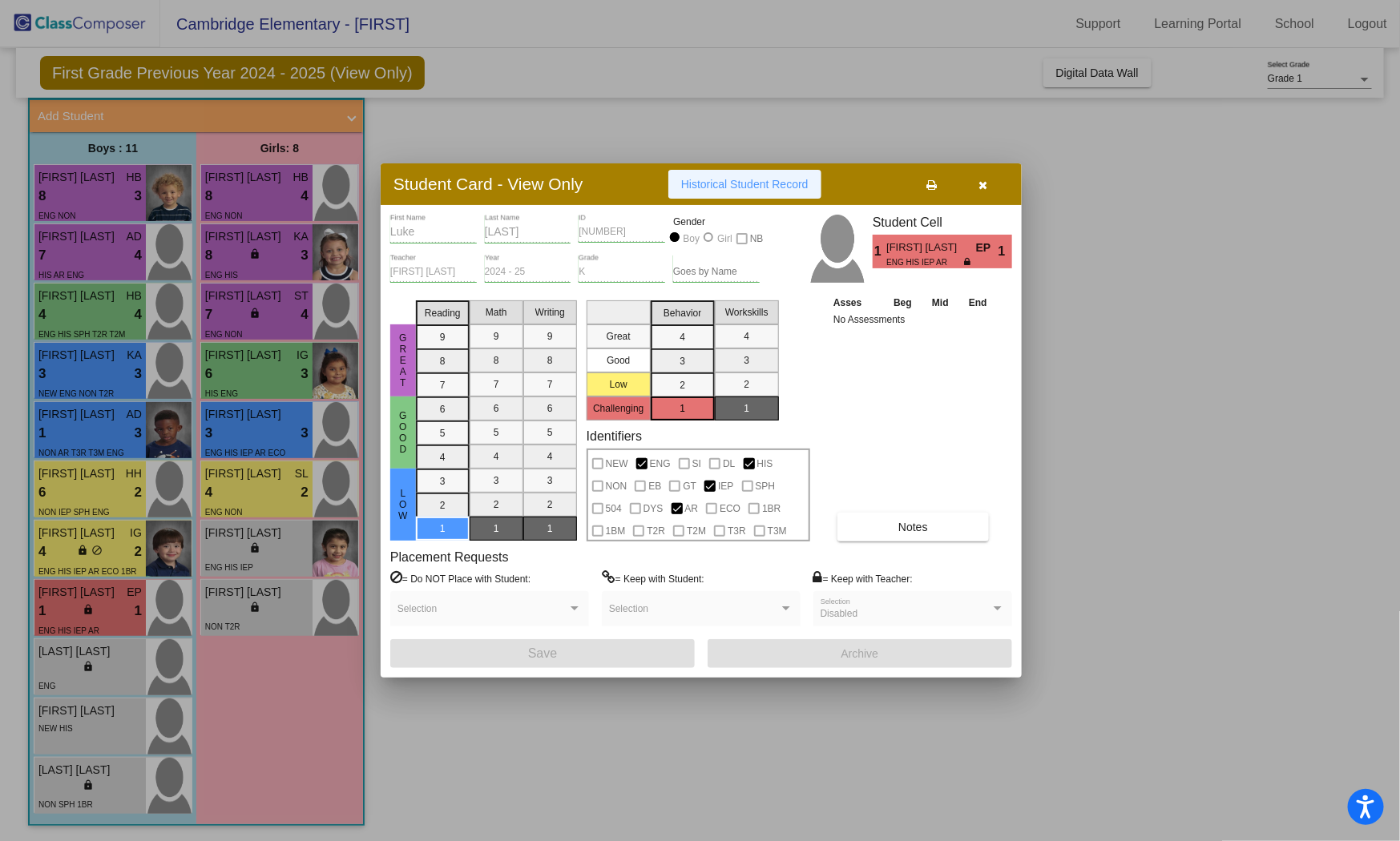 click on "Historical Student Record" at bounding box center (744, 184) 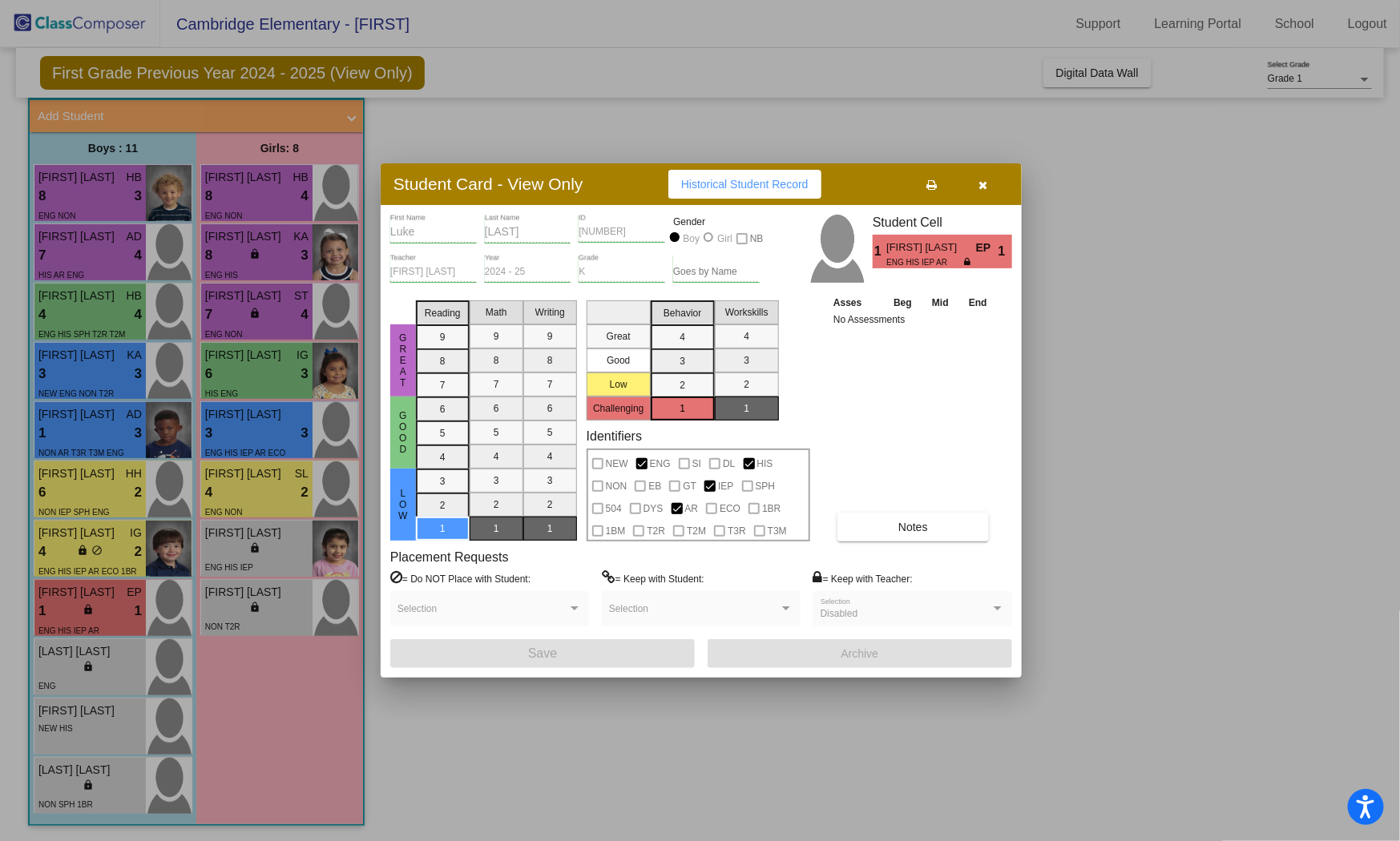 click at bounding box center (983, 184) 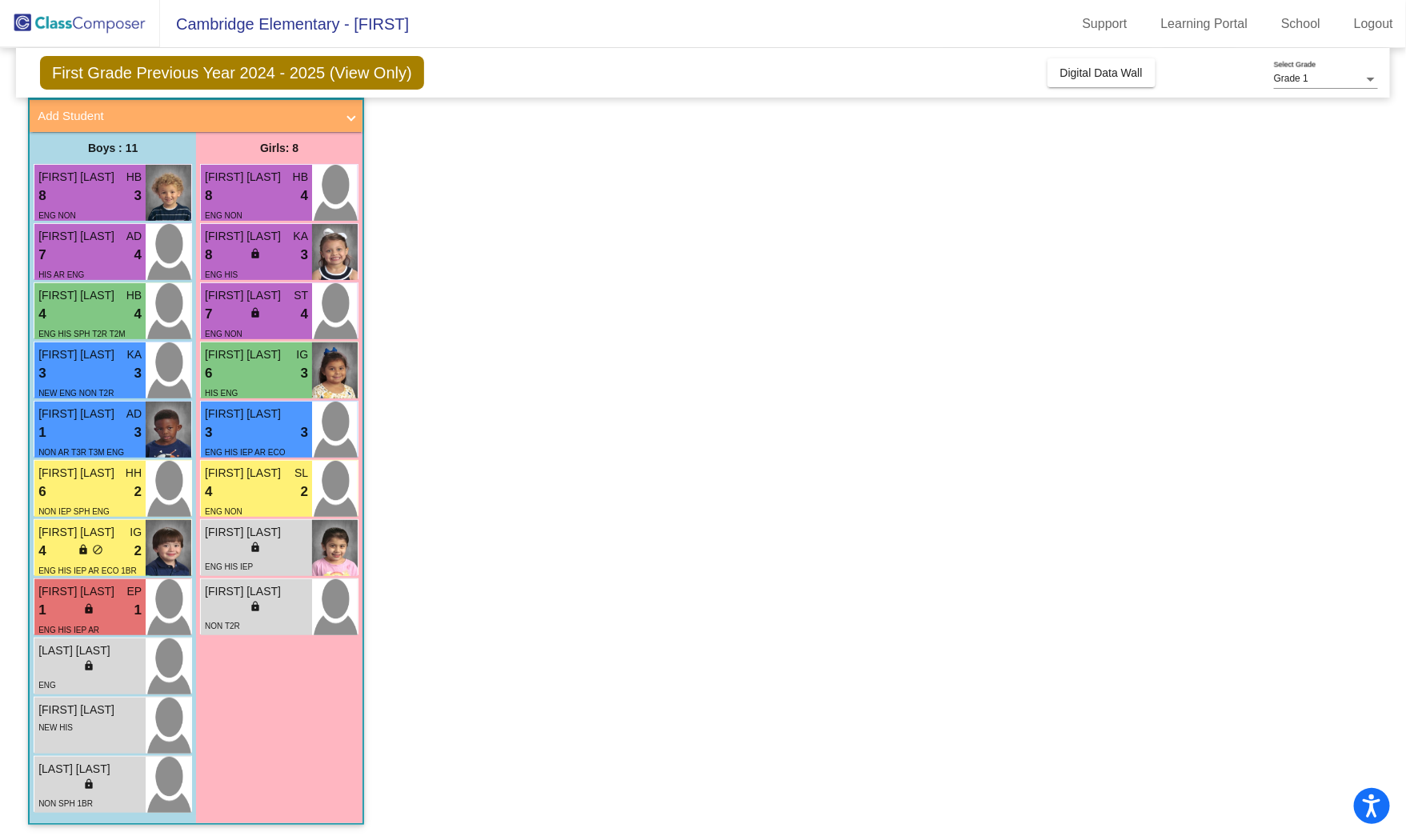 click on "Class 6   - Eng, EB, GT  picture_as_pdf [FIRST] [LAST]  Add Student  First Name Last Name Student Id  (Recommended)   Boy   Girl   Non Binary Add Close  Boys : 11  Archer Boom HB 8 lock do_not_disturb_alt 3 ENG NON Luca Becker AD 7 lock do_not_disturb_alt 4 ENG HIS SPH T2R T2M Zhou Samuel KA 3 lock do_not_disturb_alt 3 NEW ENG NON T2R Maverick Fields AD 1 lock do_not_disturb_alt 3 NON AR T3R T3M ENG Nicholas Powers HH 6 lock do_not_disturb_alt 2 NON IEP SPH ENG Jaxon Mata-Bernal IG 4 lock do_not_disturb_alt 2 ENG HIS IEP AR ECO 1BR Luke Guerrero EP 1 lock do_not_disturb_alt 1 ENG HIS IEP AR Caldwell Gish lock do_not_disturb_alt ENG Dominic Barron lock do_not_disturb_alt NEW HIS Hartman Caldwell lock do_not_disturb_alt NON SPH 1BR Girls: 8 Emersyn Krimmel HB 8 lock do_not_disturb_alt 4 ENG NON Piper Peters KA 8 lock do_not_disturb_alt 3 ENG HIS Clara Swantner ST 7 lock do_not_disturb_alt 4 ENG NON Amelia Cuapio IG 6 lock do_not_disturb_alt 3 HIS ENG 3 3" 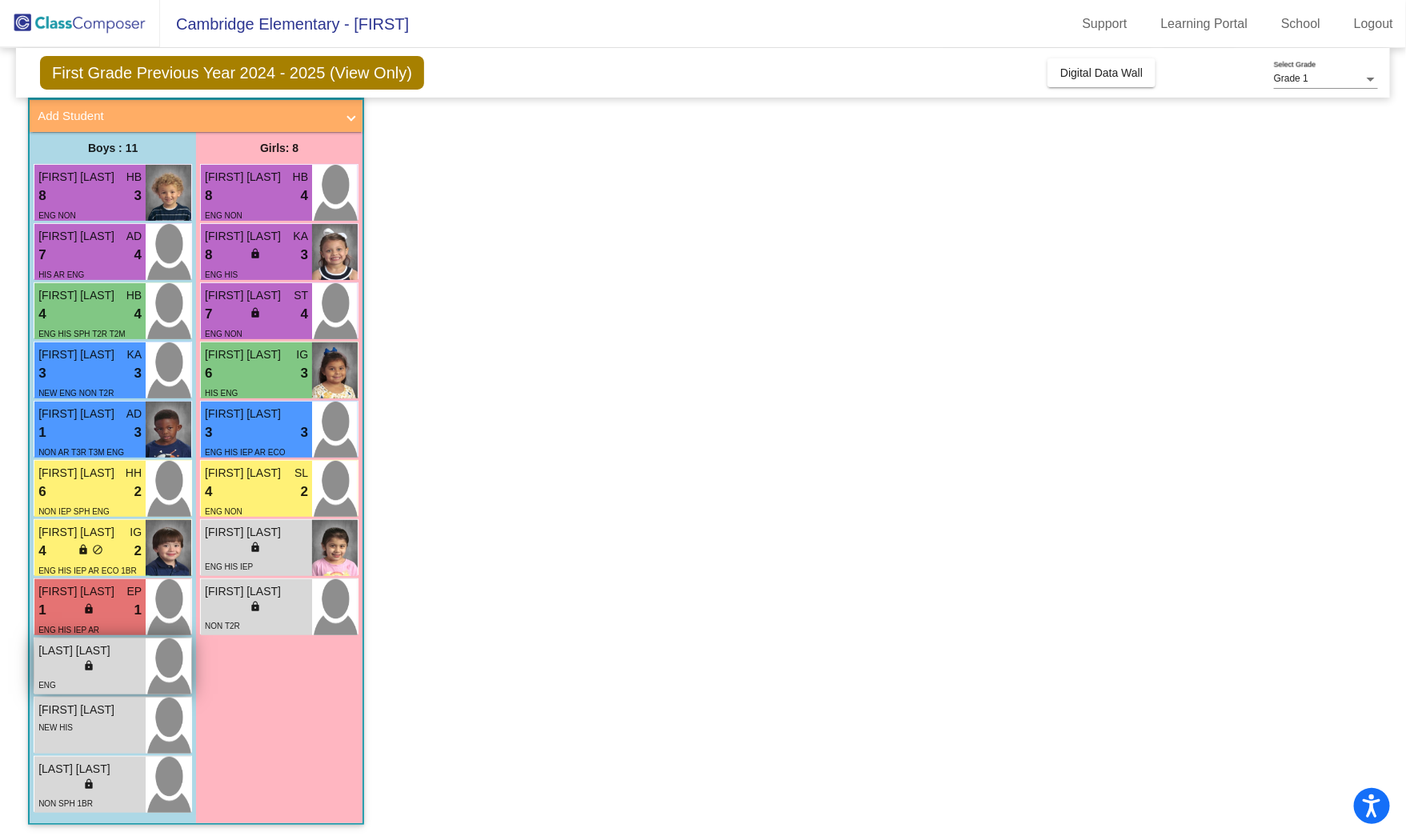 click at bounding box center (168, 666) 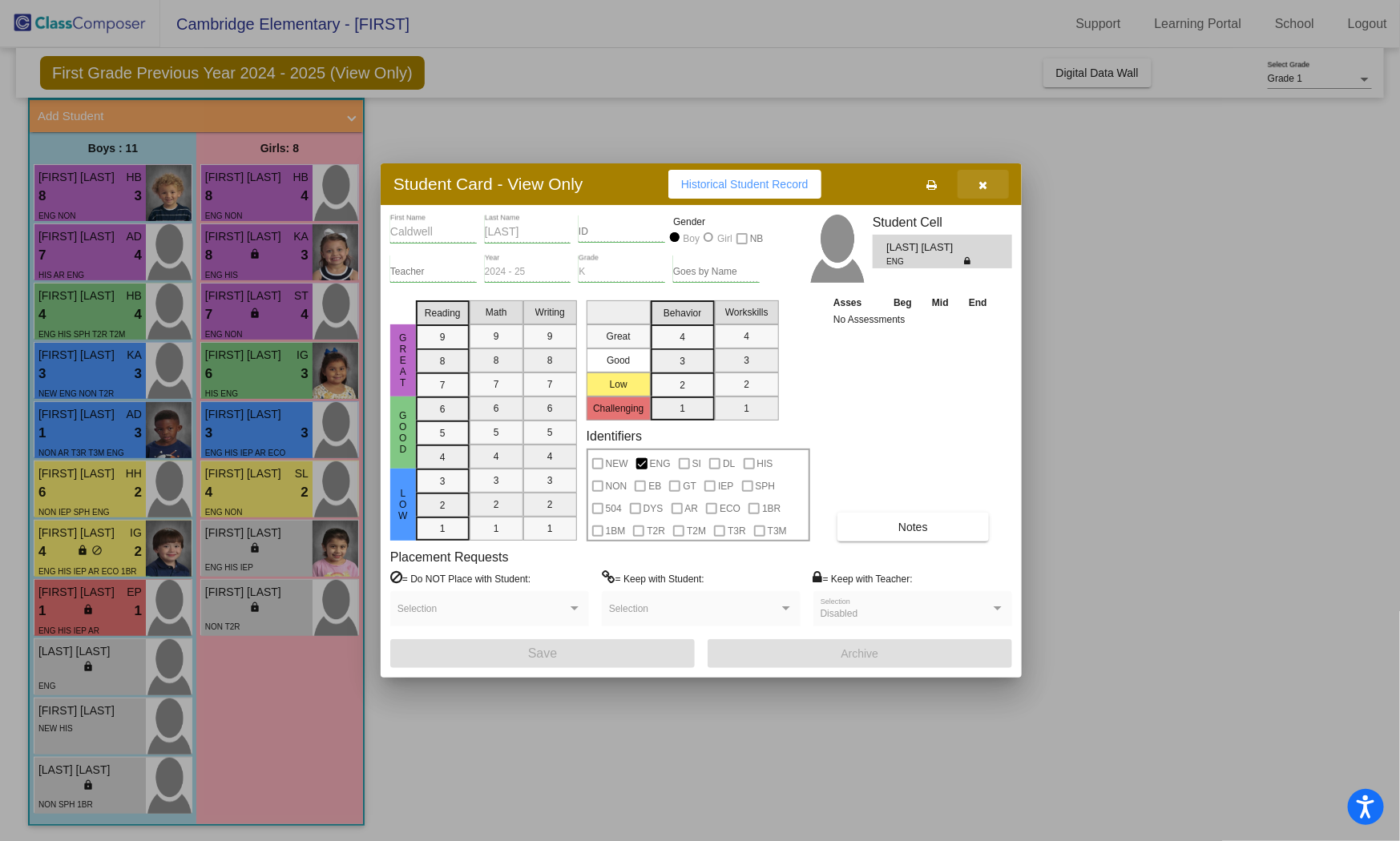 click at bounding box center [983, 185] 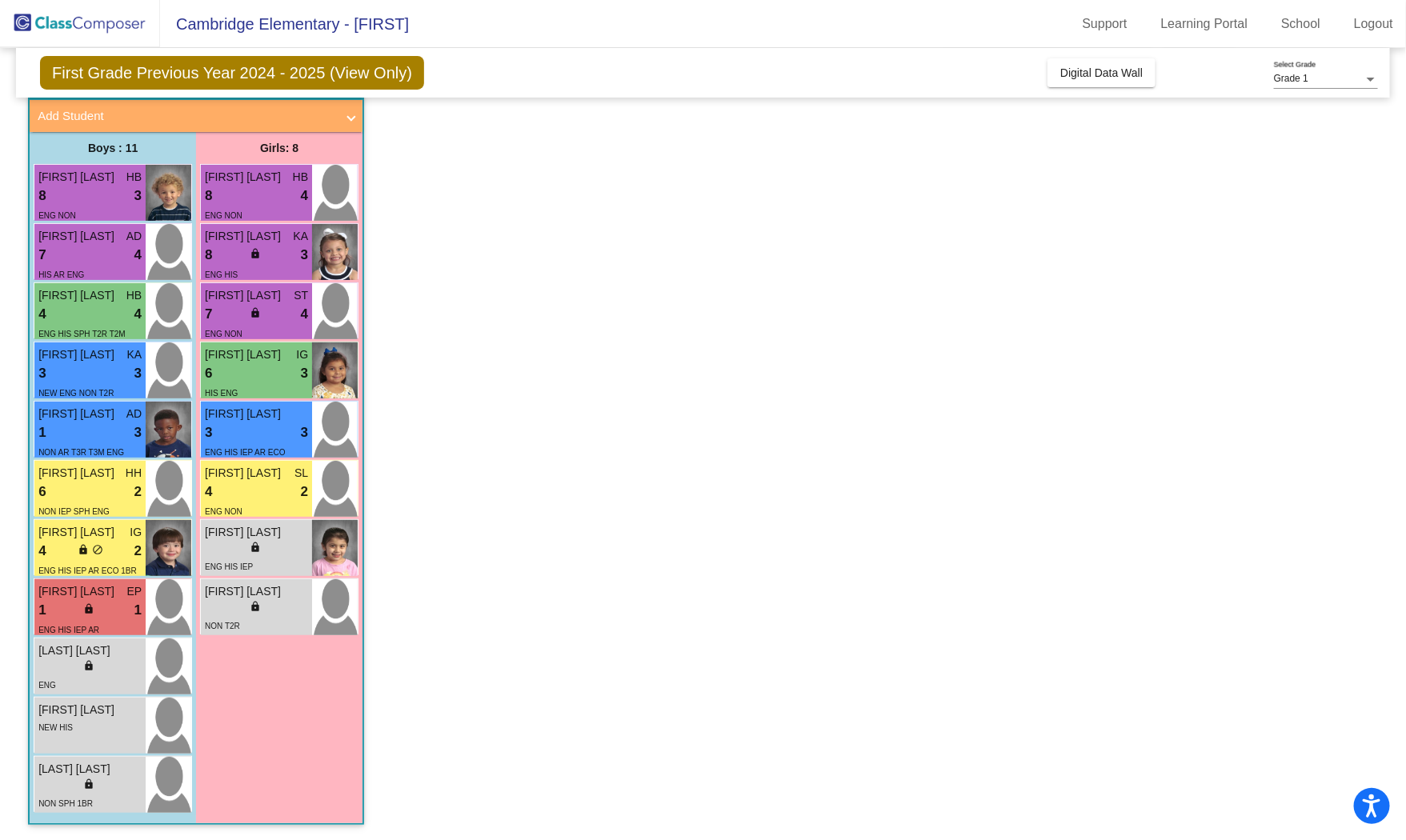 click on "Class 6   - Eng, EB, GT  picture_as_pdf [FIRST] [LAST]  Add Student  First Name Last Name Student Id  (Recommended)   Boy   Girl   Non Binary Add Close  Boys : 11  Archer Boom HB 8 lock do_not_disturb_alt 3 ENG NON Luca Becker AD 7 lock do_not_disturb_alt 4 ENG HIS SPH T2R T2M Zhou Samuel KA 3 lock do_not_disturb_alt 3 NEW ENG NON T2R Maverick Fields AD 1 lock do_not_disturb_alt 3 NON AR T3R T3M ENG Nicholas Powers HH 6 lock do_not_disturb_alt 2 NON IEP SPH ENG Jaxon Mata-Bernal IG 4 lock do_not_disturb_alt 2 ENG HIS IEP AR ECO 1BR Luke Guerrero EP 1 lock do_not_disturb_alt 1 ENG HIS IEP AR Caldwell Gish lock do_not_disturb_alt ENG Dominic Barron lock do_not_disturb_alt NEW HIS Hartman Caldwell lock do_not_disturb_alt NON SPH 1BR Girls: 8 Emersyn Krimmel HB 8 lock do_not_disturb_alt 4 ENG NON Piper Peters KA 8 lock do_not_disturb_alt 3 ENG HIS Clara Swantner ST 7 lock do_not_disturb_alt 4 ENG NON Amelia Cuapio IG 6 lock do_not_disturb_alt 3 HIS ENG 3 3" 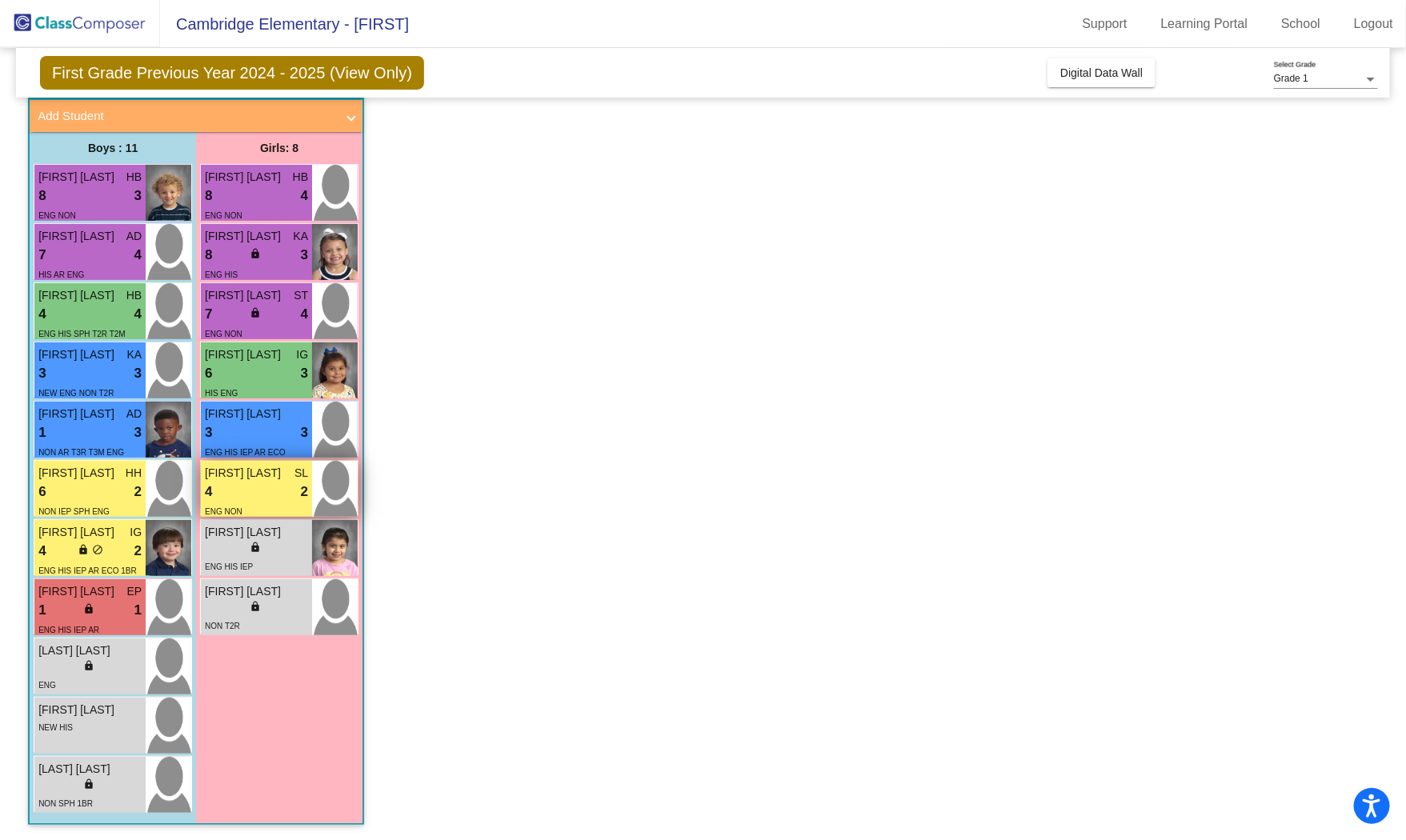 click on "4 lock do_not_disturb_alt 2" at bounding box center (256, 492) 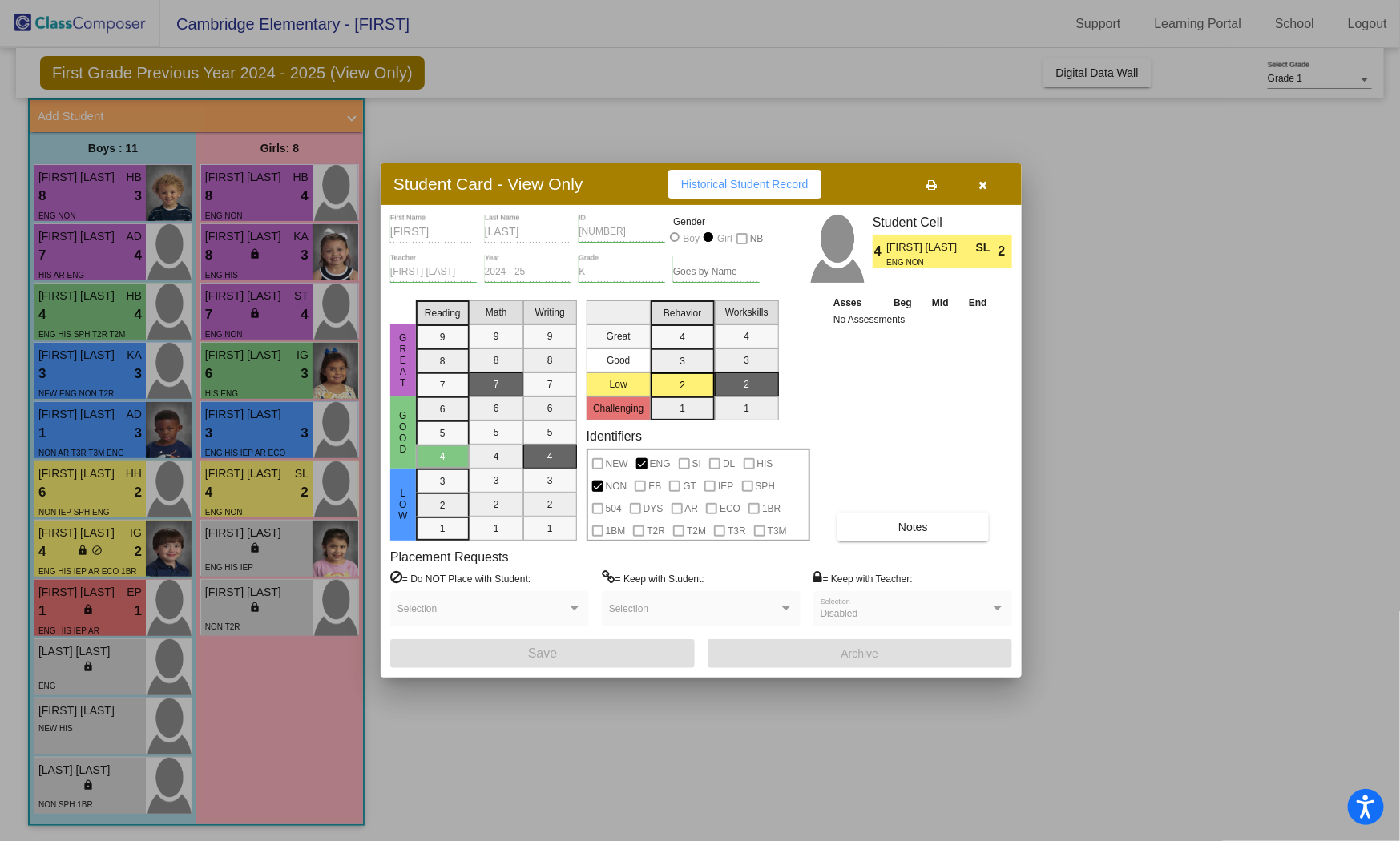 click on "Asses Beg Mid End No Assessments  Notes" at bounding box center (914, 417) 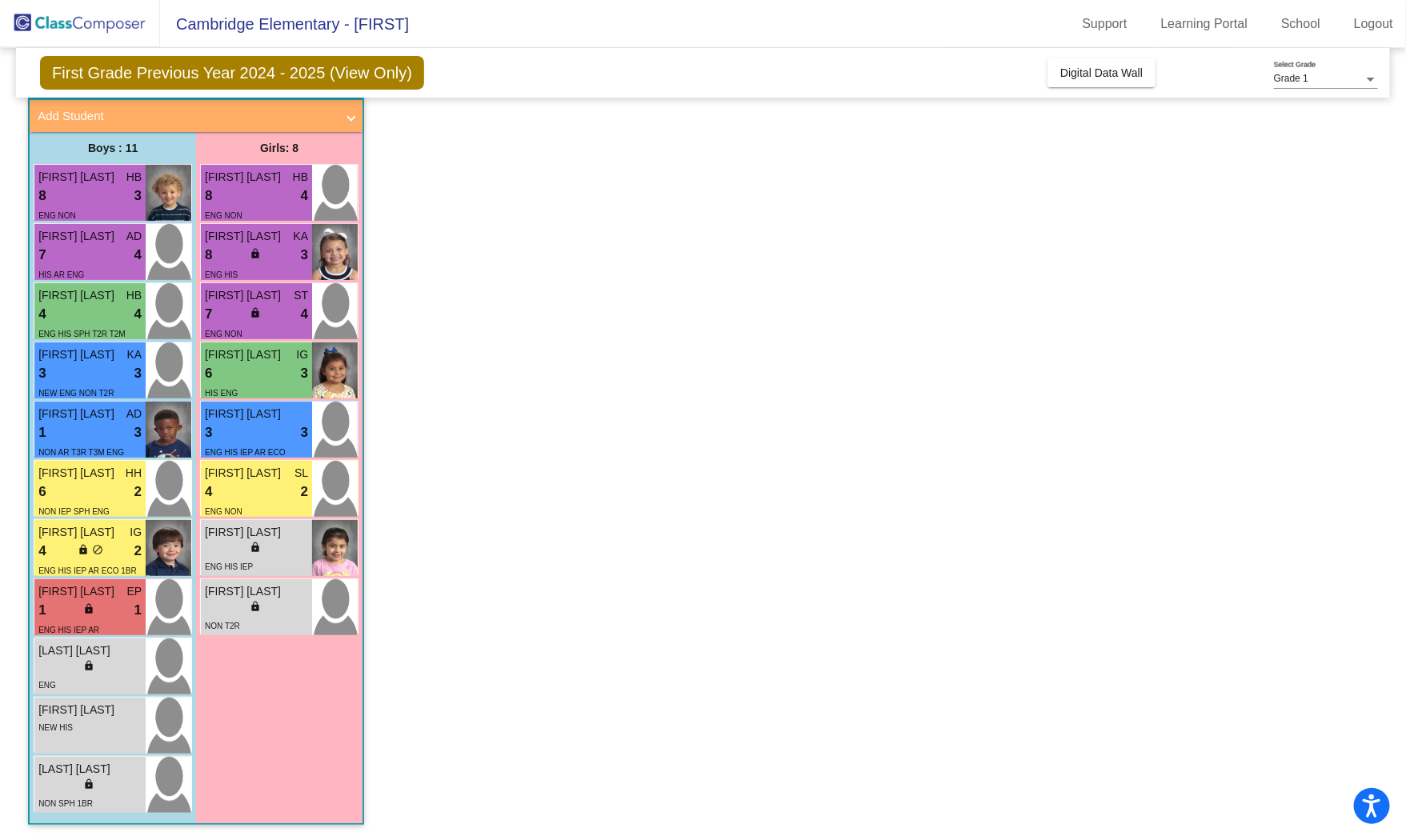 click on "Class 6   - Eng, EB, GT  picture_as_pdf [FIRST] [LAST]  Add Student  First Name Last Name Student Id  (Recommended)   Boy   Girl   Non Binary Add Close  Boys : 11  Archer Boom HB 8 lock do_not_disturb_alt 3 ENG NON Luca Becker AD 7 lock do_not_disturb_alt 4 ENG HIS SPH T2R T2M Zhou Samuel KA 3 lock do_not_disturb_alt 3 NEW ENG NON T2R Maverick Fields AD 1 lock do_not_disturb_alt 3 NON AR T3R T3M ENG Nicholas Powers HH 6 lock do_not_disturb_alt 2 NON IEP SPH ENG Jaxon Mata-Bernal IG 4 lock do_not_disturb_alt 2 ENG HIS IEP AR ECO 1BR Luke Guerrero EP 1 lock do_not_disturb_alt 1 ENG HIS IEP AR Caldwell Gish lock do_not_disturb_alt ENG Dominic Barron lock do_not_disturb_alt NEW HIS Hartman Caldwell lock do_not_disturb_alt NON SPH 1BR Girls: 8 Emersyn Krimmel HB 8 lock do_not_disturb_alt 4 ENG NON Piper Peters KA 8 lock do_not_disturb_alt 3 ENG HIS Clara Swantner ST 7 lock do_not_disturb_alt 4 ENG NON Amelia Cuapio IG 6 lock do_not_disturb_alt 3 HIS ENG 3 3" 